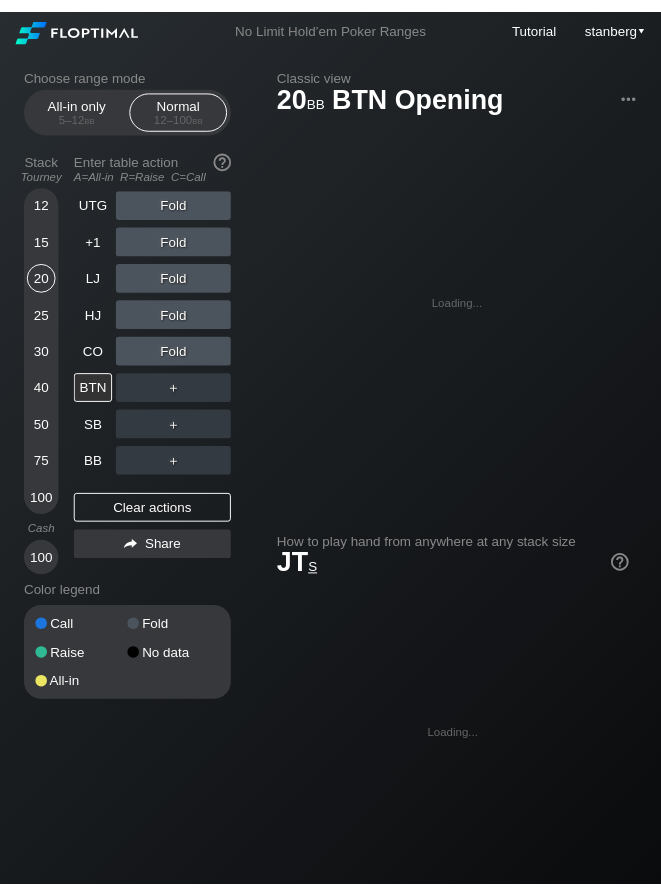 scroll, scrollTop: 0, scrollLeft: 0, axis: both 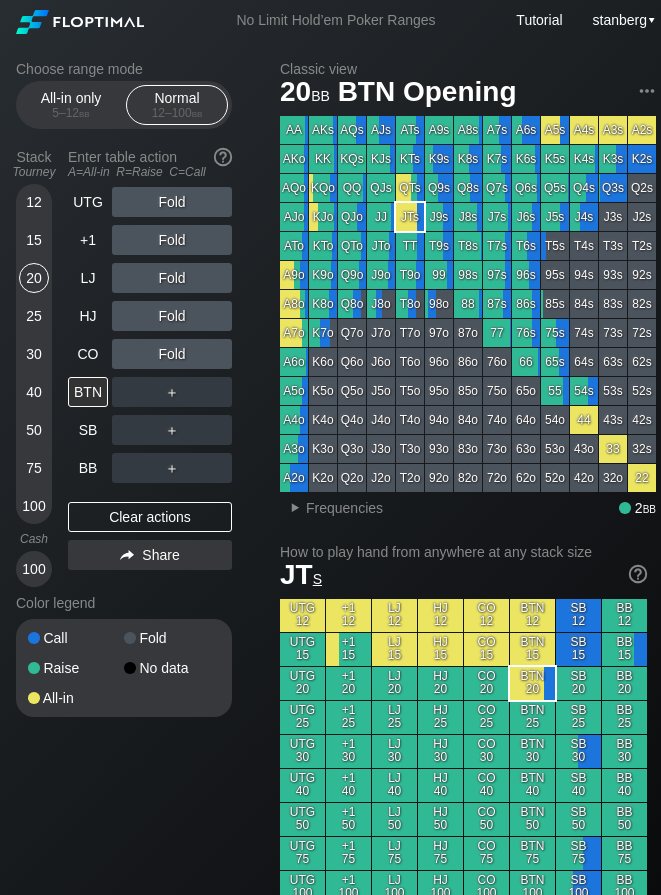 click on "75" at bounding box center (34, 468) 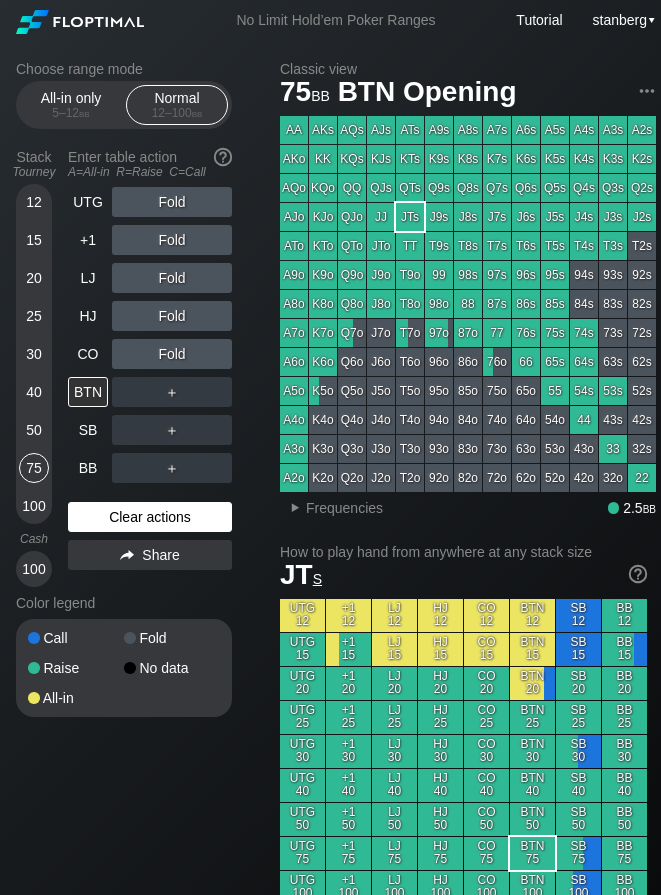 click on "Clear actions" at bounding box center [150, 517] 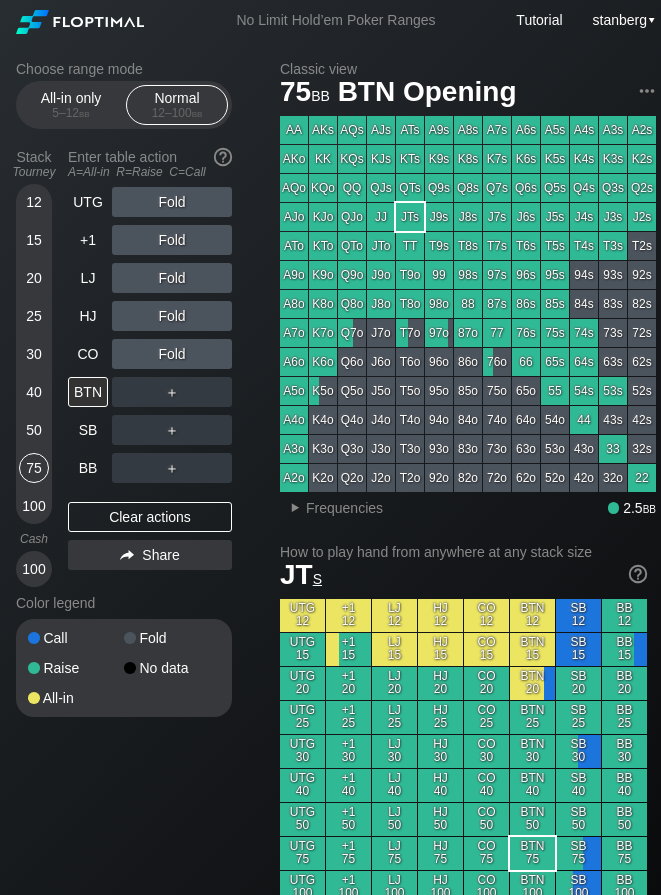 click on "40" at bounding box center (34, 392) 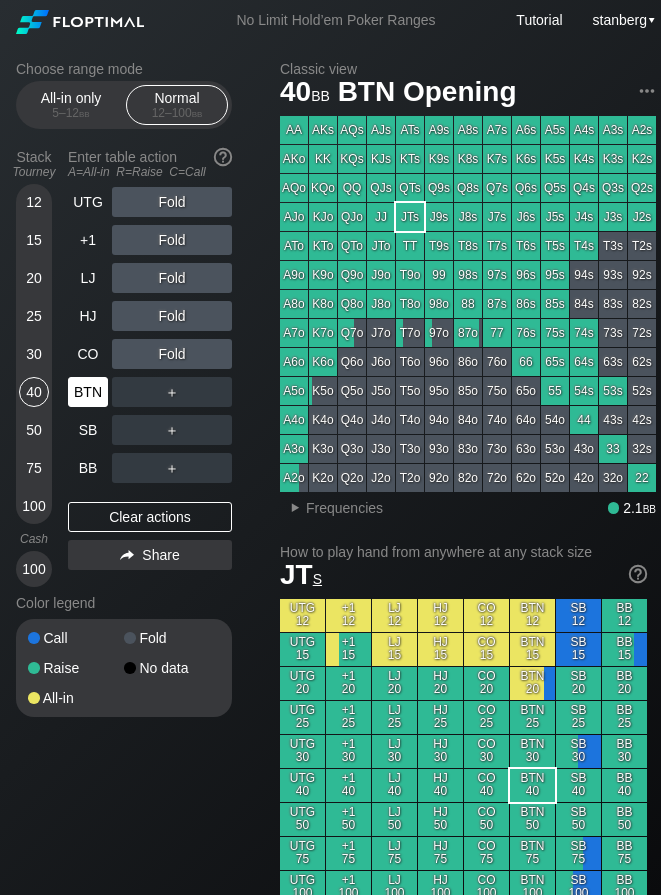 drag, startPoint x: 29, startPoint y: 352, endPoint x: 73, endPoint y: 402, distance: 66.6033 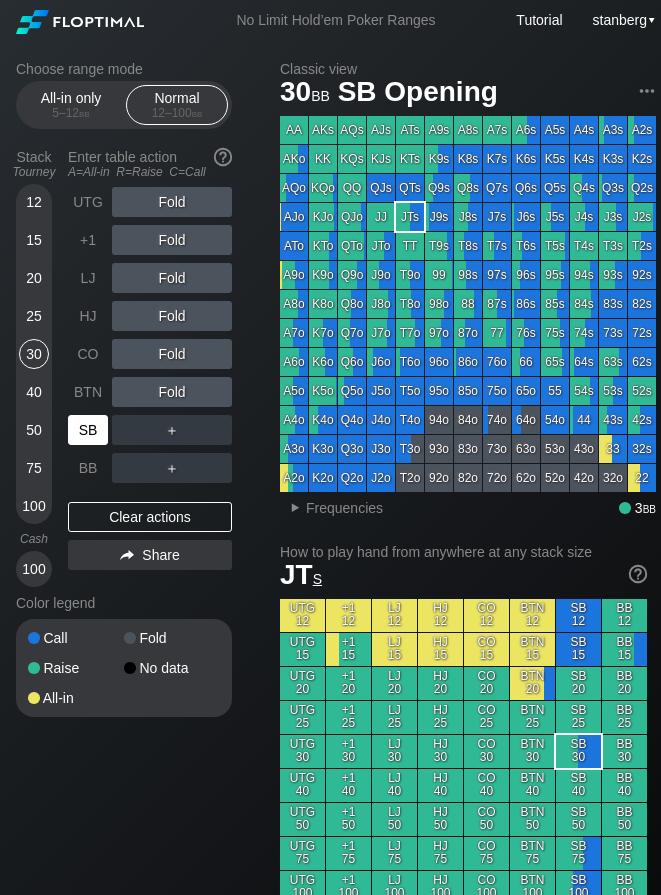 click on "SB" at bounding box center (88, 430) 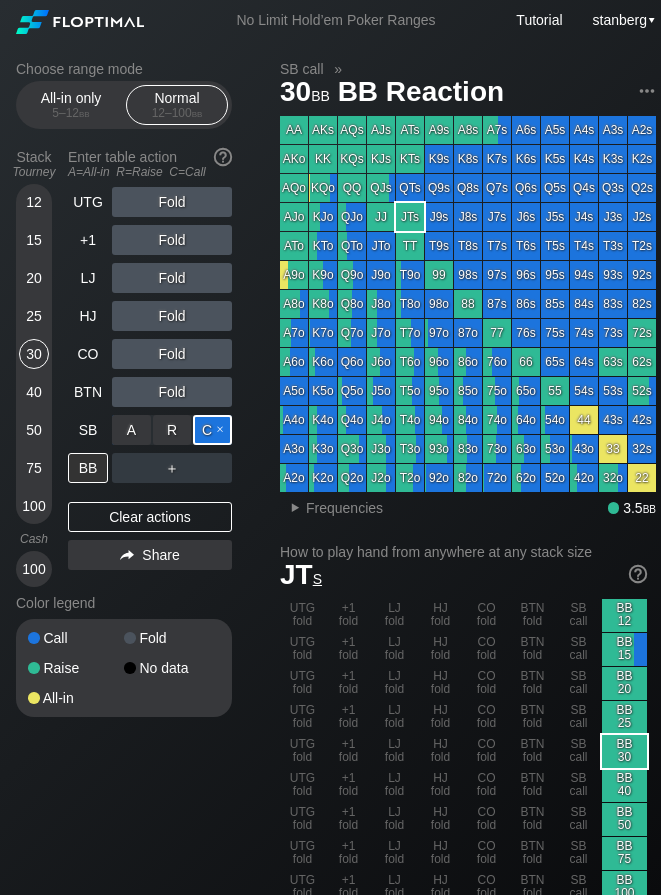 click on "C ✕" at bounding box center [212, 430] 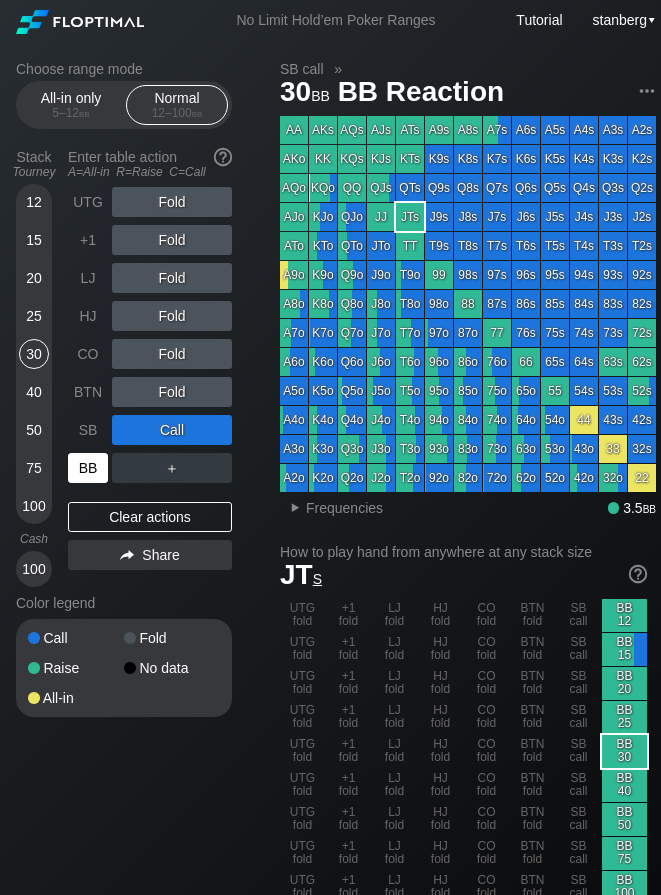 click on "BB" at bounding box center (88, 468) 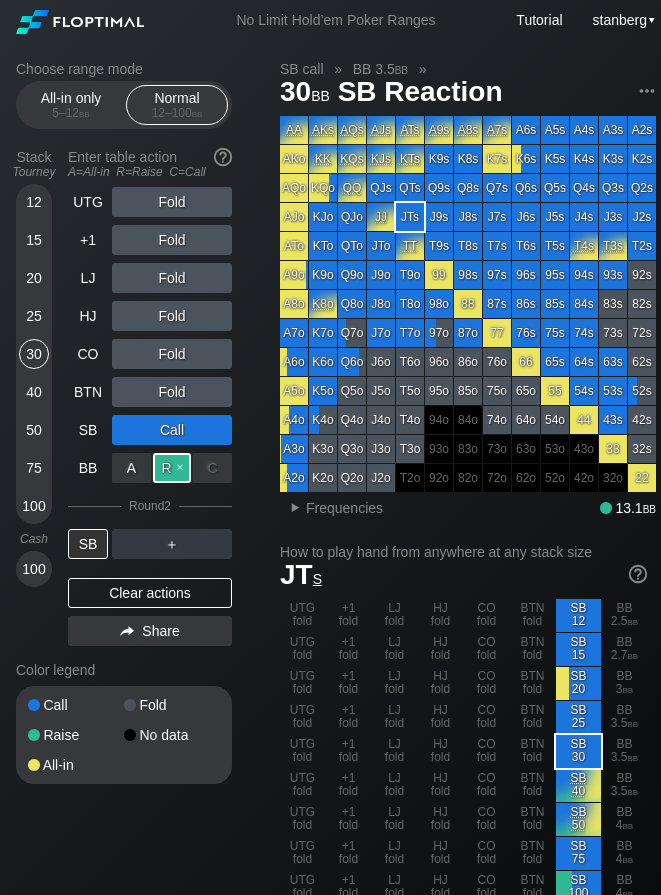 click on "R ✕" at bounding box center [172, 468] 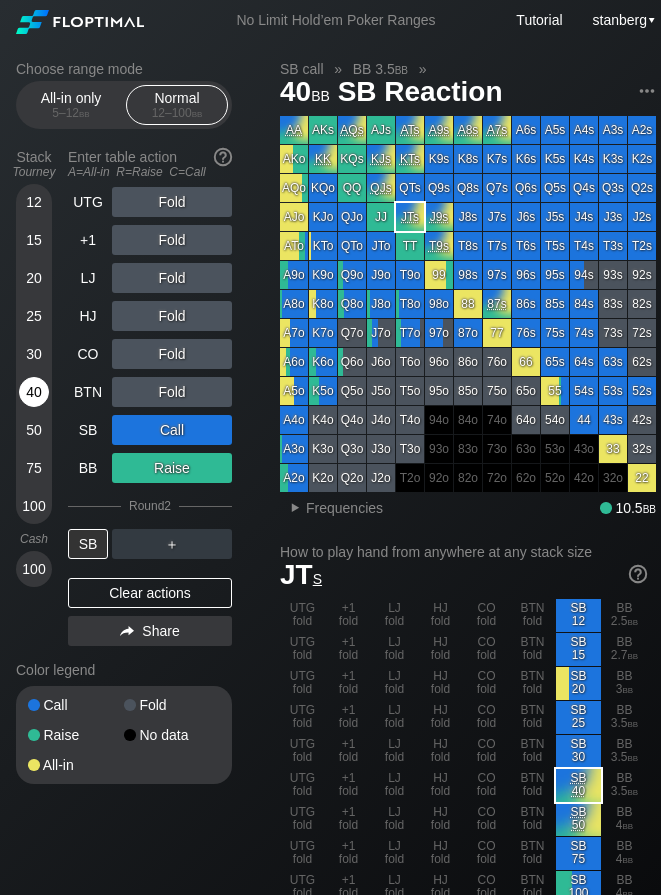 click on "40" at bounding box center (34, 392) 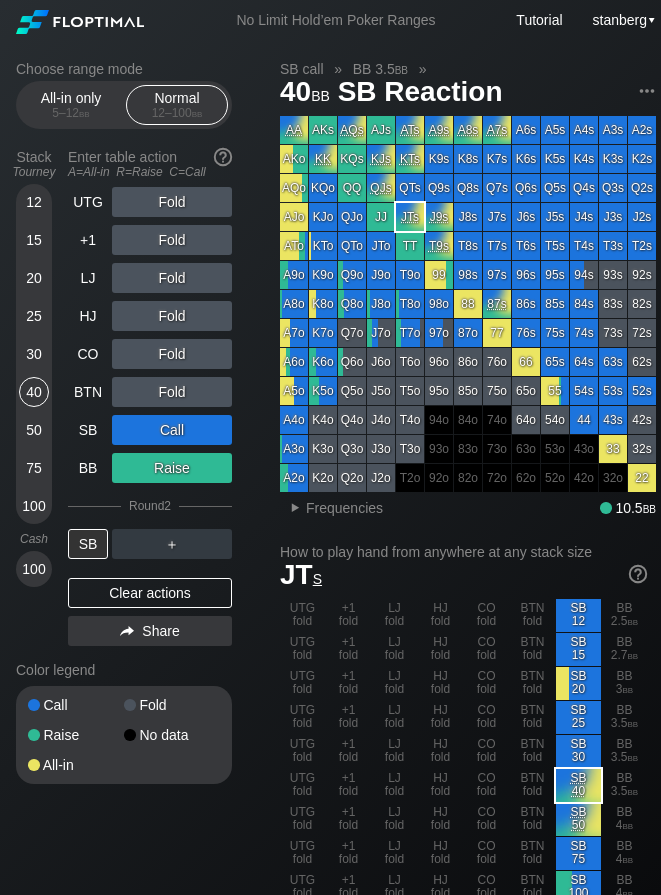 drag, startPoint x: 165, startPoint y: 594, endPoint x: 148, endPoint y: 389, distance: 205.70367 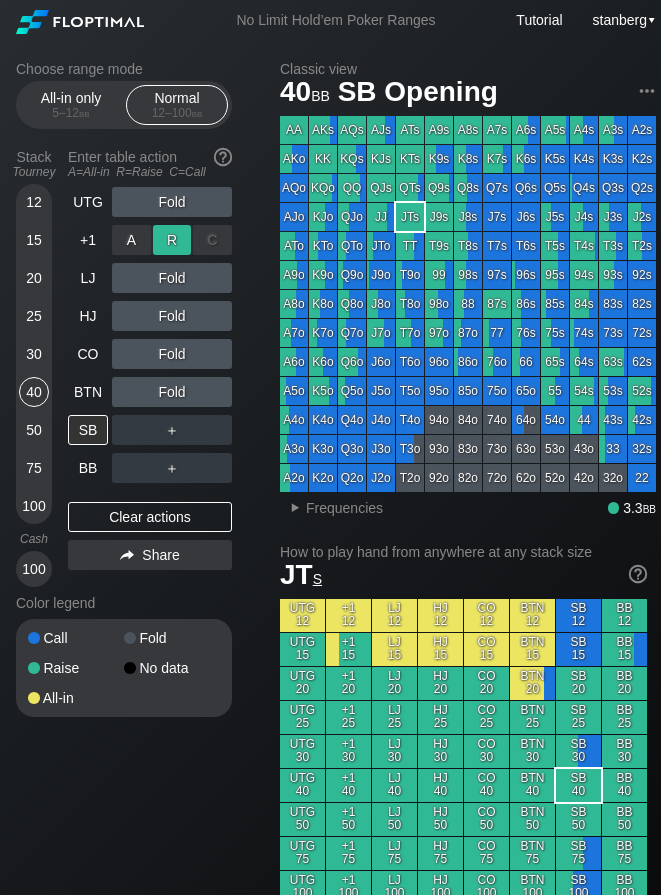 click on "R ✕" at bounding box center (172, 240) 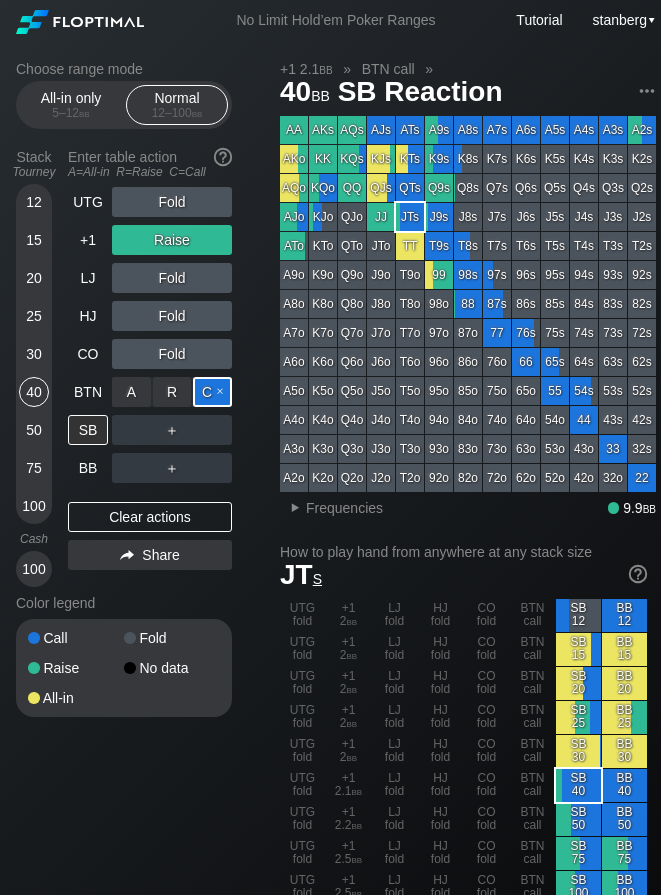 click on "C ✕" at bounding box center [212, 392] 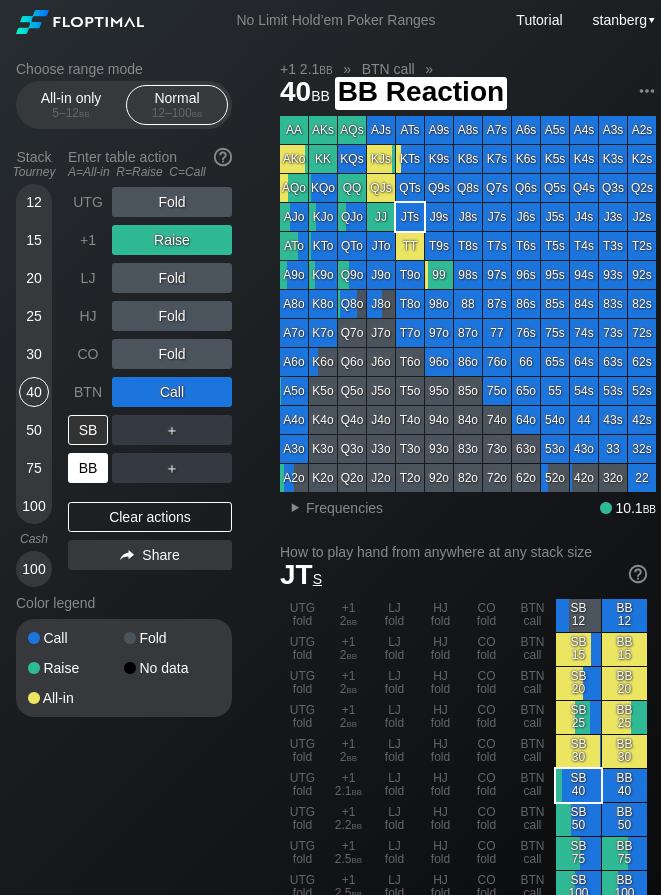 click on "BB" at bounding box center (88, 468) 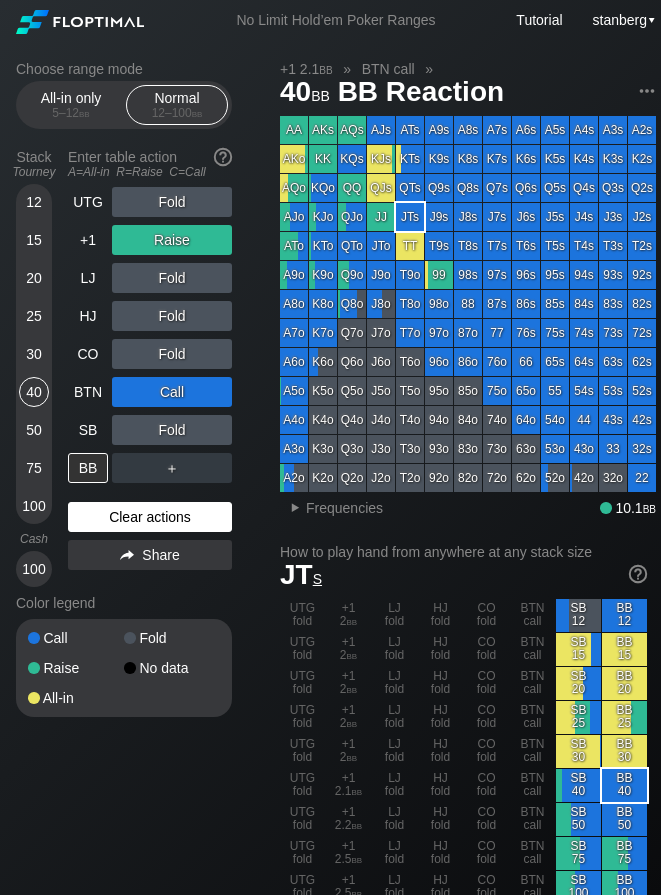 click on "Clear actions" at bounding box center (150, 517) 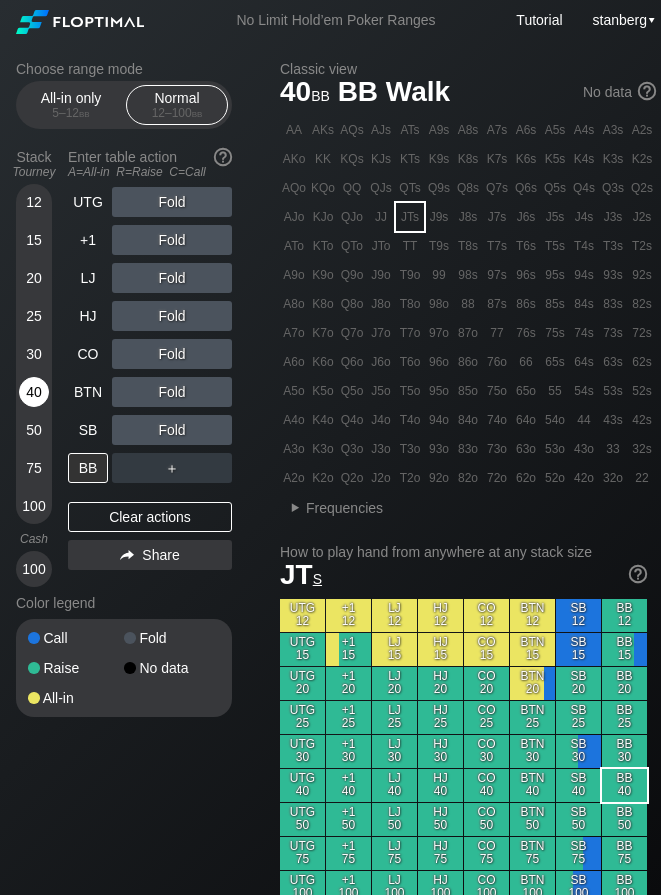 click on "40" at bounding box center (34, 392) 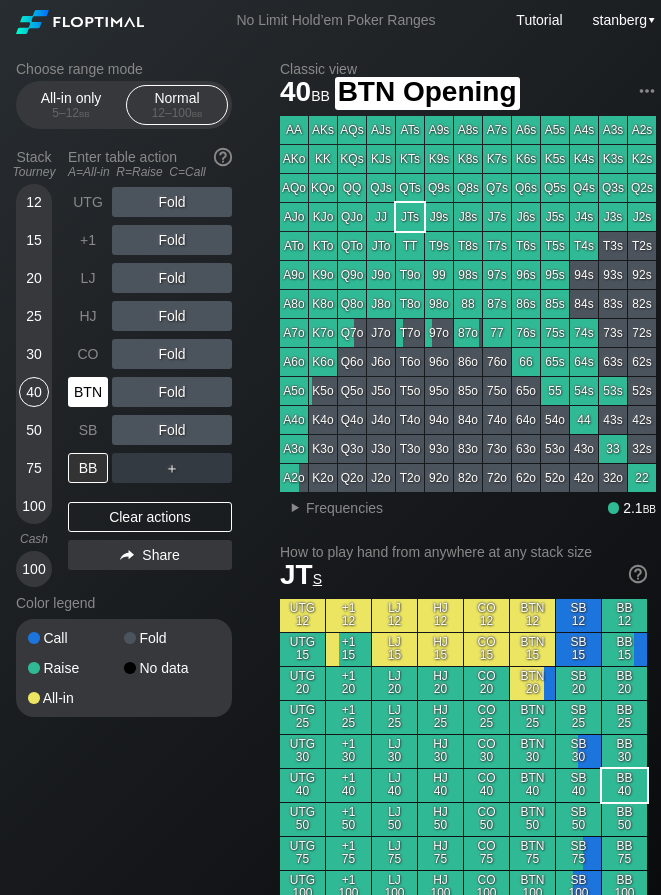 click on "BTN" at bounding box center [90, 392] 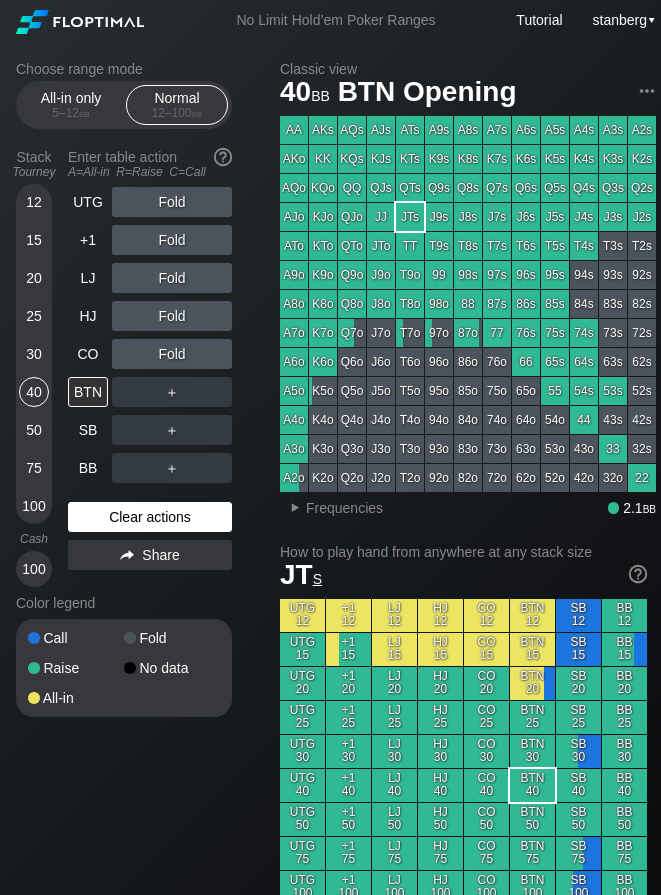 click on "Clear actions" at bounding box center [150, 517] 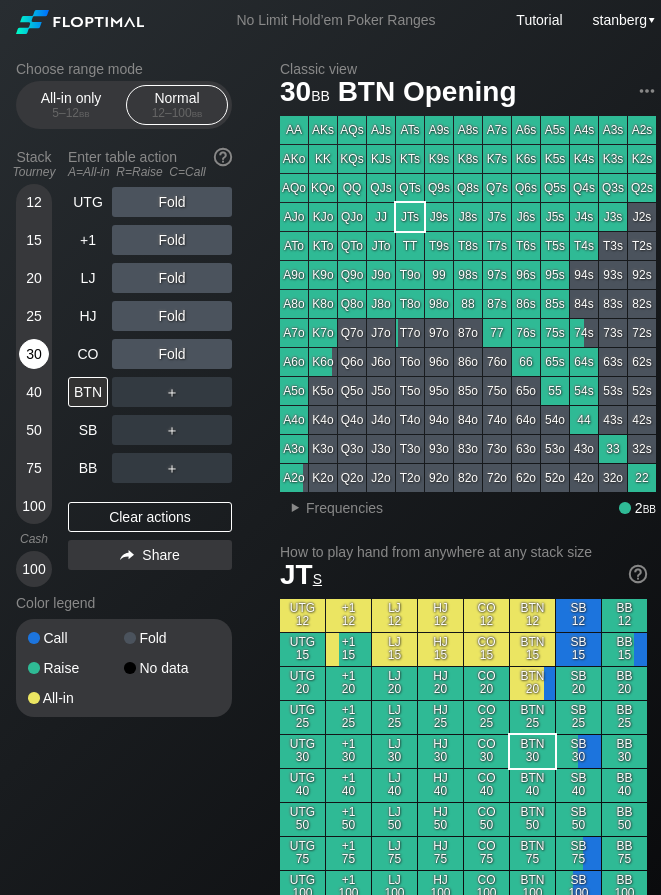 click on "30" at bounding box center [34, 354] 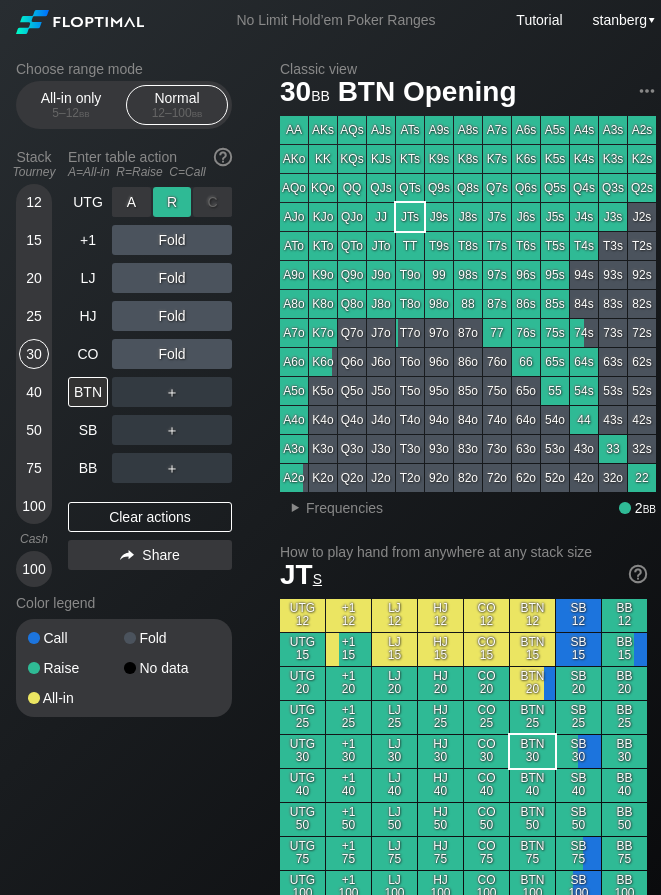 click on "R ✕" at bounding box center (172, 202) 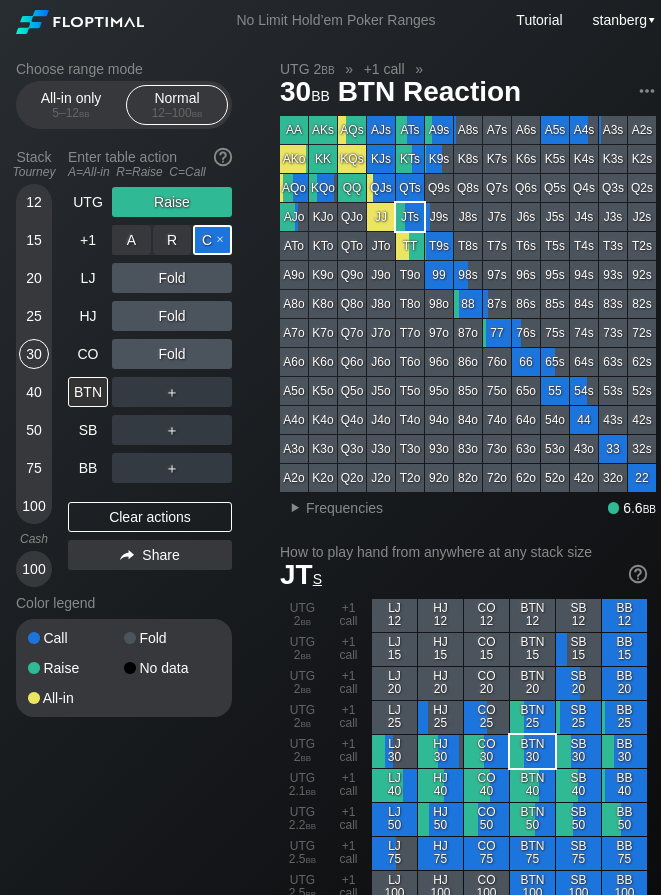 click on "C ✕" at bounding box center (212, 240) 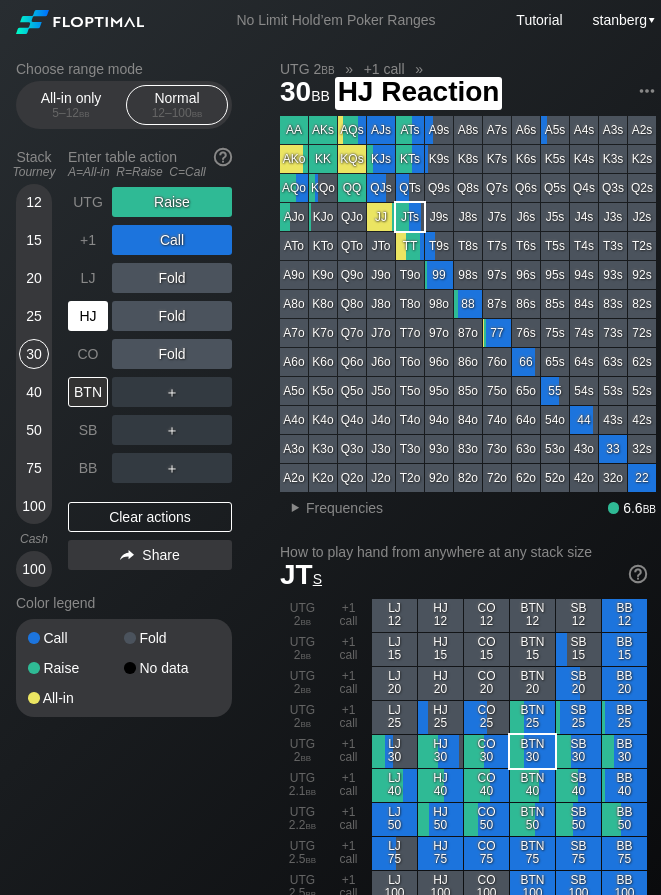 click on "HJ" at bounding box center [88, 316] 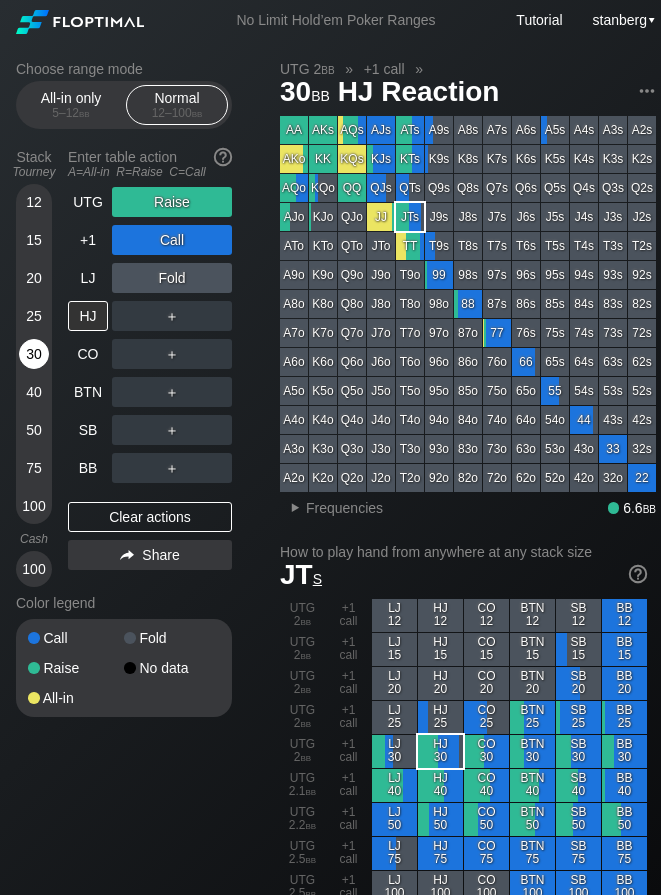 click on "30" at bounding box center [34, 354] 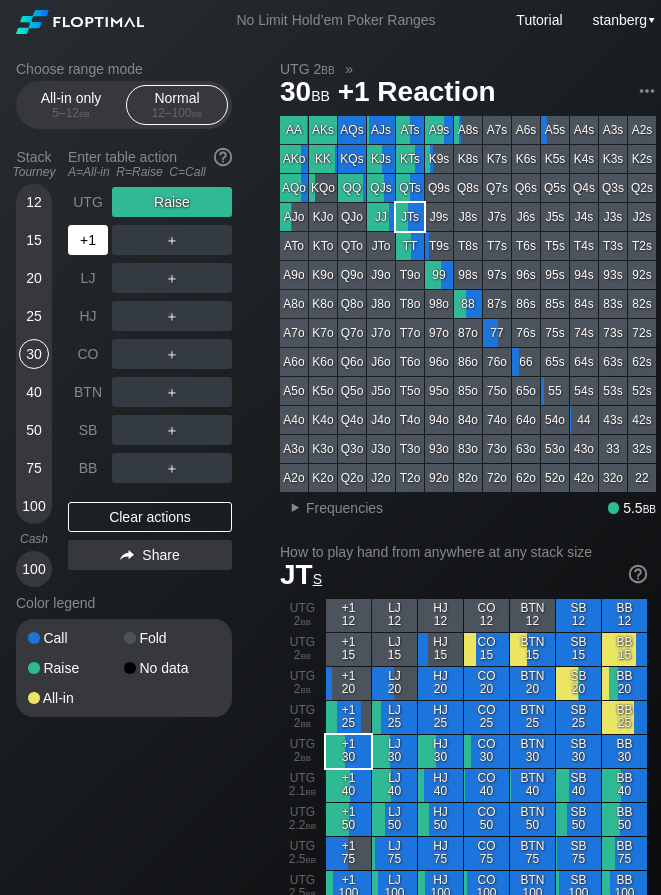 click on "+1" at bounding box center (88, 240) 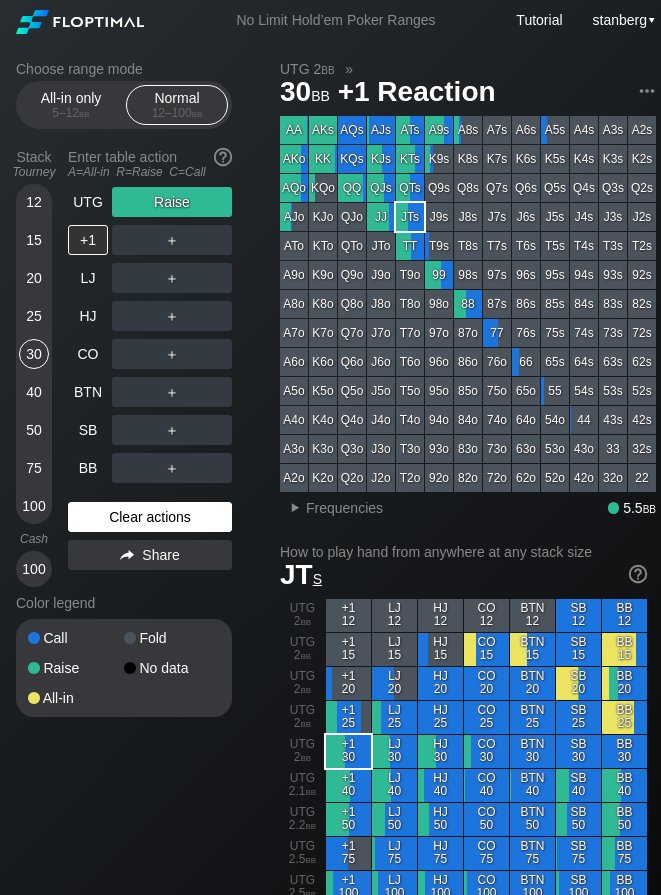 click on "Clear actions" at bounding box center (150, 517) 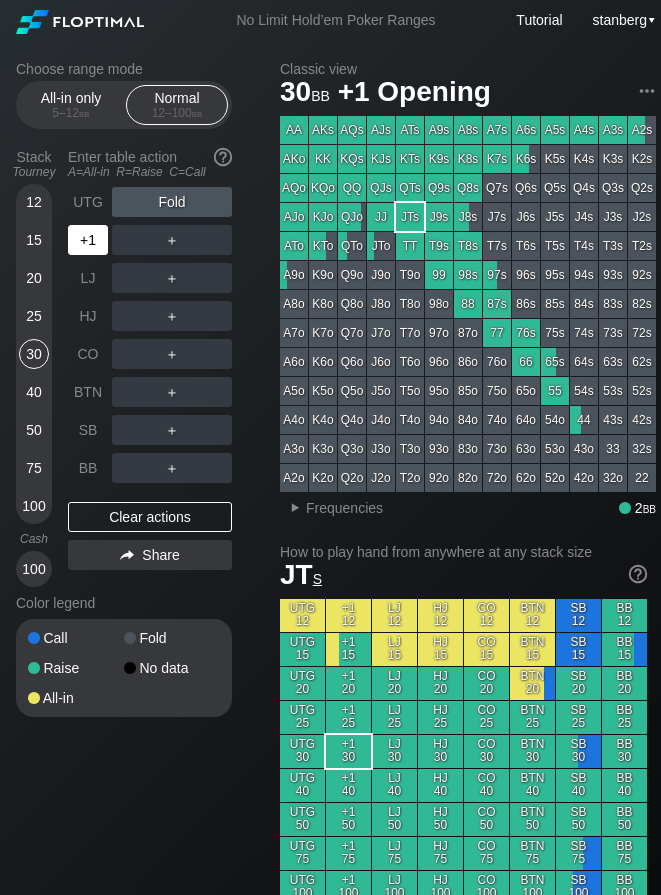click on "+1" at bounding box center (88, 240) 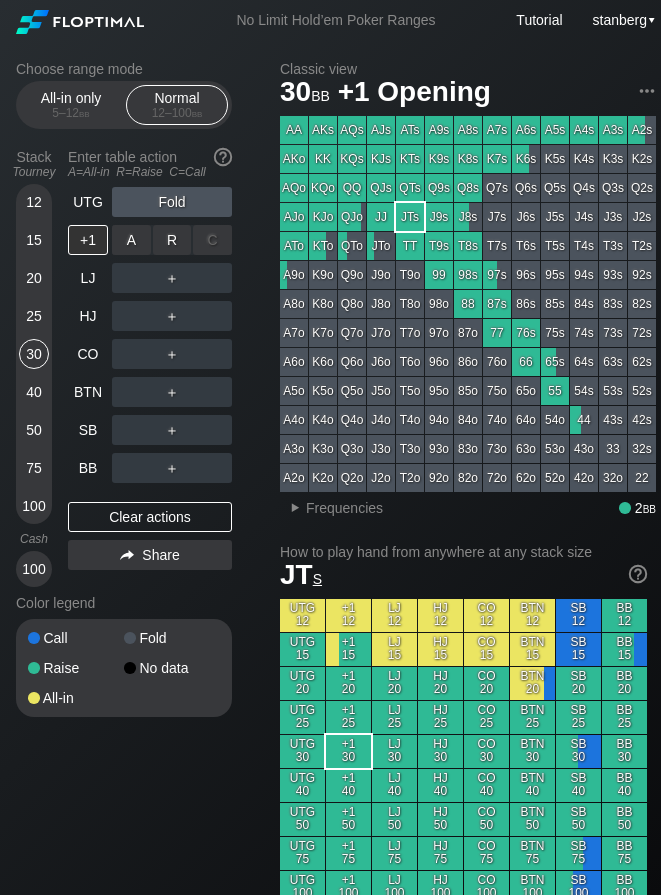 click on "A ✕ R ✕ C ✕ ＋" at bounding box center (172, 240) 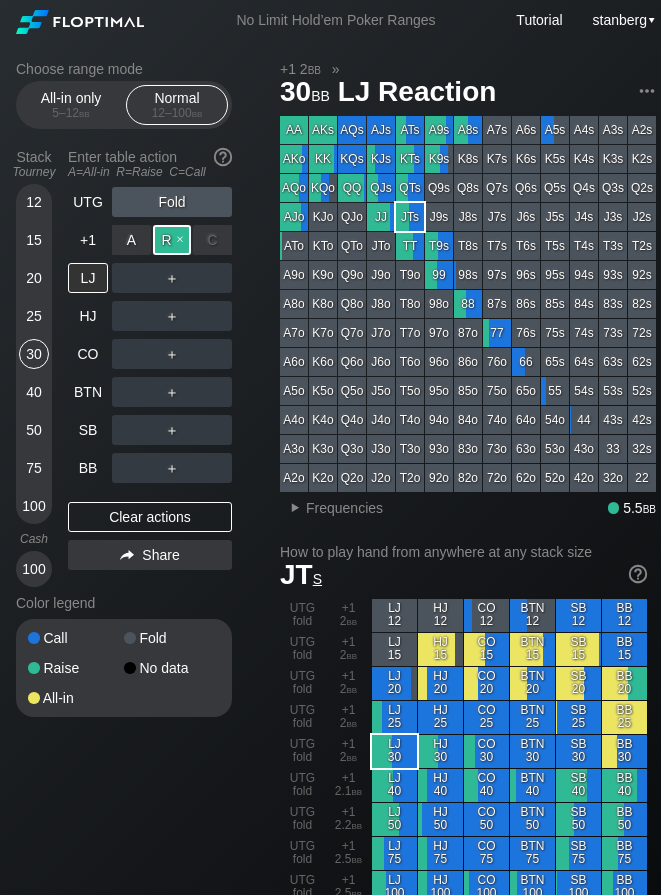 click on "R ✕" at bounding box center (172, 240) 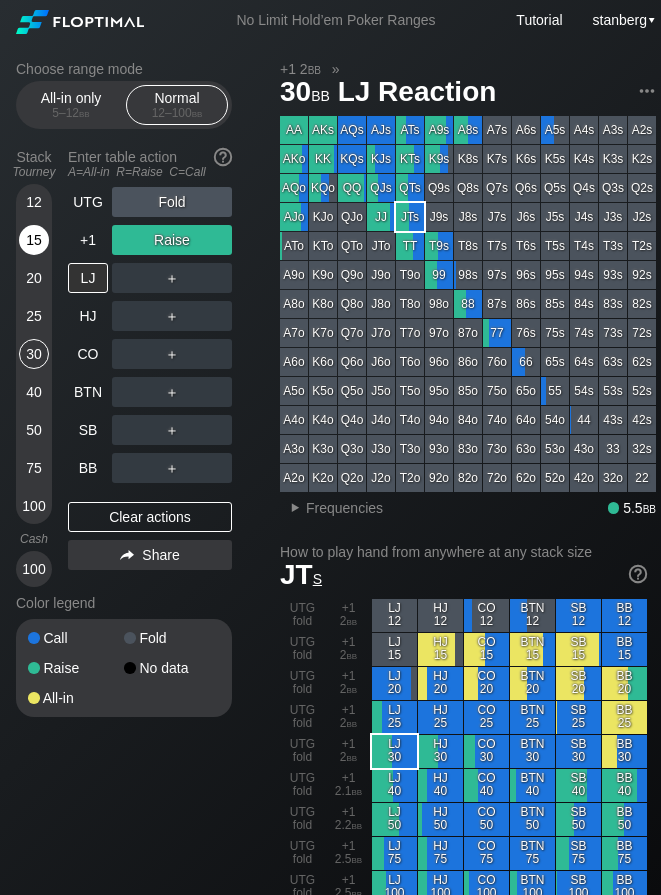 click on "15" at bounding box center (34, 240) 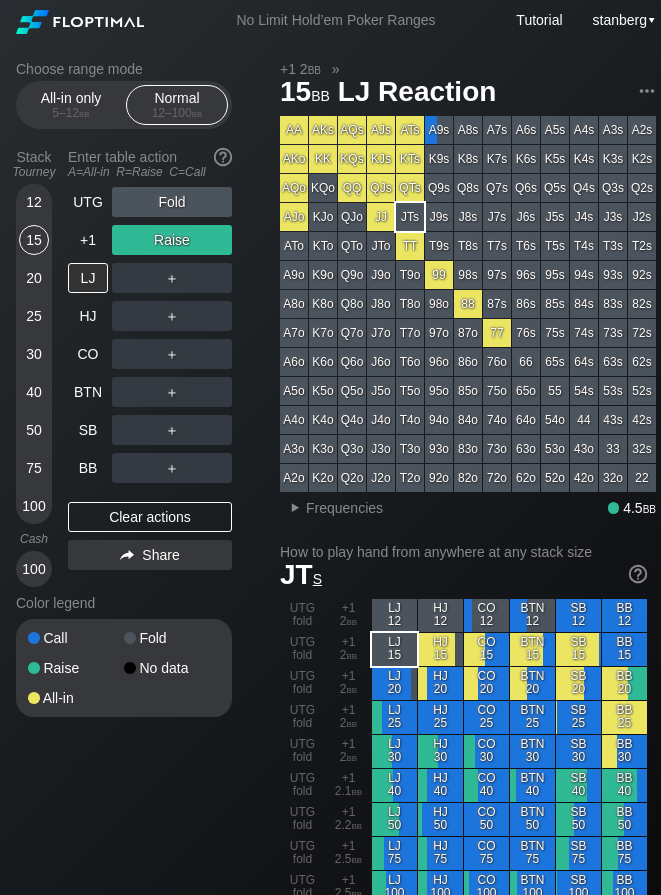 click on "40" at bounding box center [34, 392] 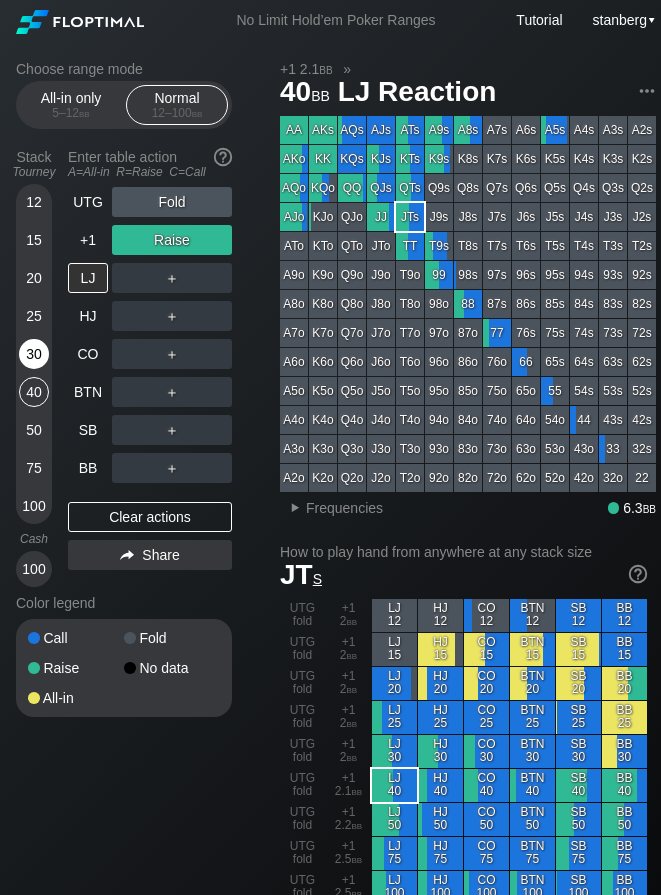 click on "30" at bounding box center [34, 354] 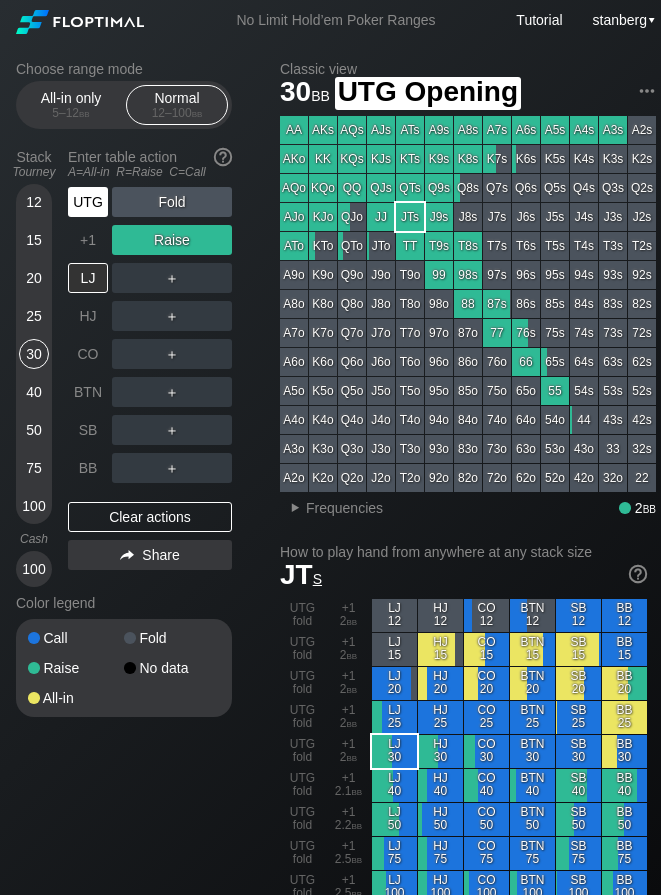click on "UTG" at bounding box center [88, 202] 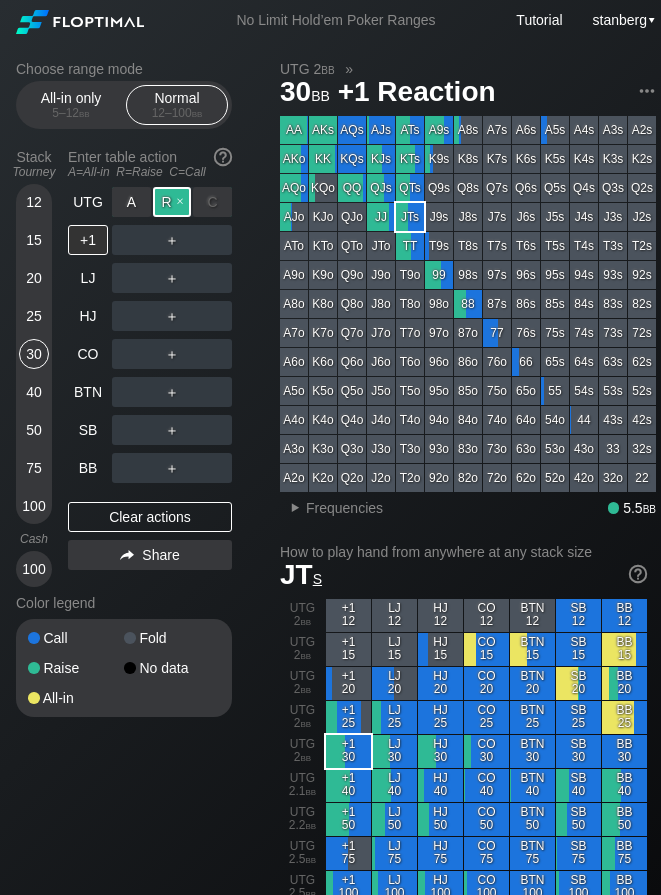 click on "R ✕" at bounding box center (172, 202) 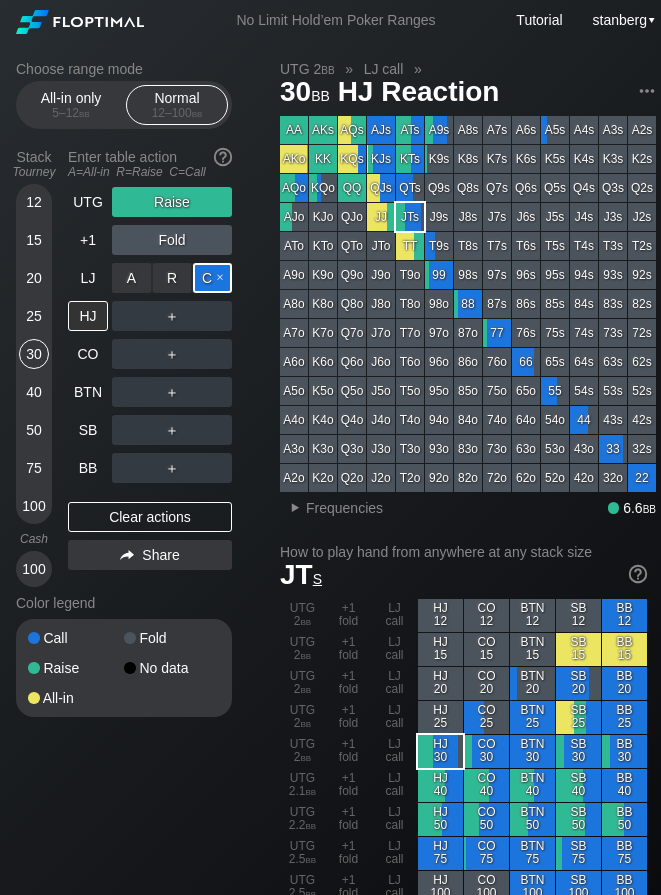 click on "C ✕" at bounding box center [212, 278] 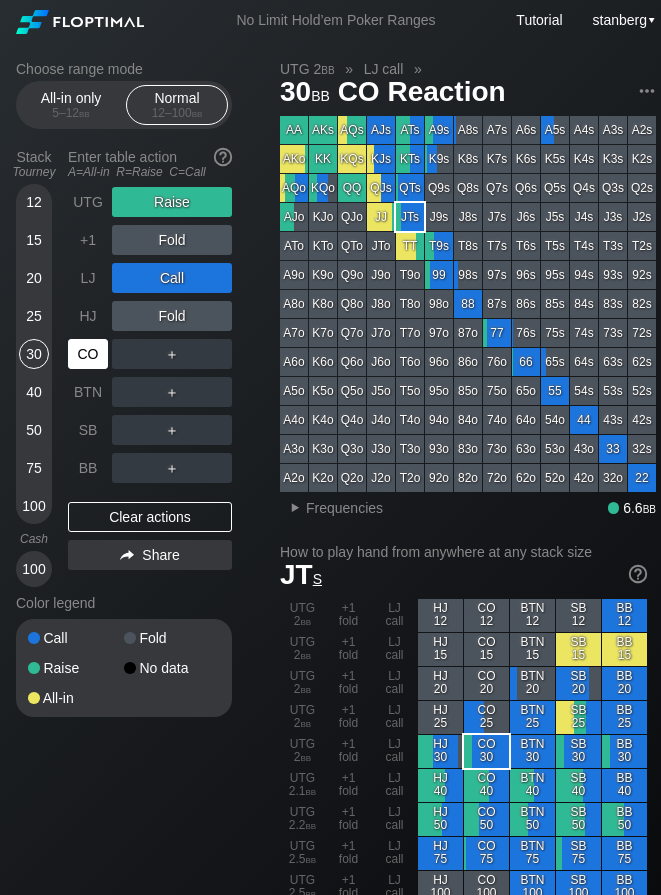 click on "CO" at bounding box center [88, 354] 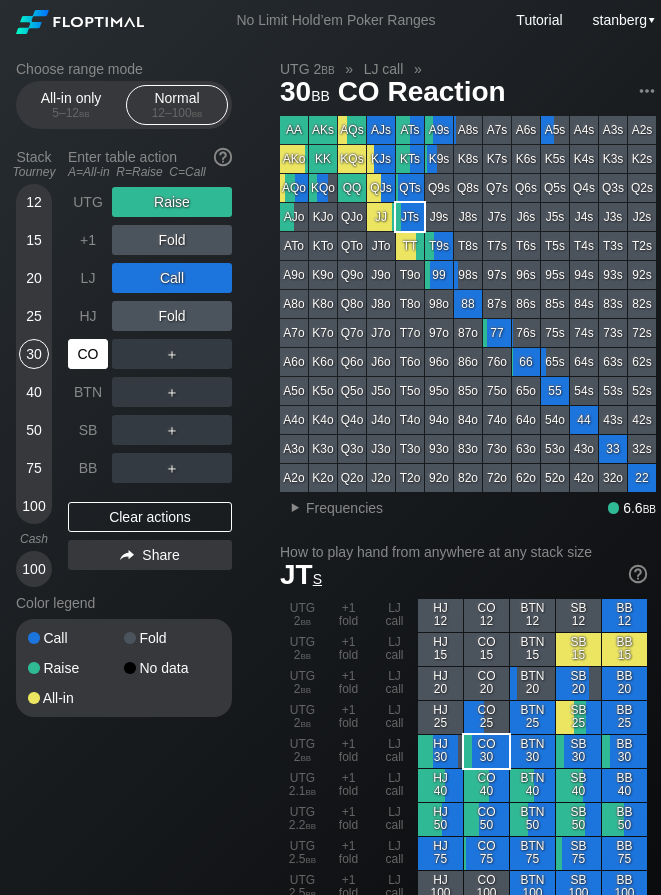 click on "CO" at bounding box center (88, 354) 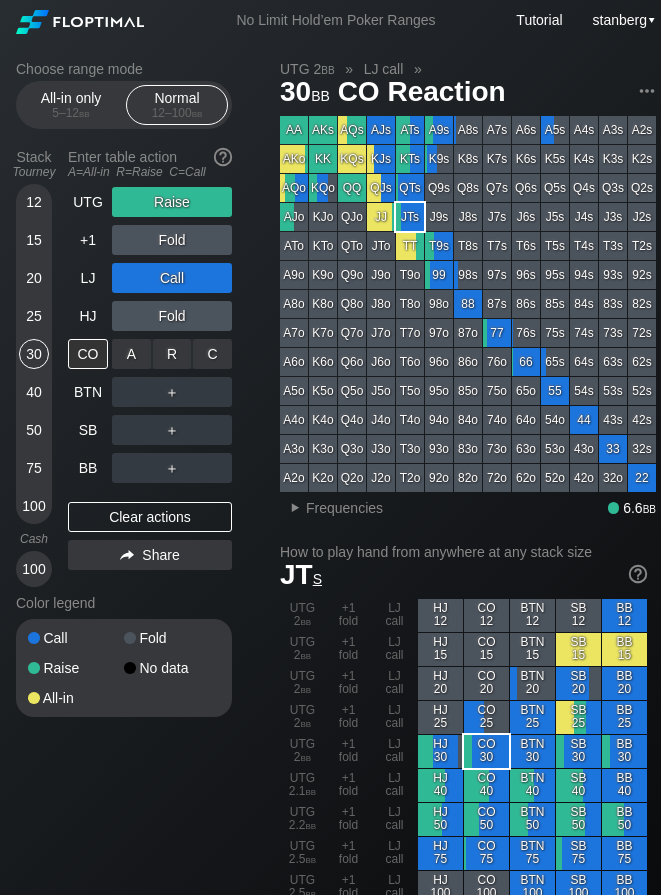 click on "C ✕" at bounding box center (212, 354) 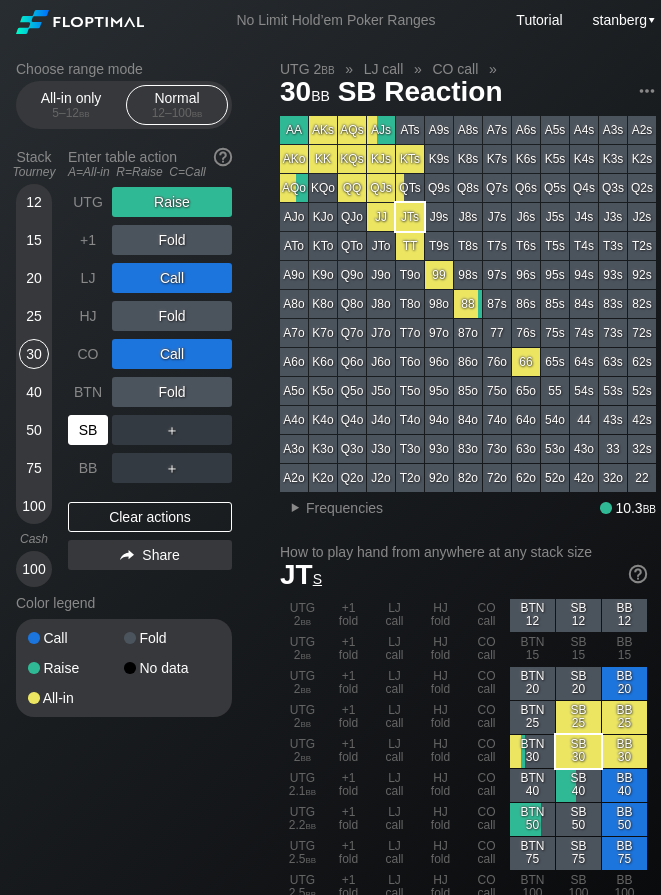 click on "SB" at bounding box center [88, 430] 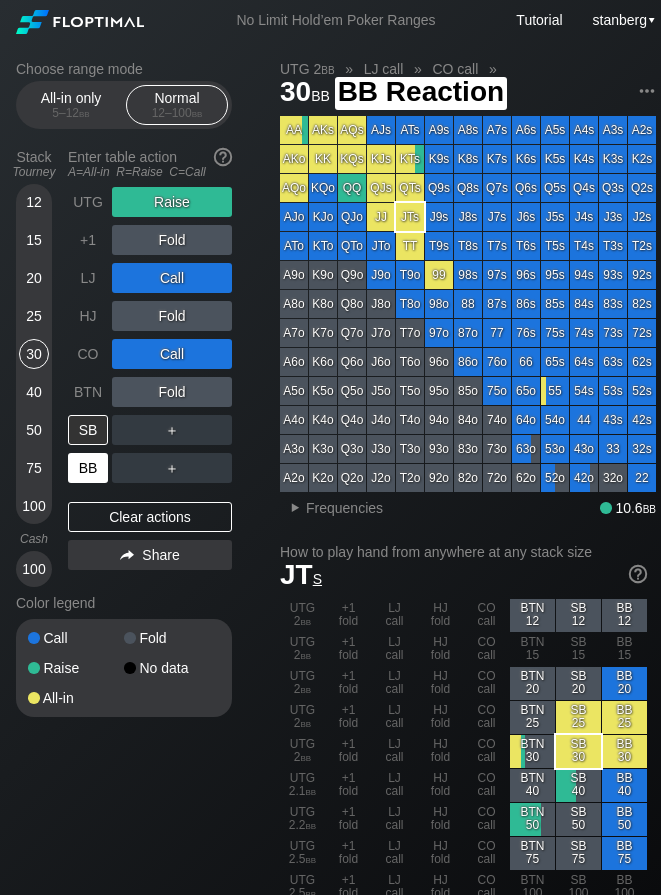 click on "BB" at bounding box center [88, 468] 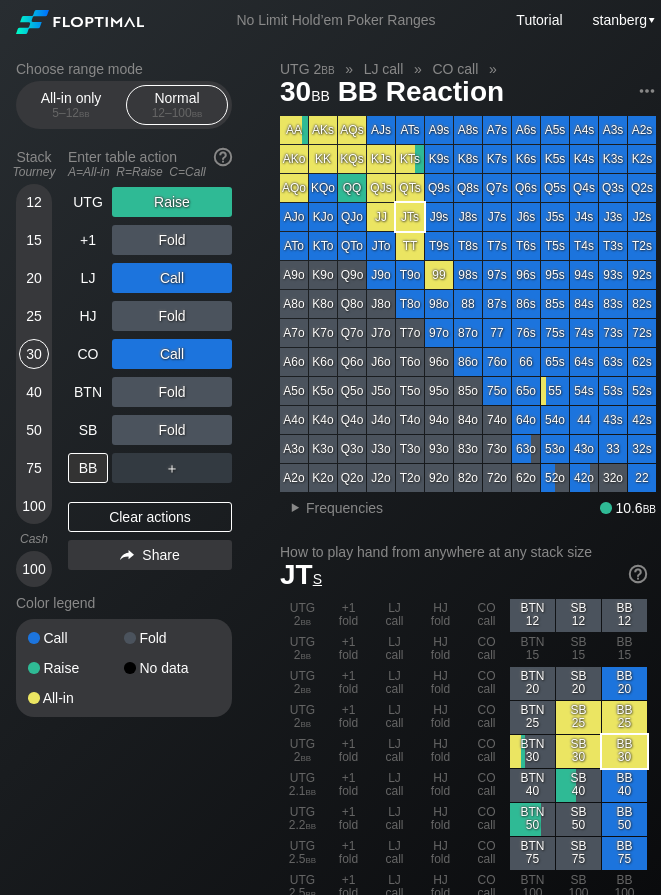 click on "50" at bounding box center (34, 430) 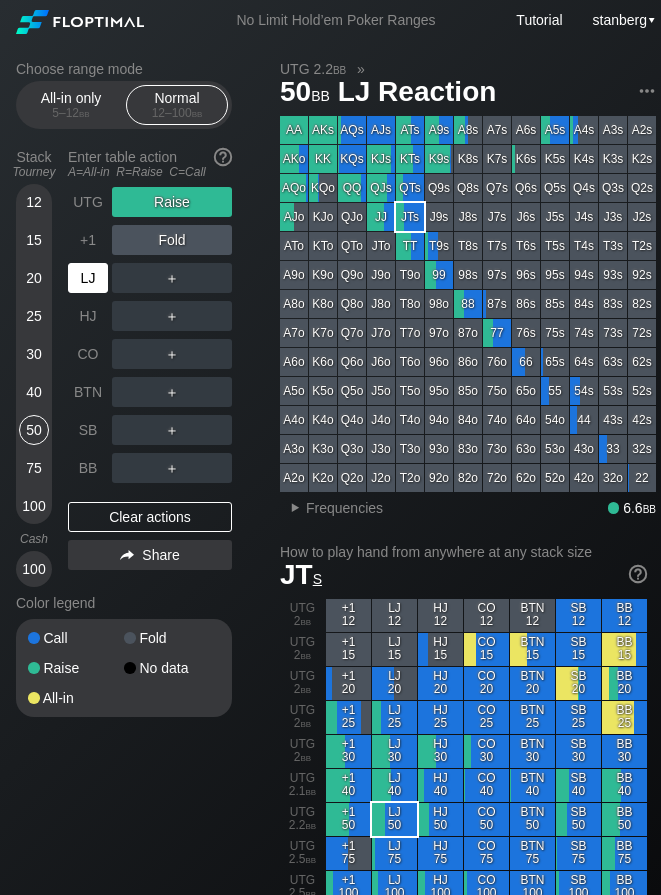 click on "LJ" at bounding box center (88, 278) 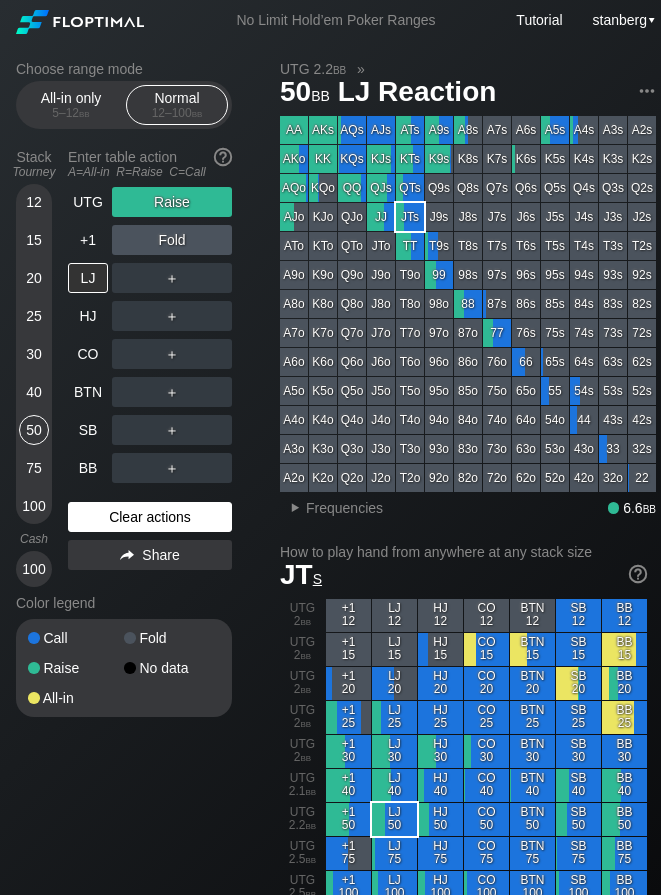 click on "Clear actions" at bounding box center [150, 517] 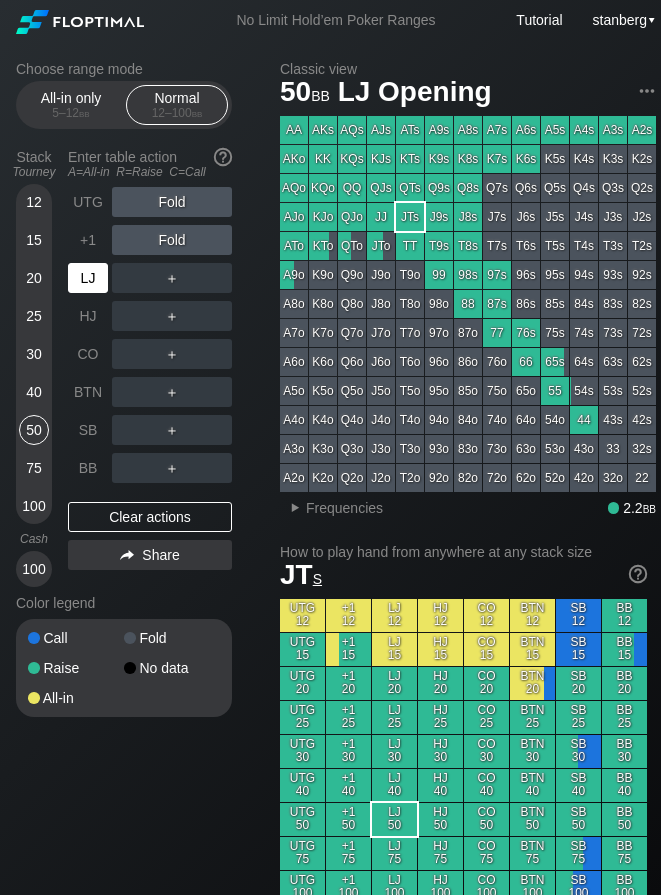 click on "LJ" at bounding box center [88, 278] 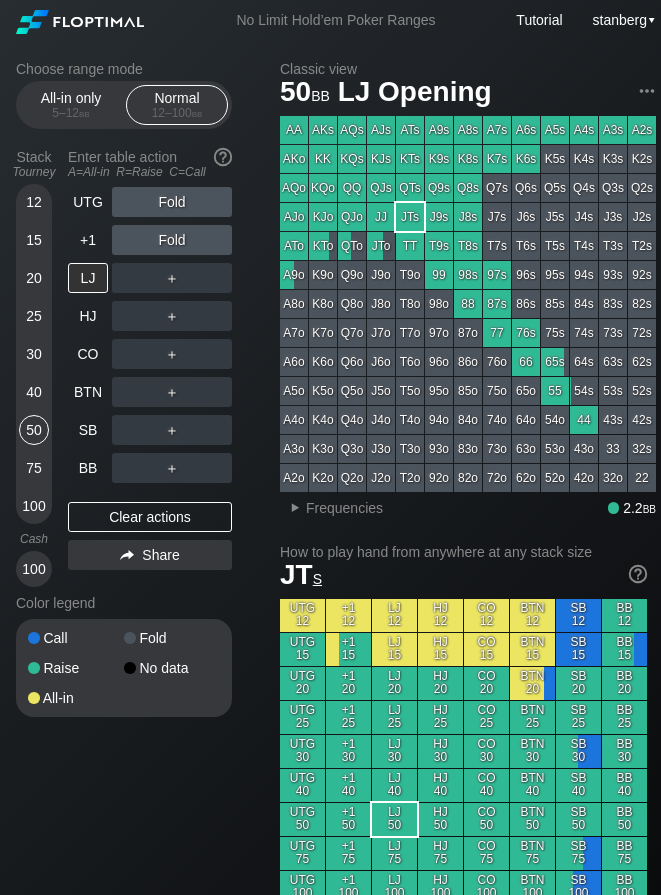 click on "12" at bounding box center [34, 202] 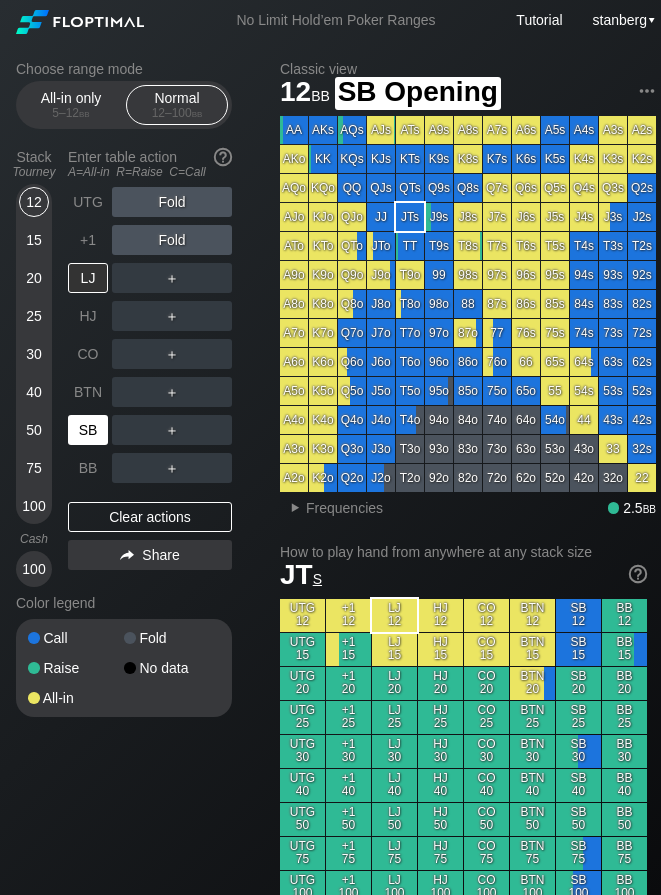 click on "SB" at bounding box center [88, 430] 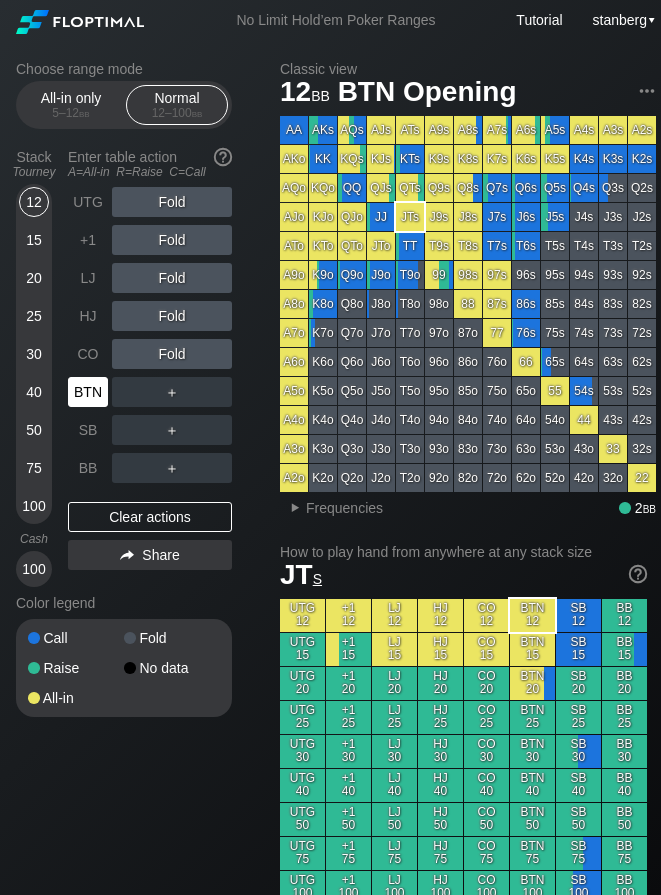click on "BTN" at bounding box center (88, 392) 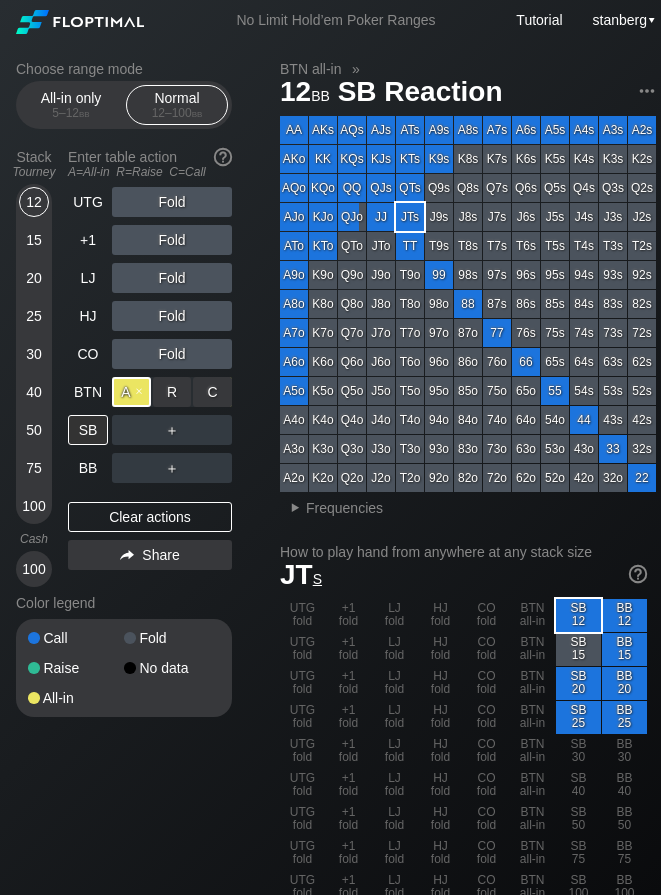 click on "A ✕" at bounding box center (131, 392) 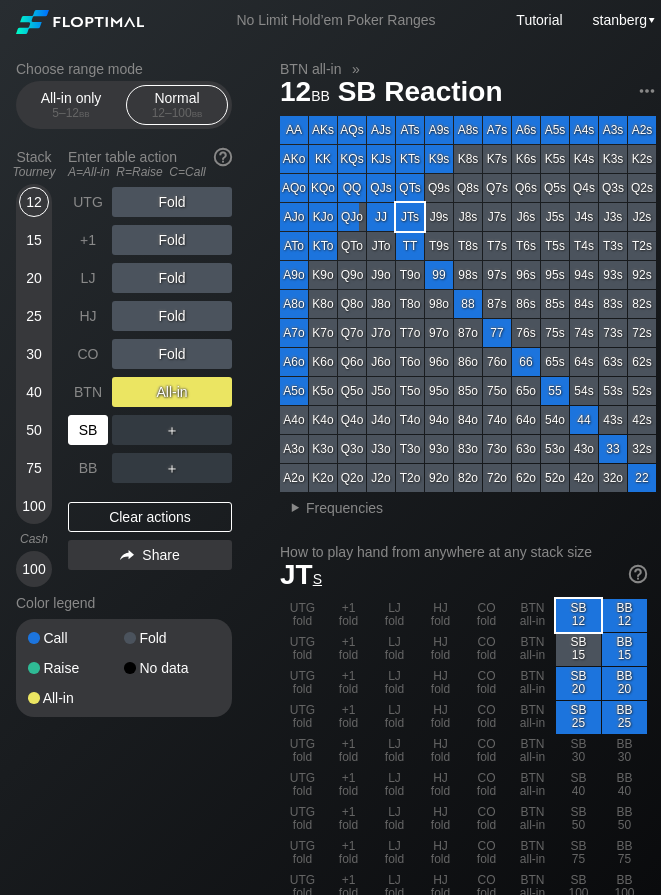 click on "SB" at bounding box center [88, 430] 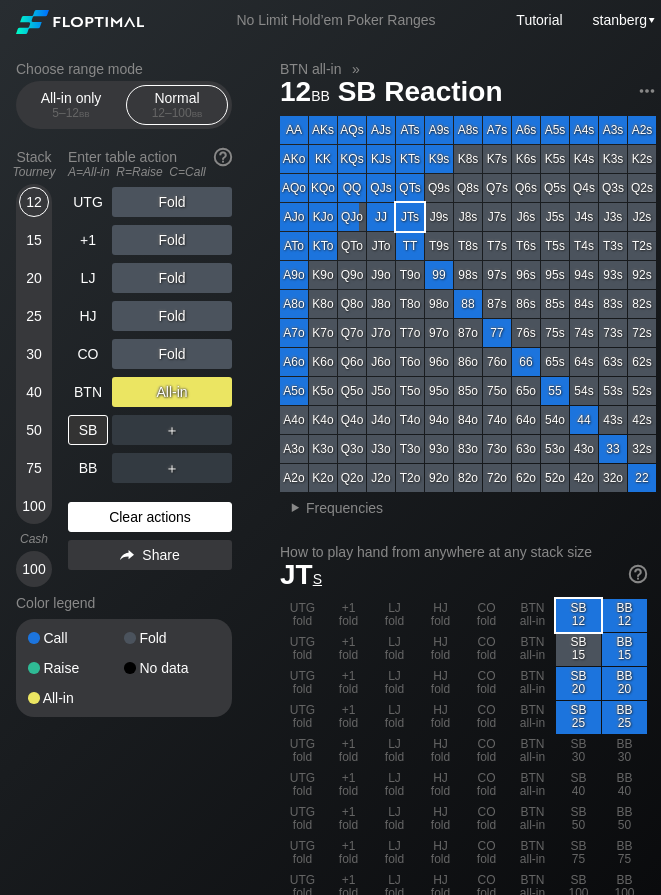 drag, startPoint x: 76, startPoint y: 524, endPoint x: 43, endPoint y: 139, distance: 386.4117 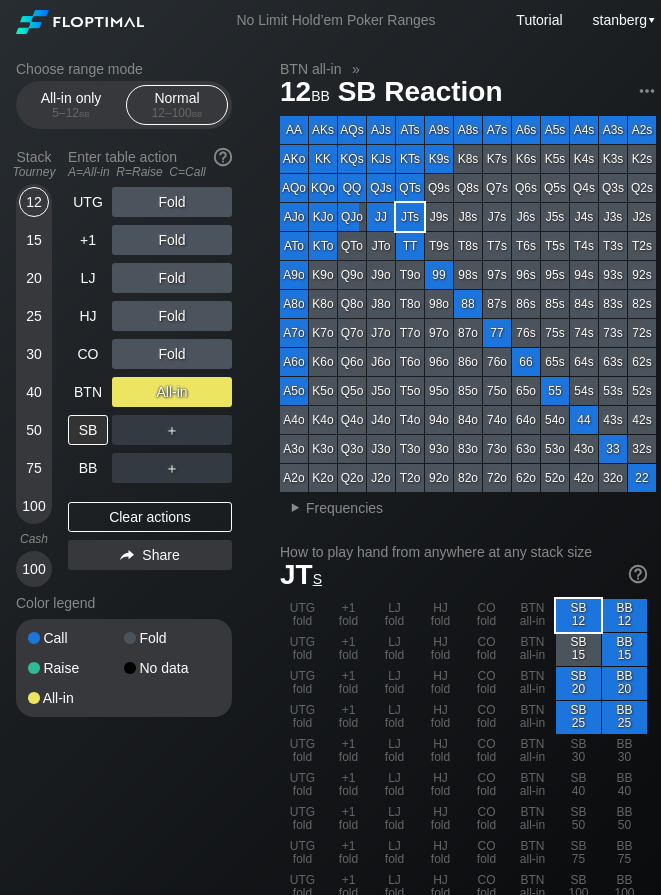 click on "Clear actions" at bounding box center [150, 517] 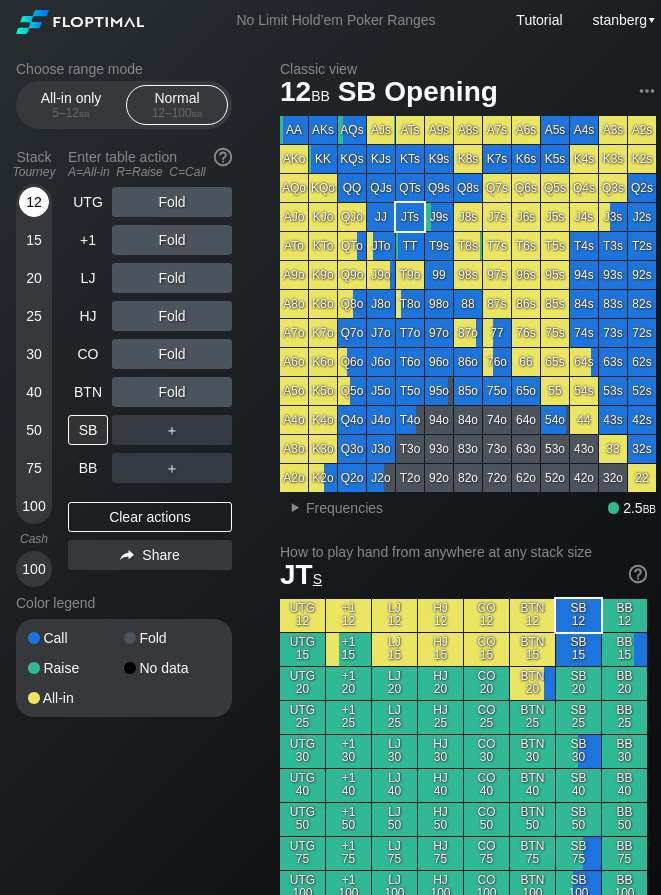 click on "12" at bounding box center [34, 202] 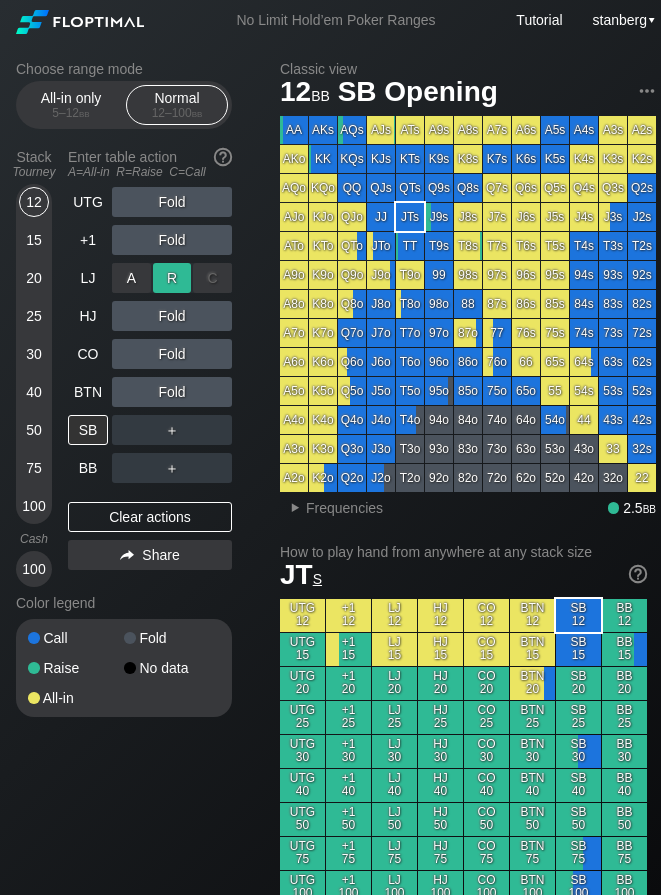 click on "R ✕" at bounding box center (172, 278) 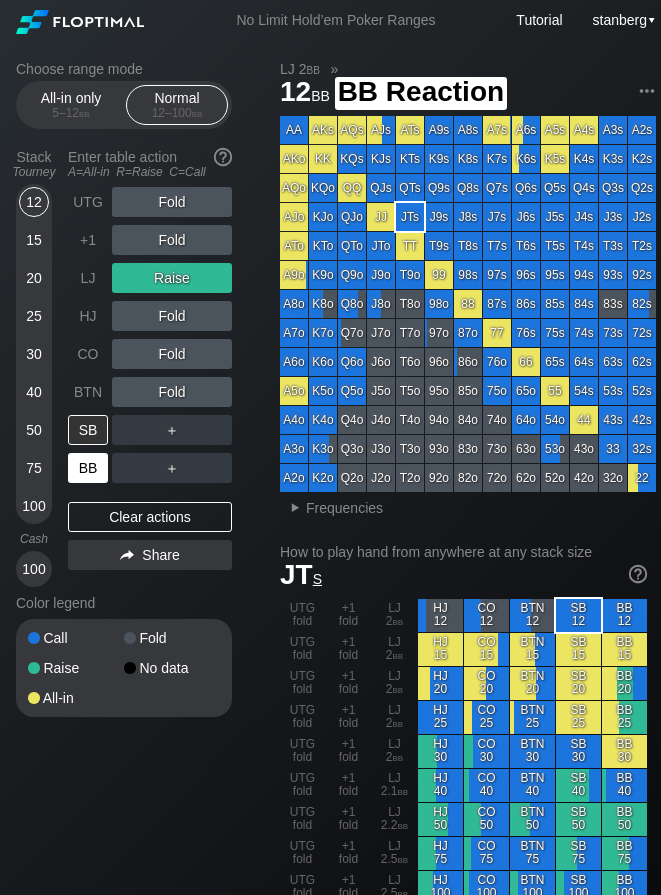 click on "BB" at bounding box center [88, 468] 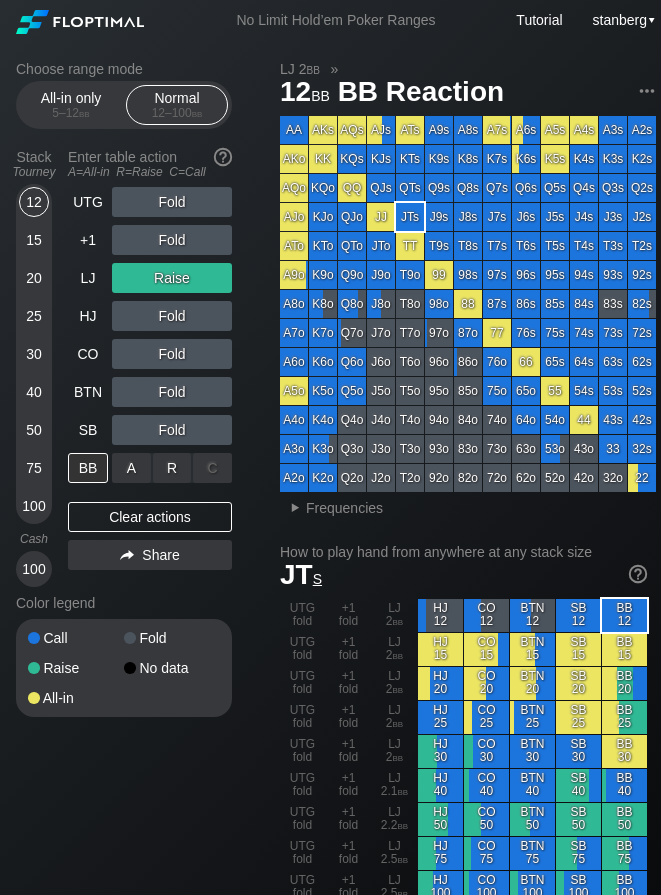 click on "A ✕" at bounding box center (131, 468) 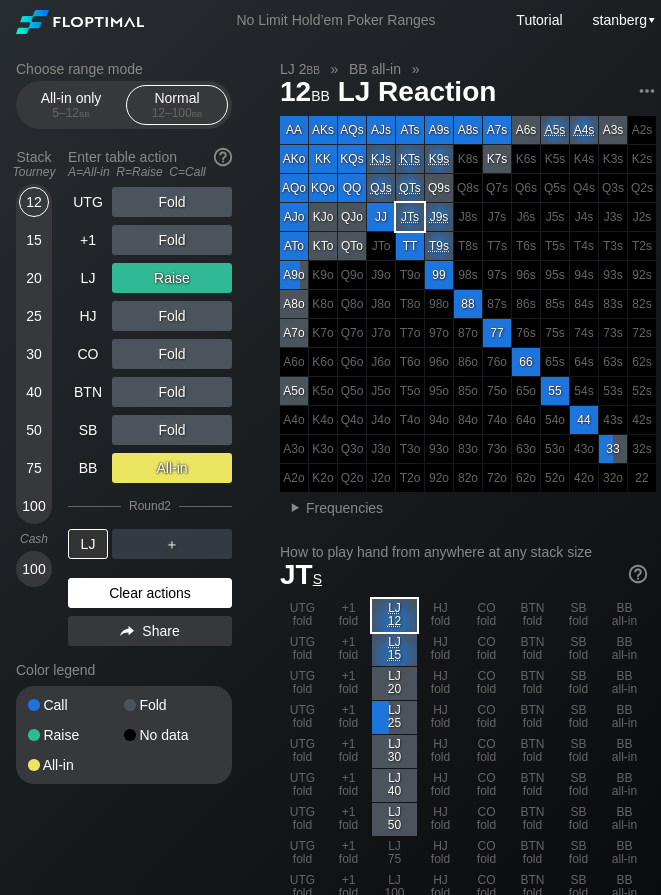 click on "Clear actions" at bounding box center [150, 593] 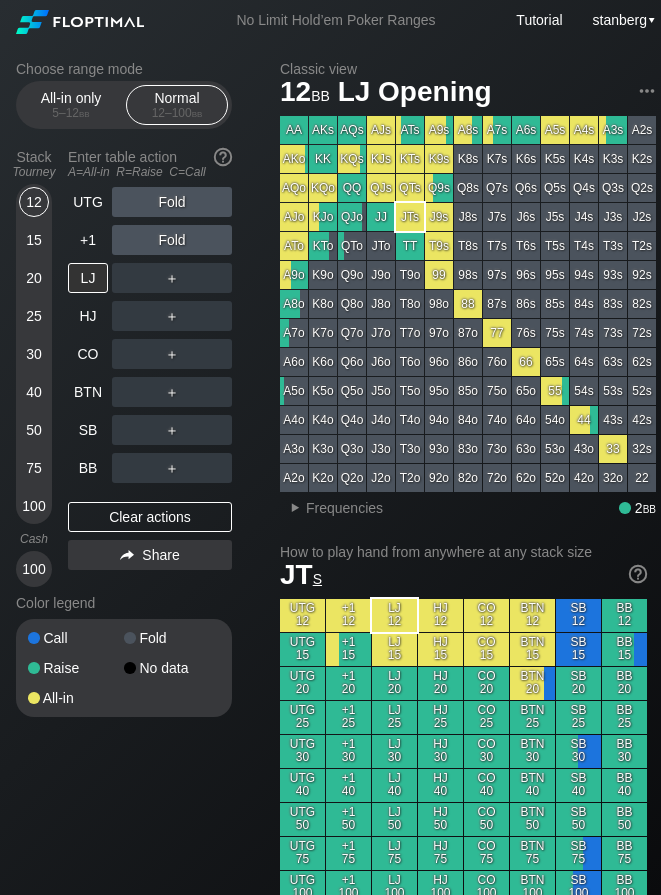 click on "25" at bounding box center (34, 316) 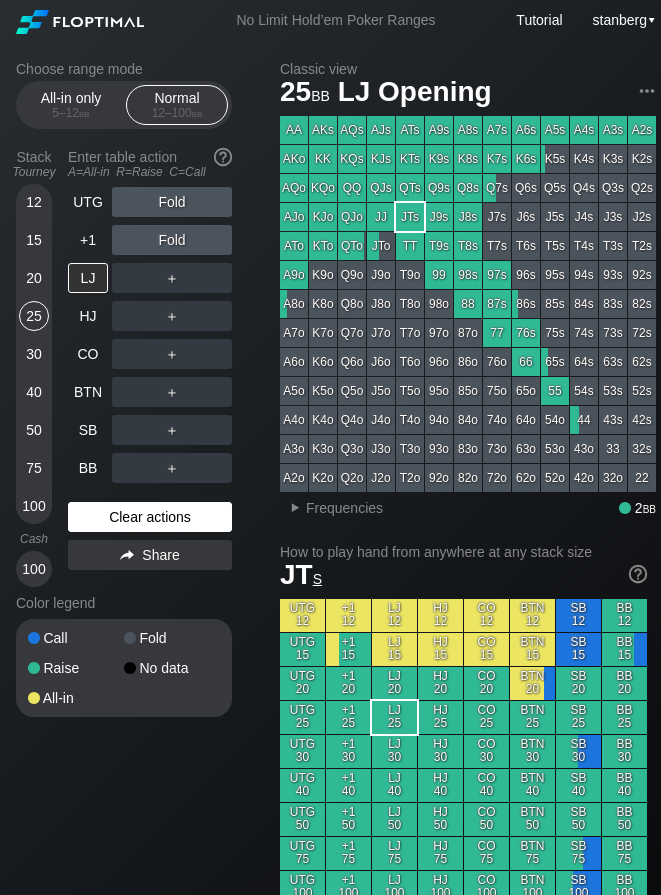 click on "Clear actions" at bounding box center [150, 517] 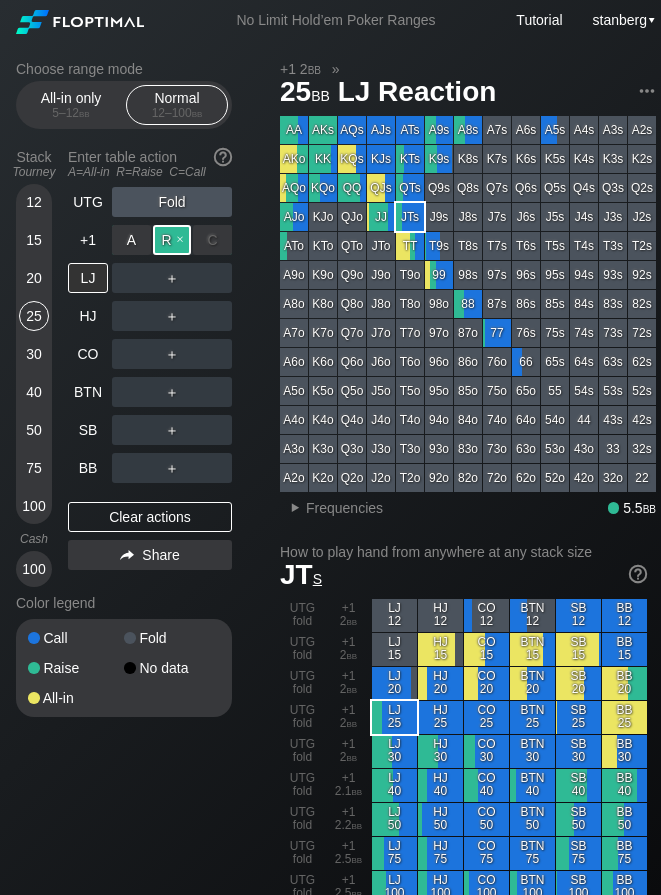 click on "R ✕" at bounding box center (172, 240) 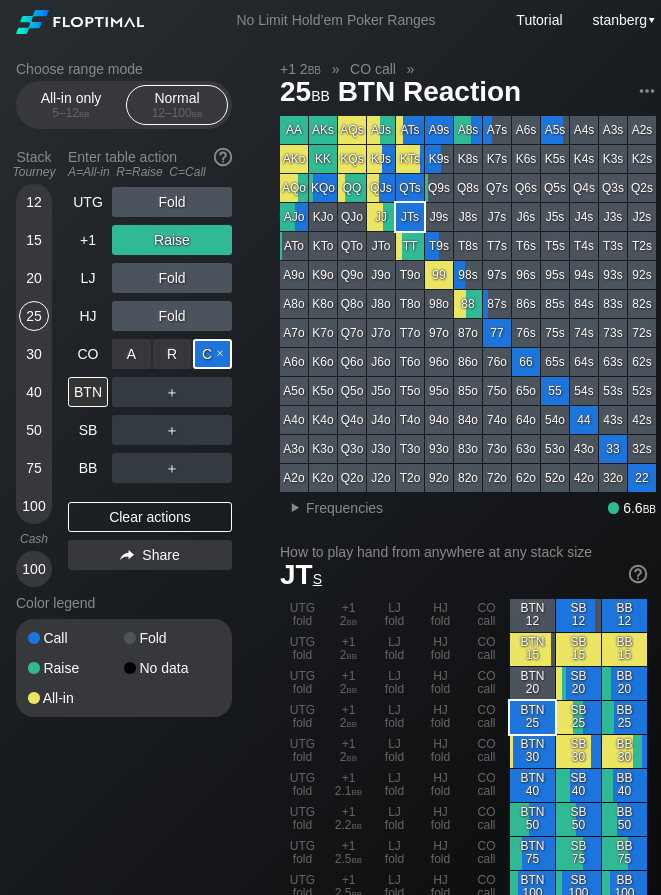 click on "C ✕" at bounding box center [212, 354] 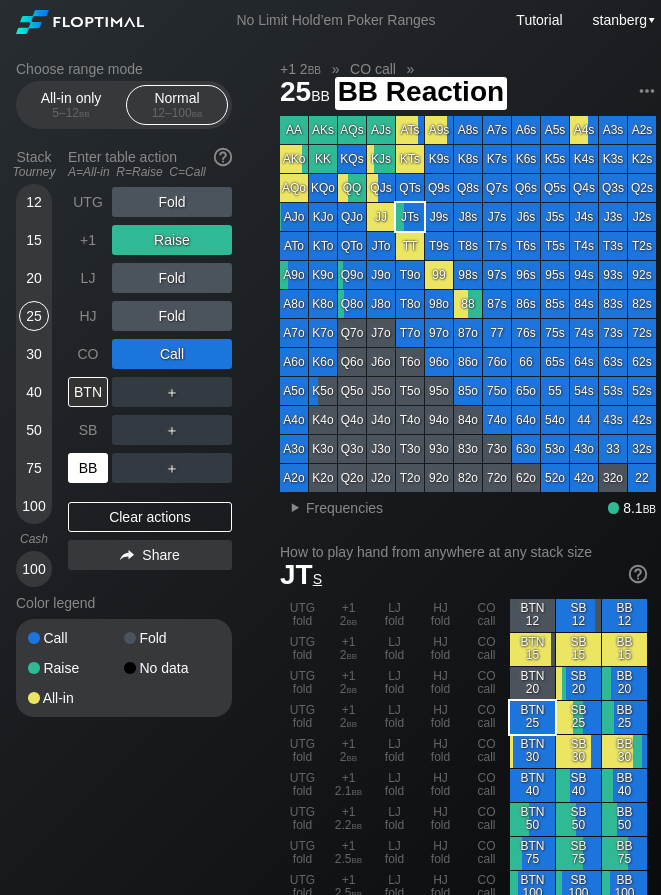 click on "BB" at bounding box center (88, 468) 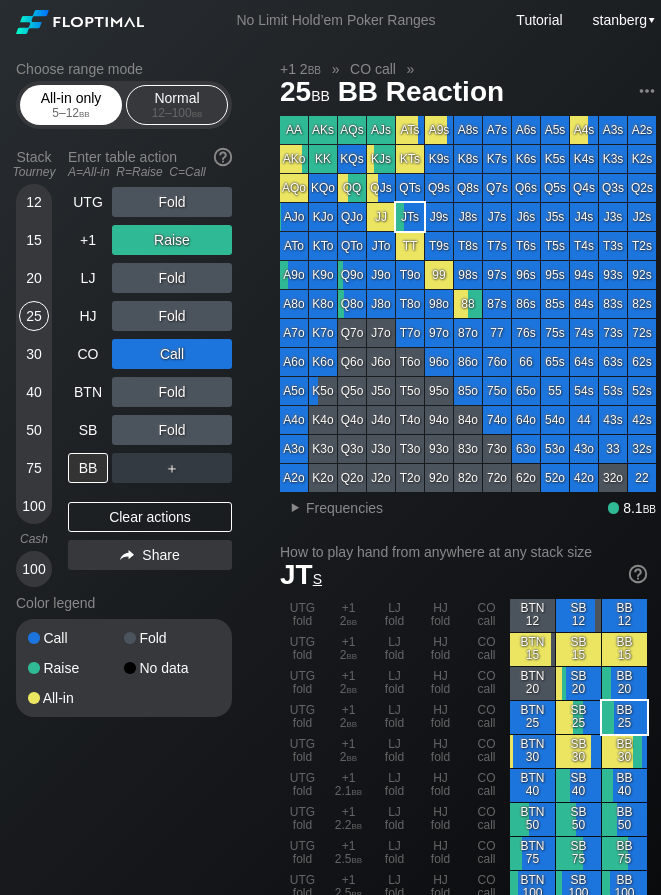 click on "bb" at bounding box center (84, 113) 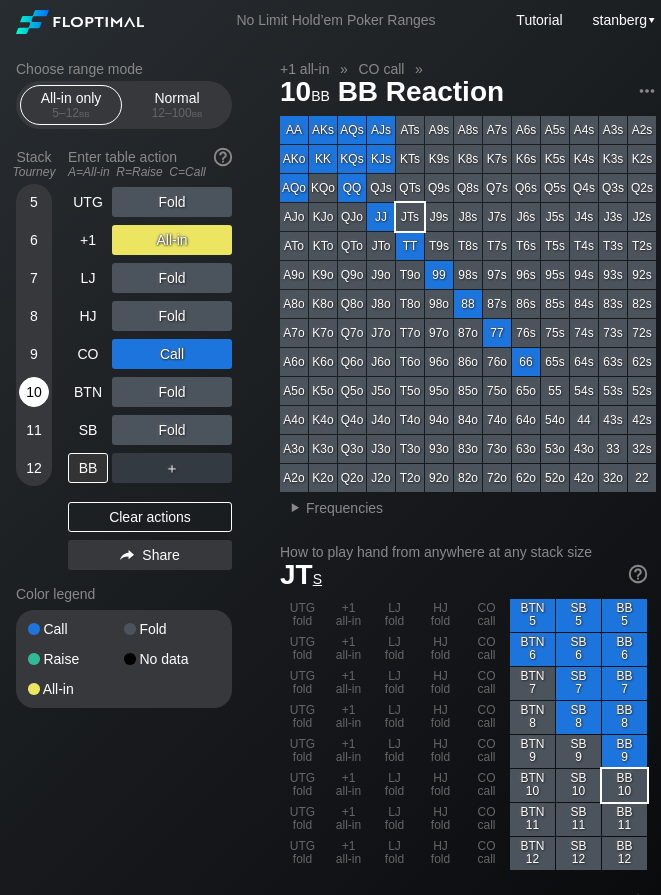 click on "10" at bounding box center (34, 392) 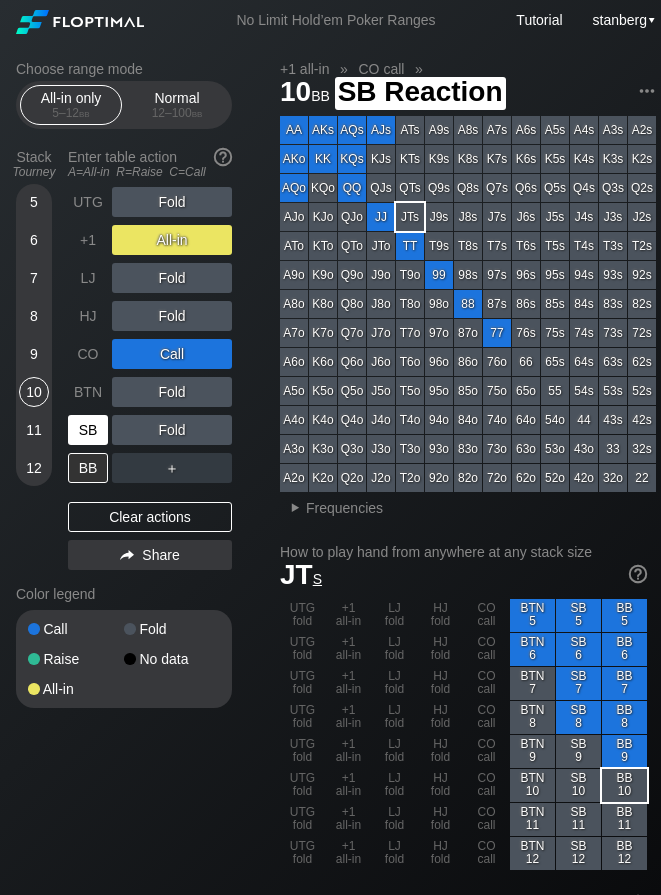 click on "SB" at bounding box center [88, 430] 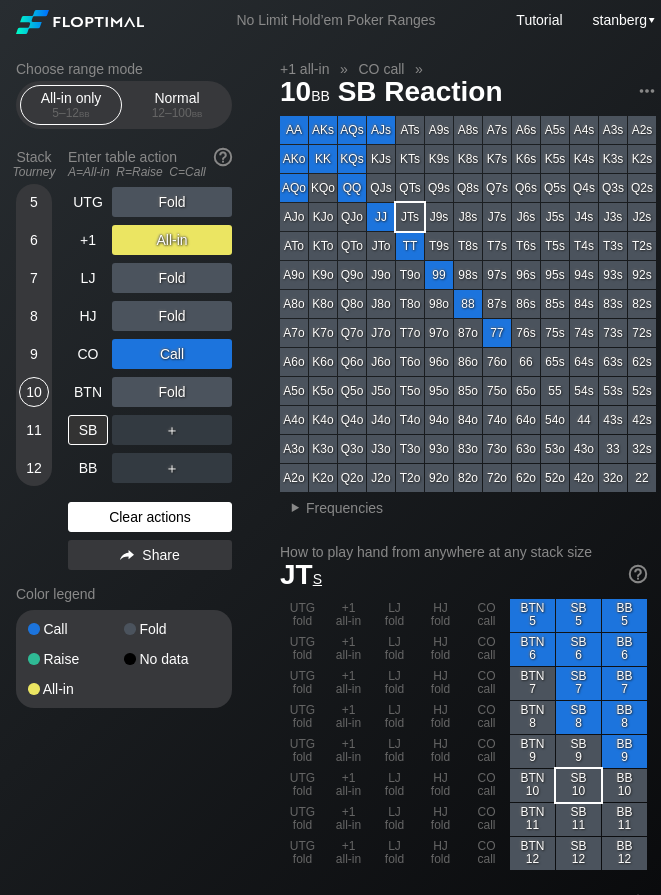 click on "Clear actions" at bounding box center (150, 517) 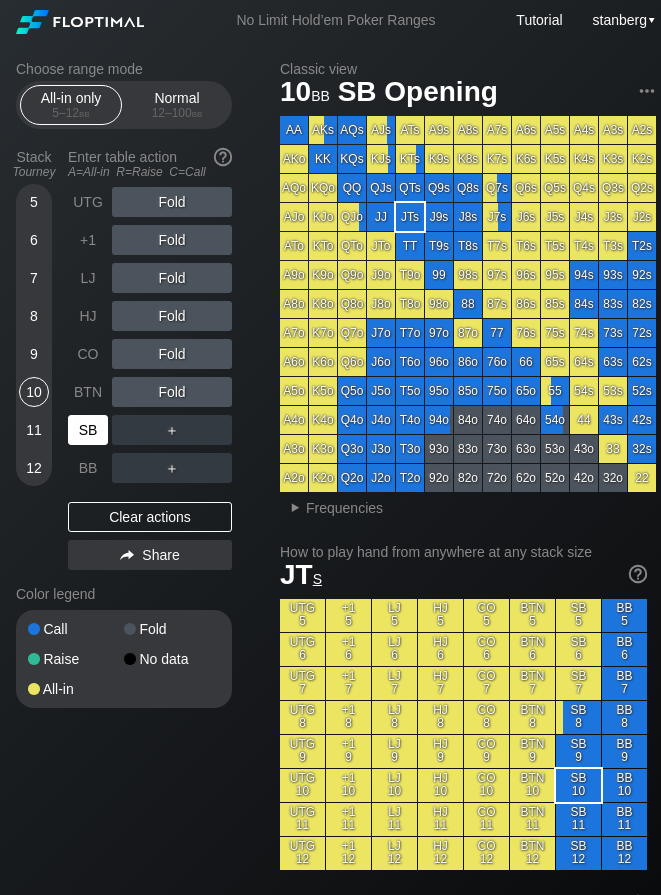 click on "SB" at bounding box center (88, 430) 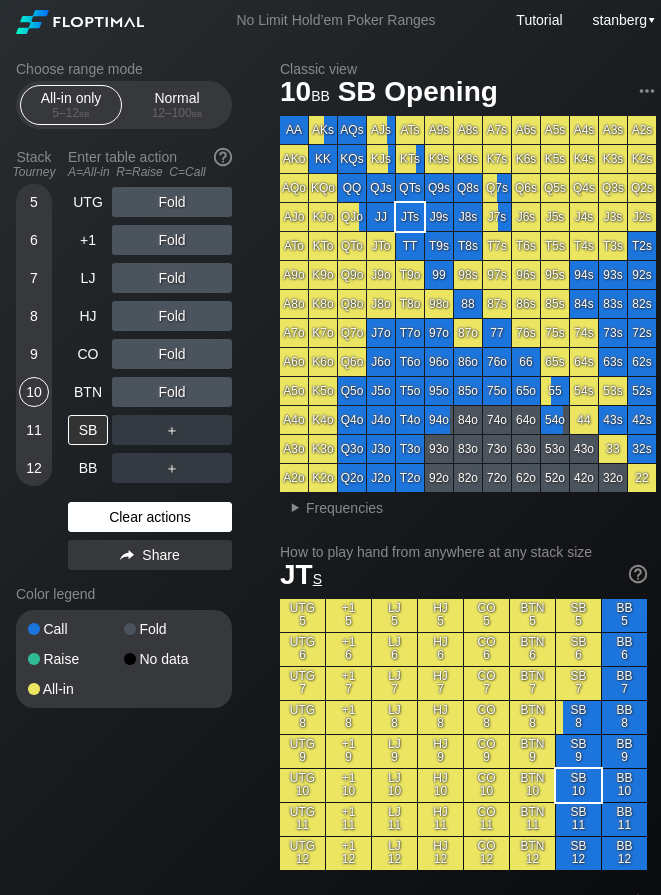 click on "Clear actions" at bounding box center [150, 517] 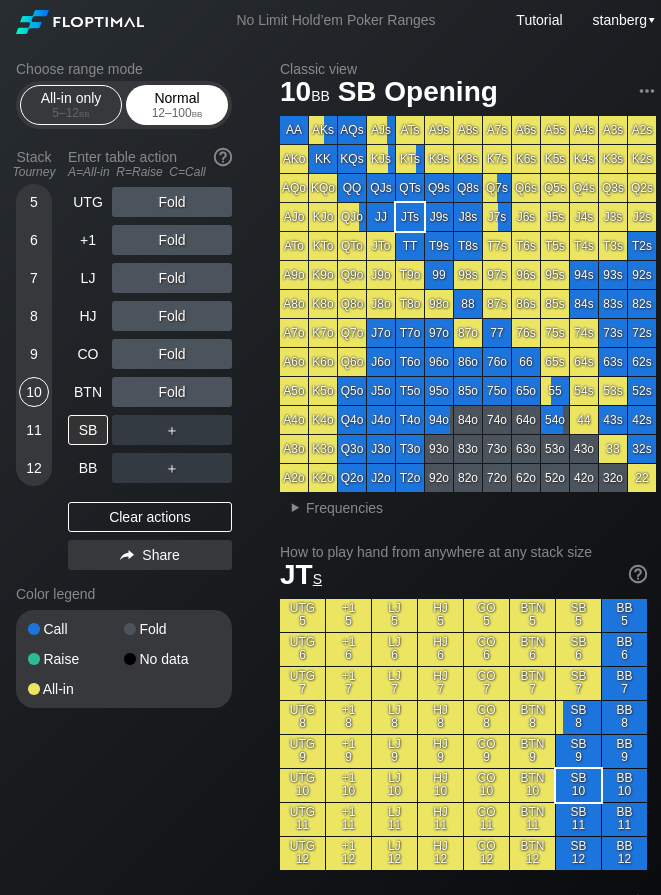 click on "Normal 12 – 100 bb" at bounding box center [177, 105] 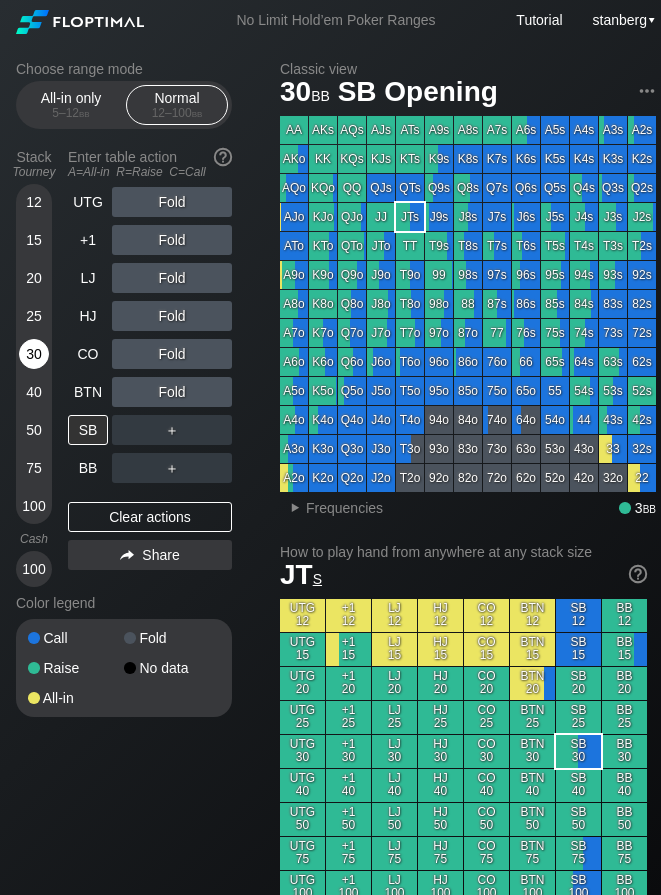 click on "30" at bounding box center [34, 354] 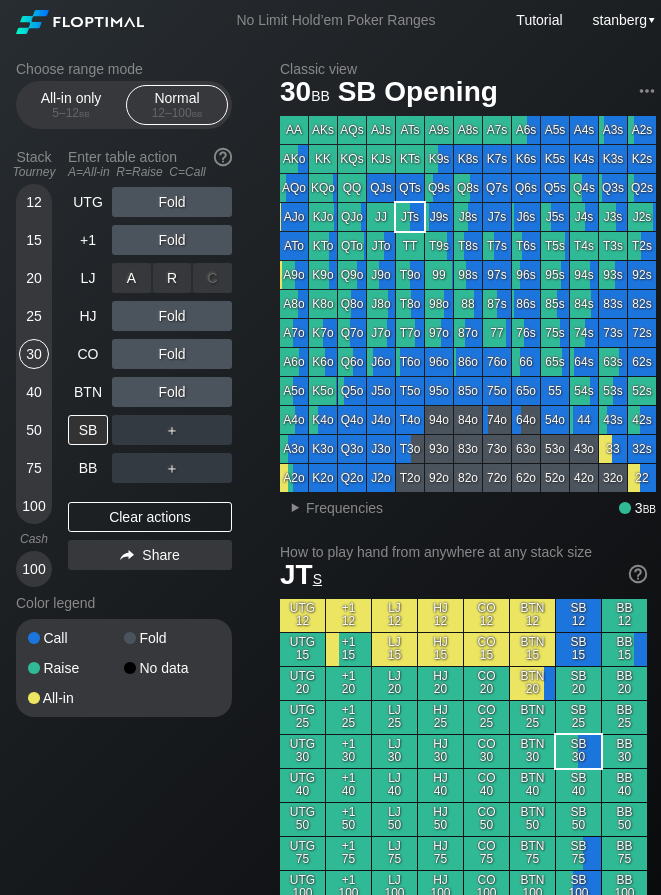 click on "A ✕ R ✕ C ✕ Fold" at bounding box center [172, 278] 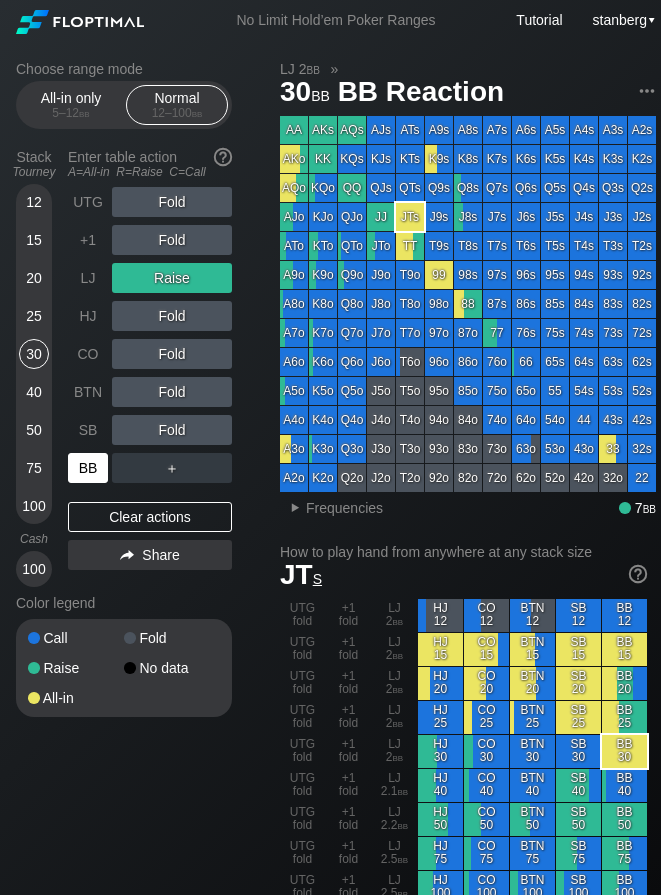 click on "BB" at bounding box center [88, 468] 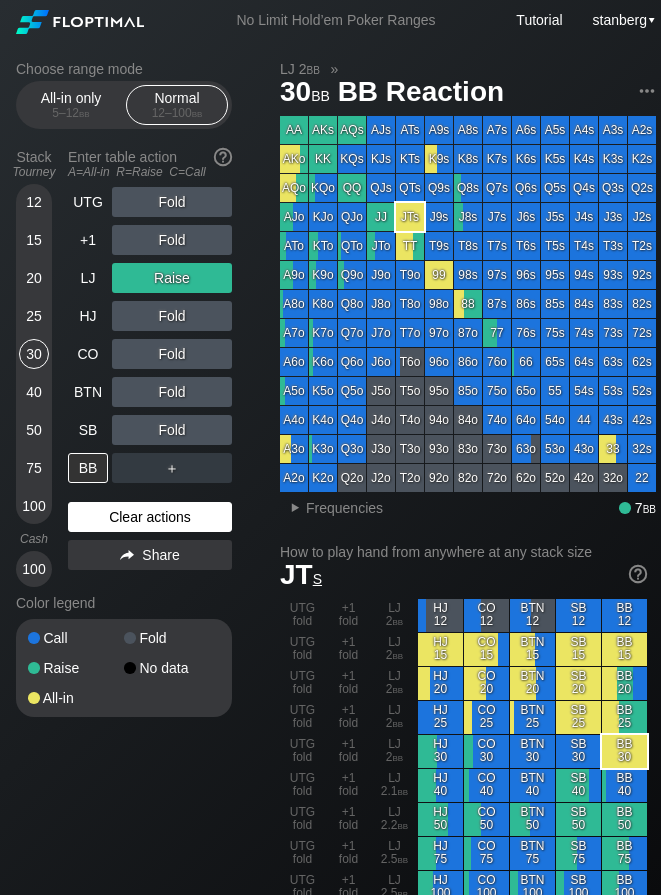 click on "Clear actions" at bounding box center [150, 517] 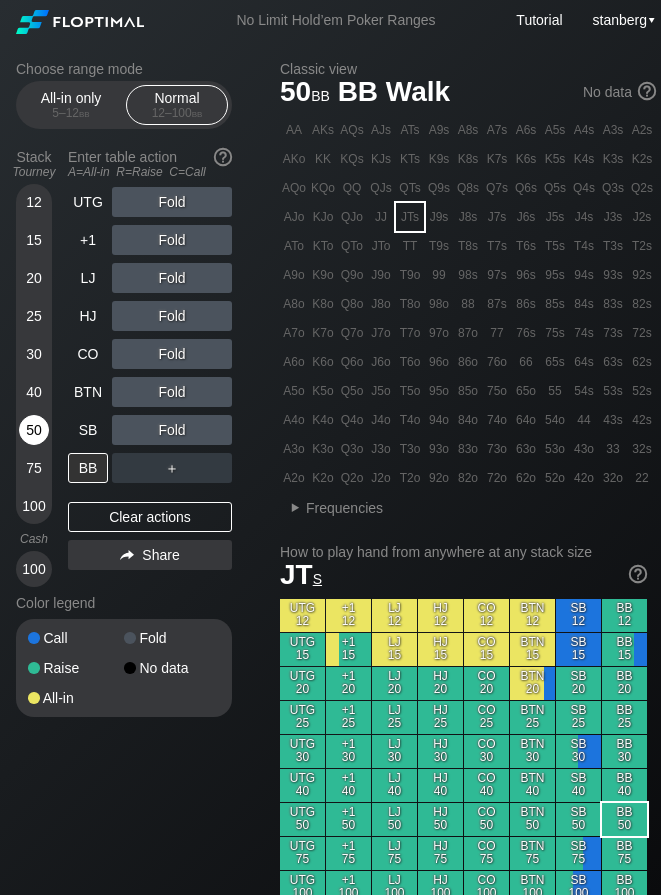 click on "50" at bounding box center (34, 430) 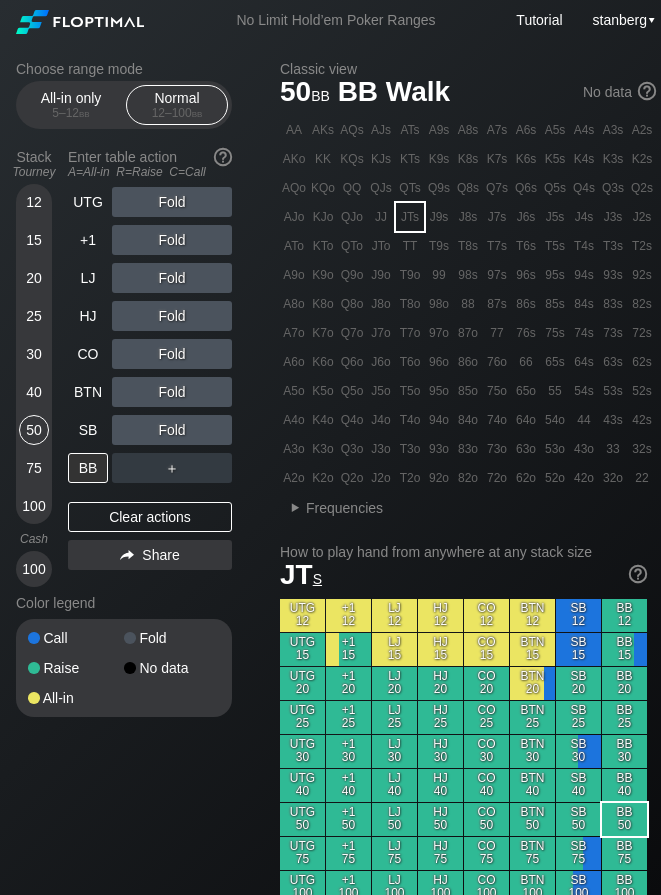 click on "15" at bounding box center (34, 240) 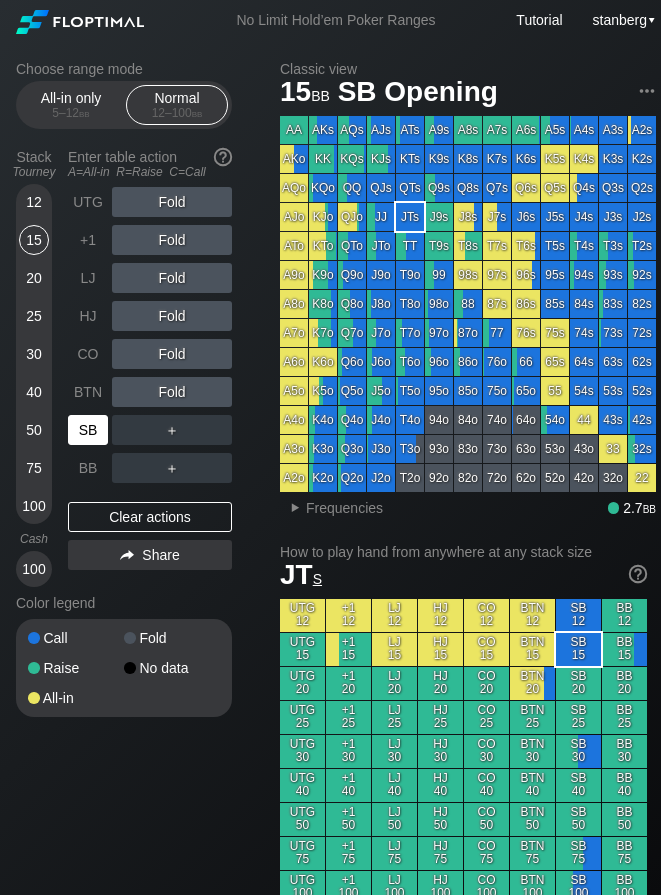 click on "SB" at bounding box center [88, 430] 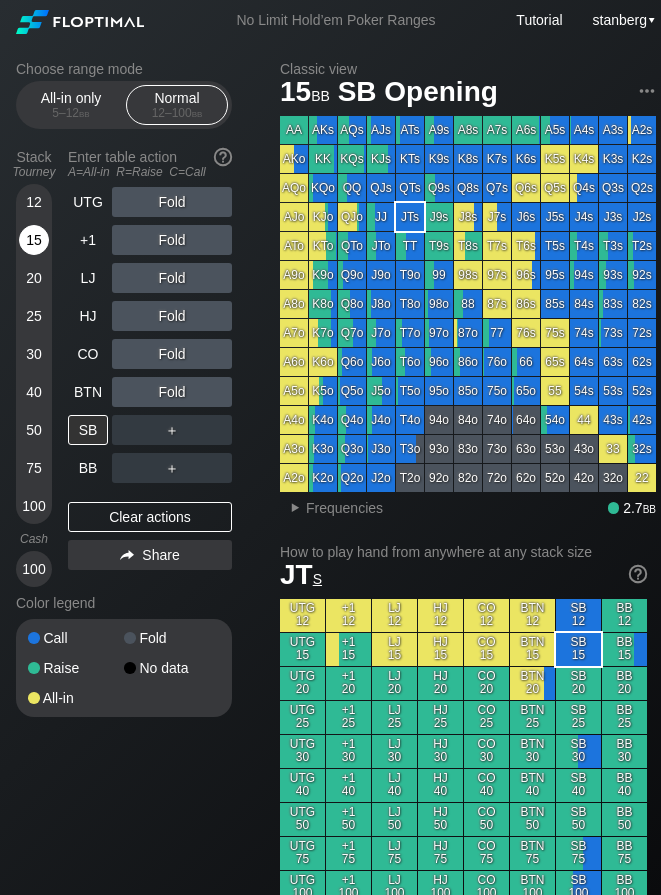 click on "15" at bounding box center (34, 240) 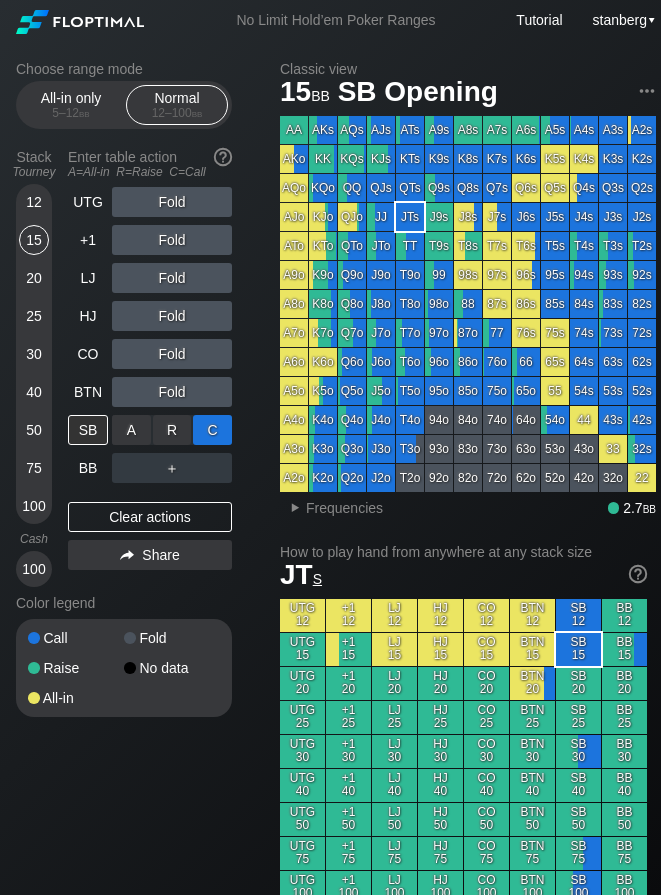 click on "C ✕" at bounding box center (212, 430) 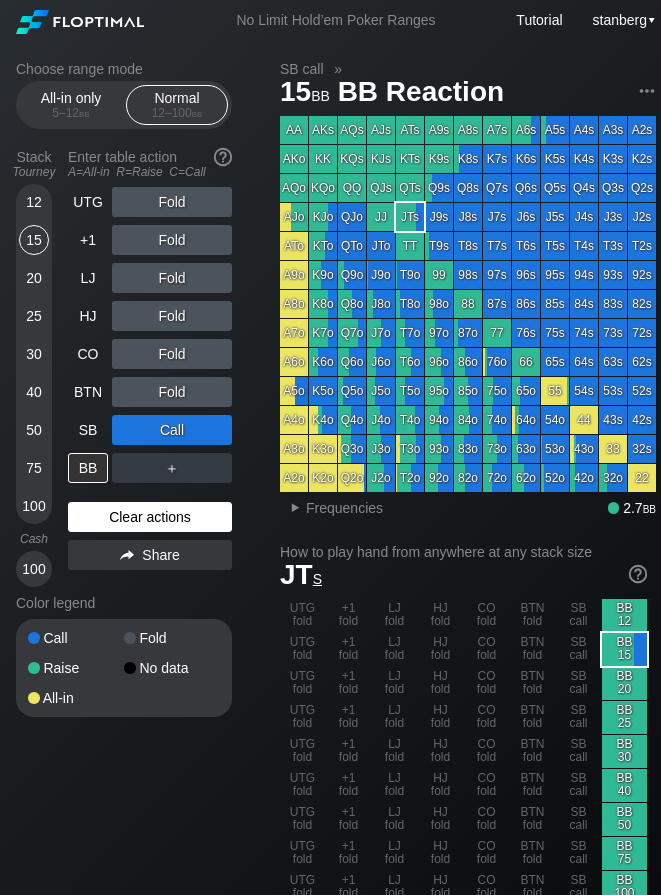 click on "Clear actions" at bounding box center [150, 517] 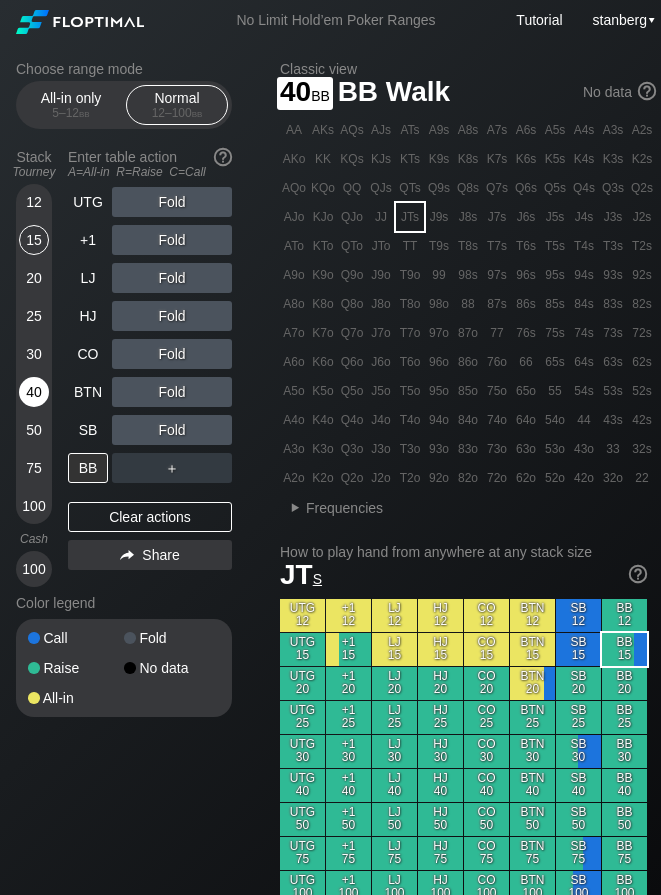 click on "40" at bounding box center (34, 392) 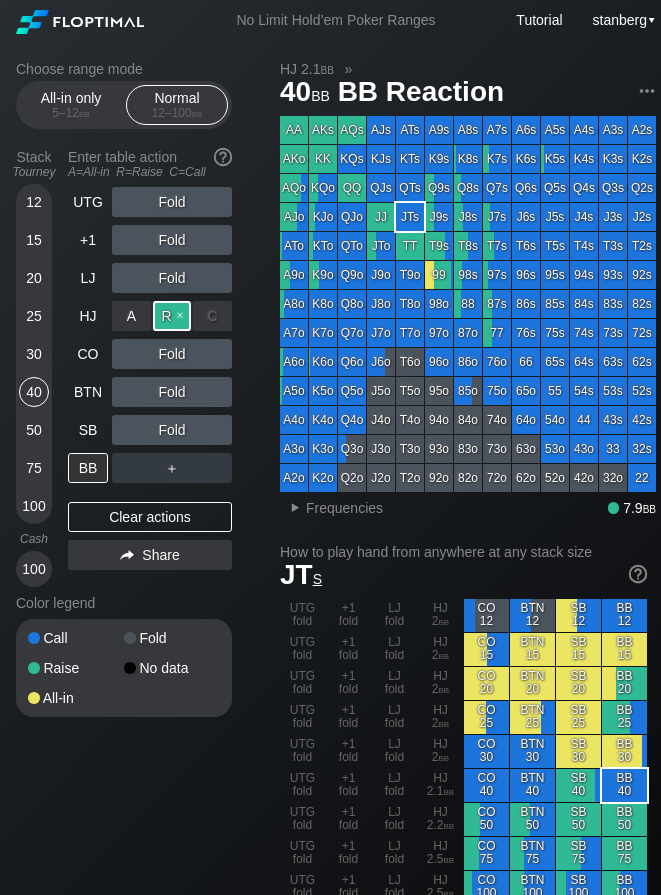 click on "R ✕" at bounding box center (172, 316) 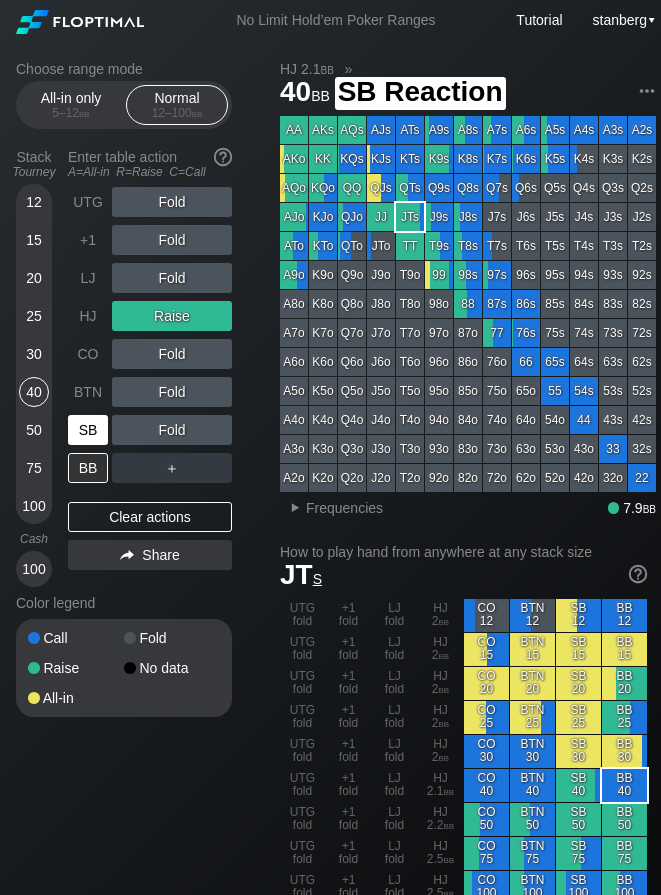 click on "SB" at bounding box center [88, 430] 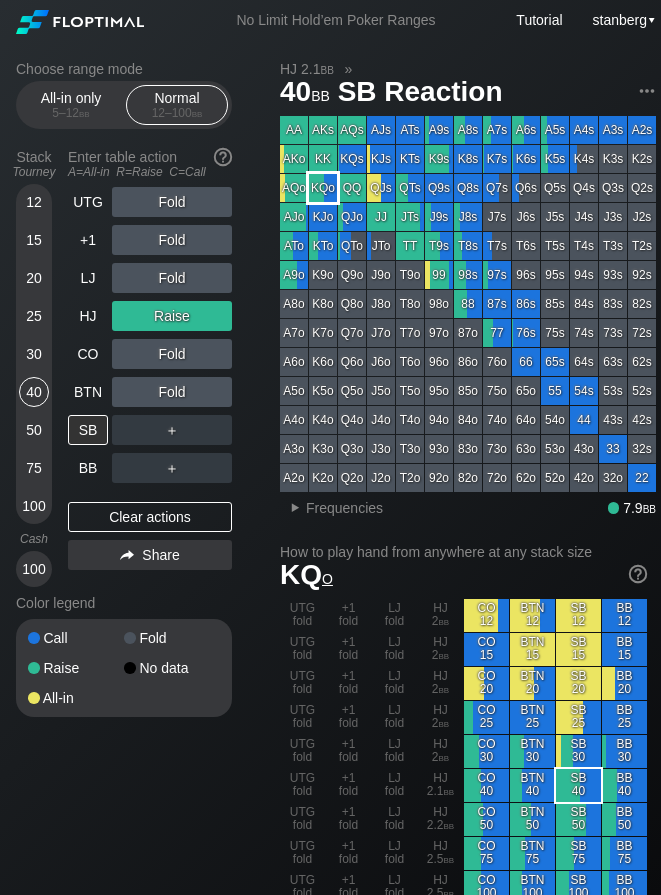 click on "KQo" at bounding box center [323, 188] 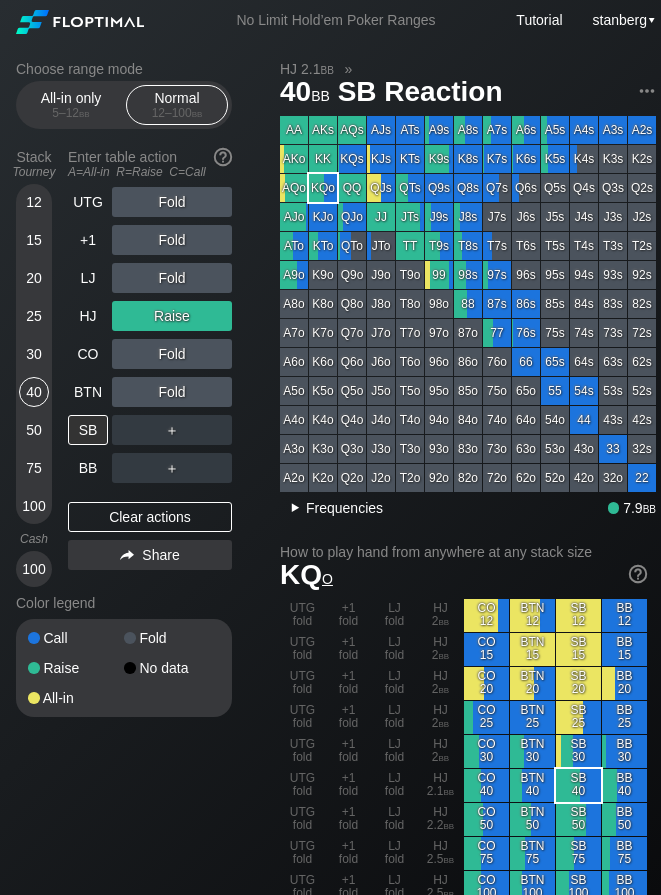 click on "Frequencies" at bounding box center [344, 508] 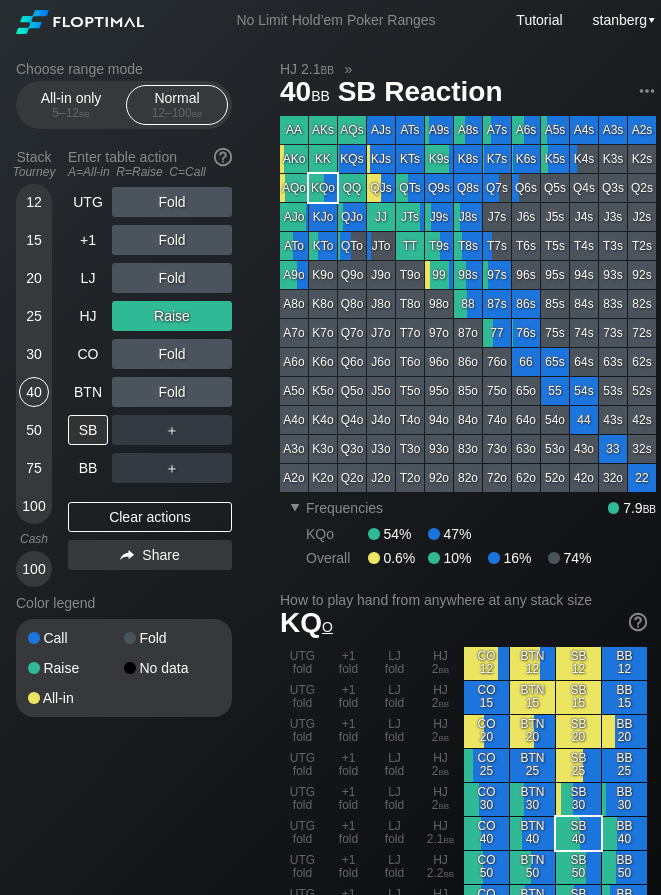 click on "＋" at bounding box center (172, 430) 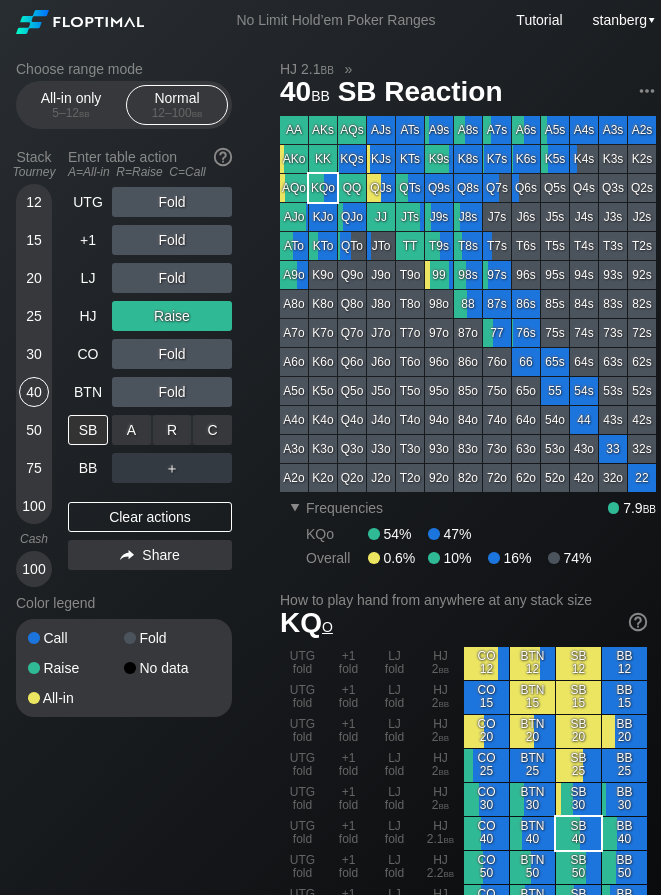 click on "R ✕" at bounding box center [172, 430] 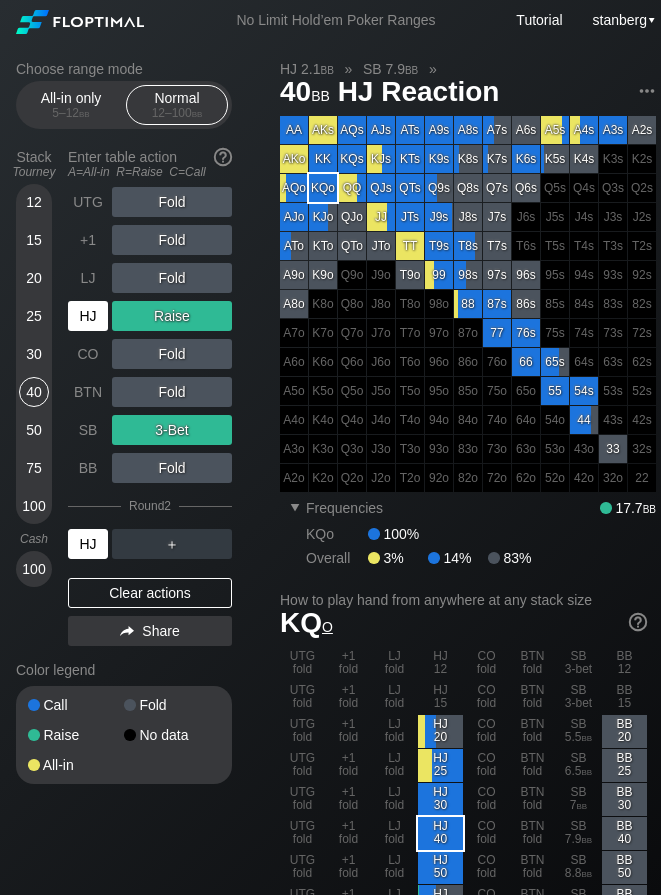 click on "HJ" at bounding box center [88, 544] 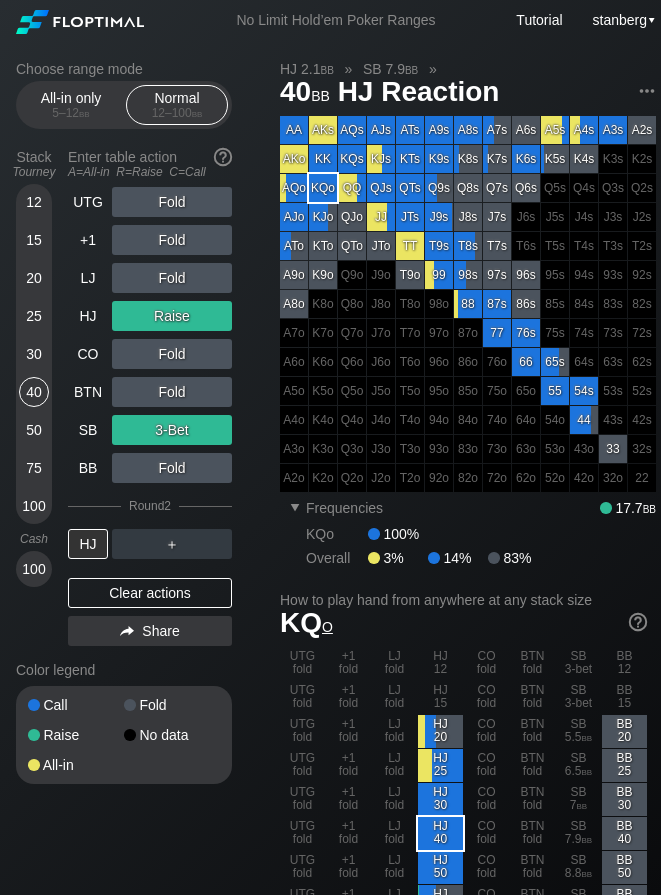 drag, startPoint x: 140, startPoint y: 583, endPoint x: 117, endPoint y: 323, distance: 261.01532 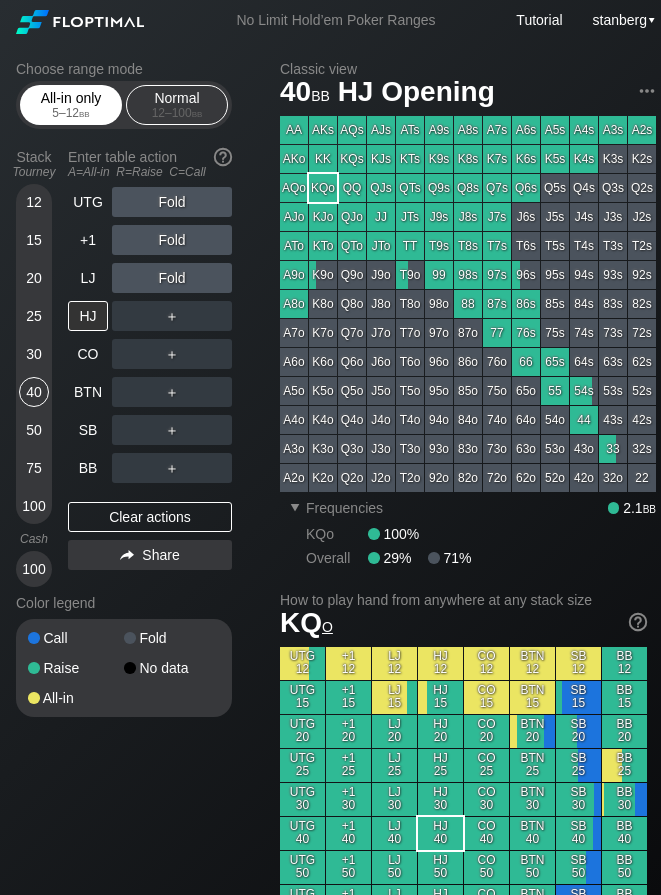 click on "5 – 12 bb" at bounding box center [71, 113] 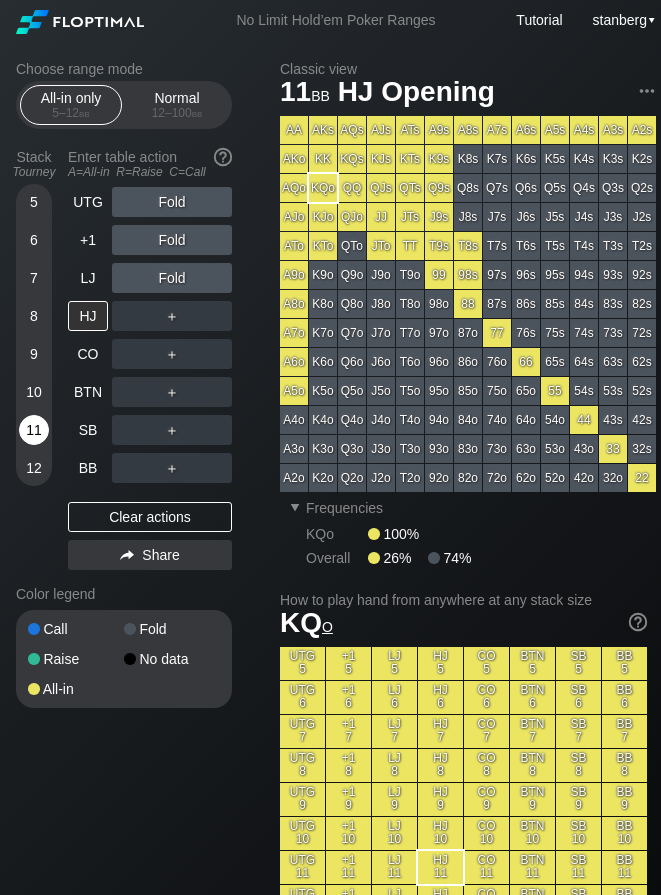 click on "11" at bounding box center [34, 430] 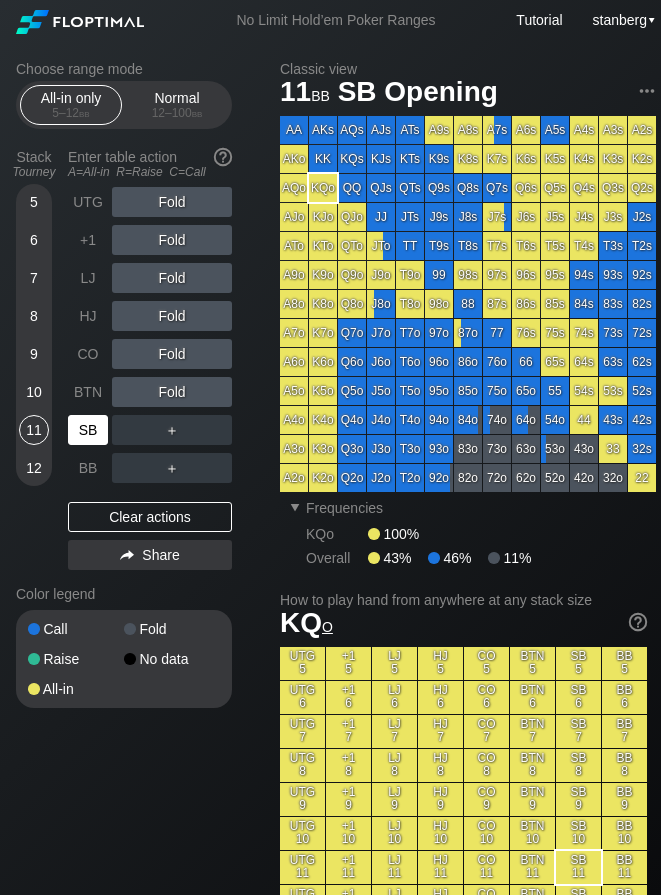 click on "SB" at bounding box center (88, 430) 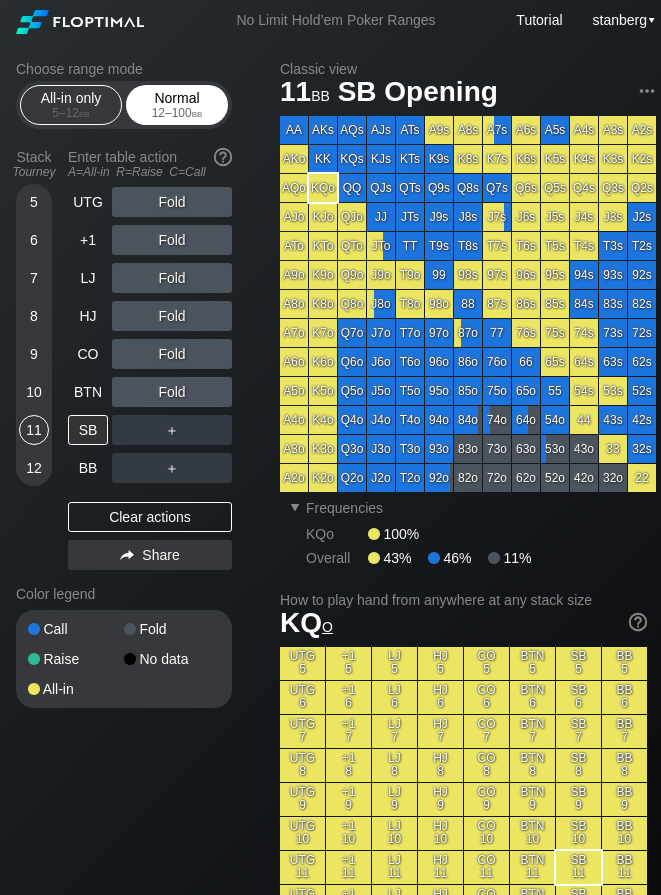 click on "12 – 100 bb" at bounding box center (177, 113) 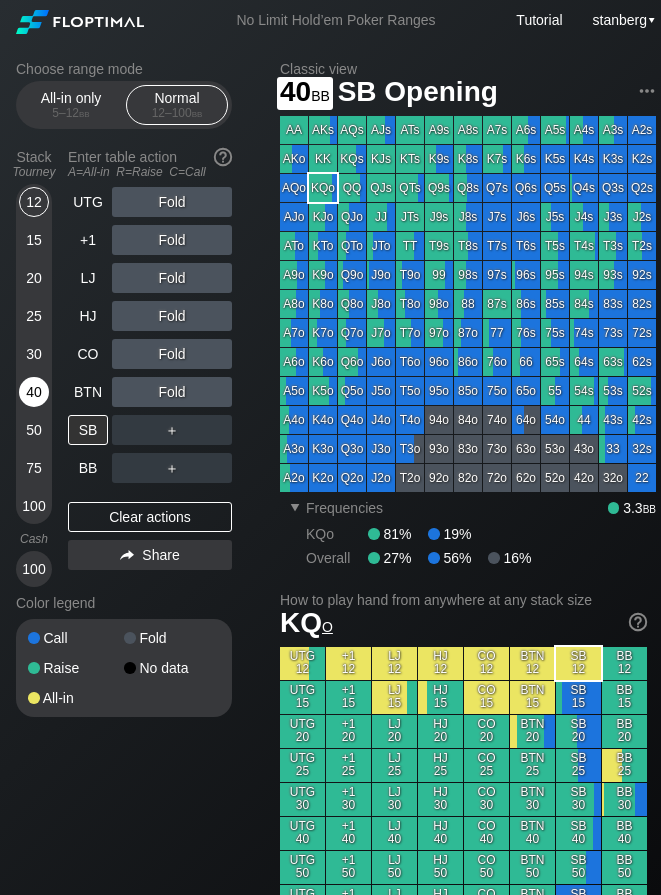 click on "40" at bounding box center (34, 392) 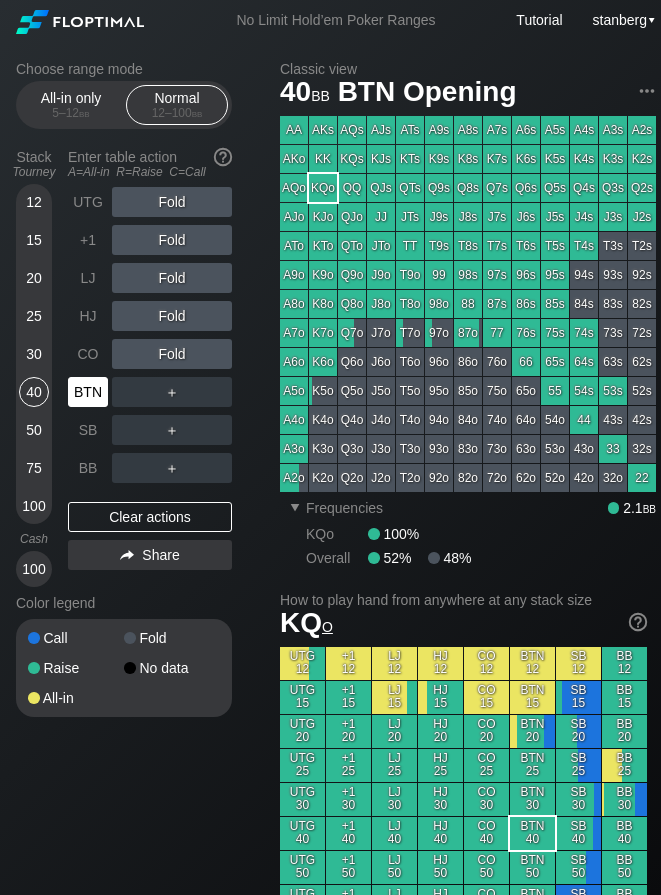 click on "BTN" at bounding box center (88, 392) 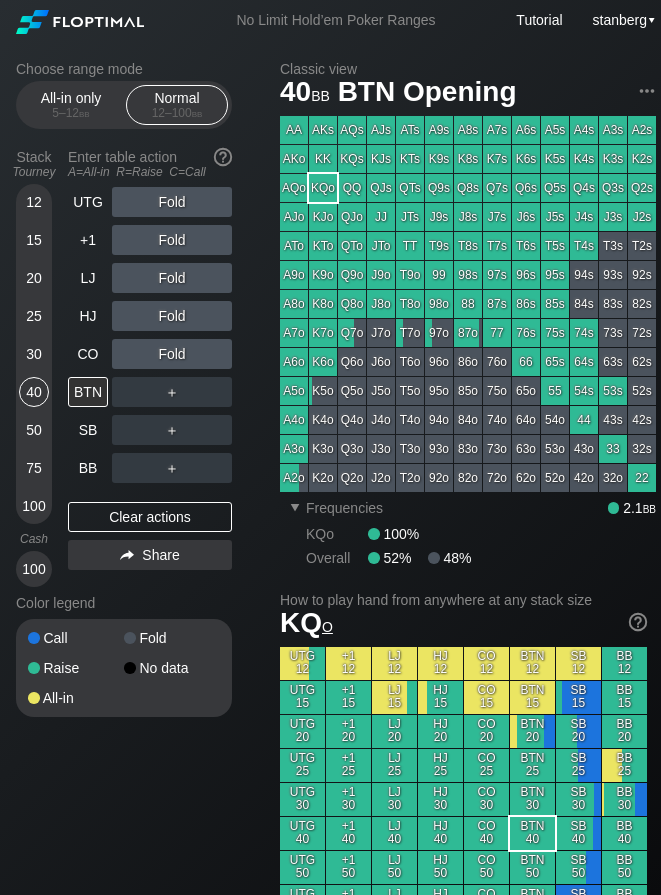 click on "Fold" at bounding box center (172, 278) 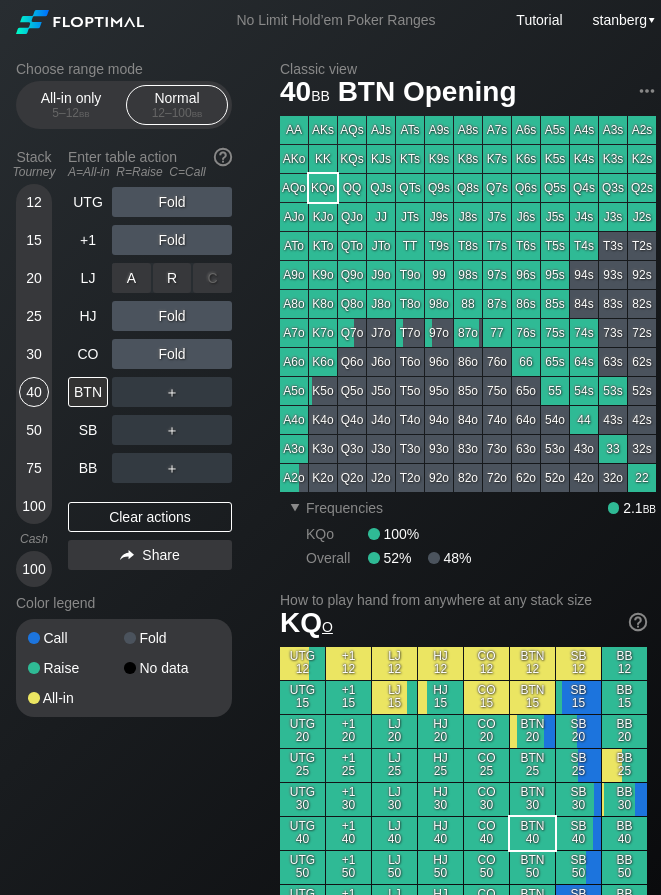 click on "R ✕" at bounding box center (172, 278) 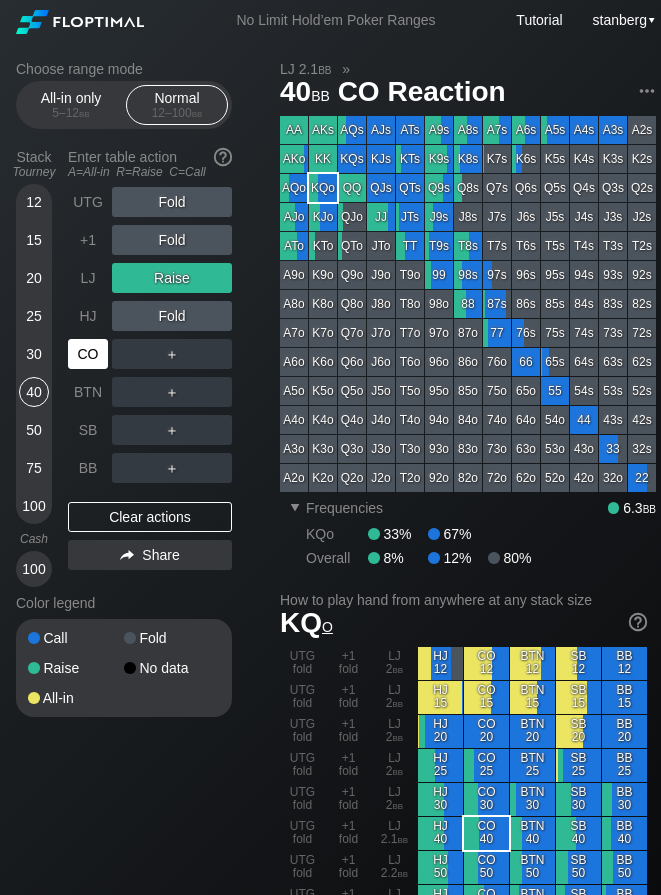 click on "CO" at bounding box center (88, 354) 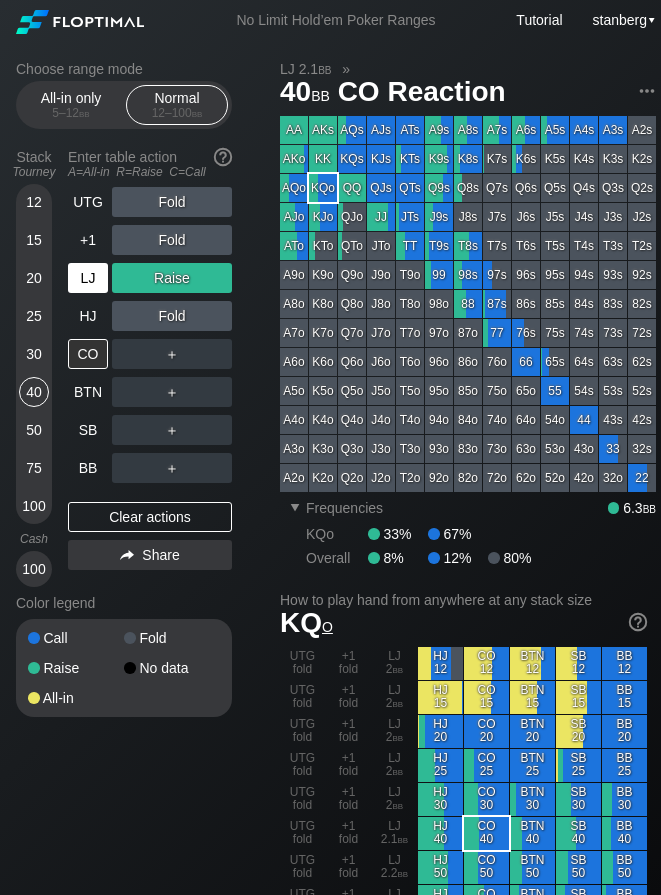 drag, startPoint x: 123, startPoint y: 512, endPoint x: 109, endPoint y: 287, distance: 225.43513 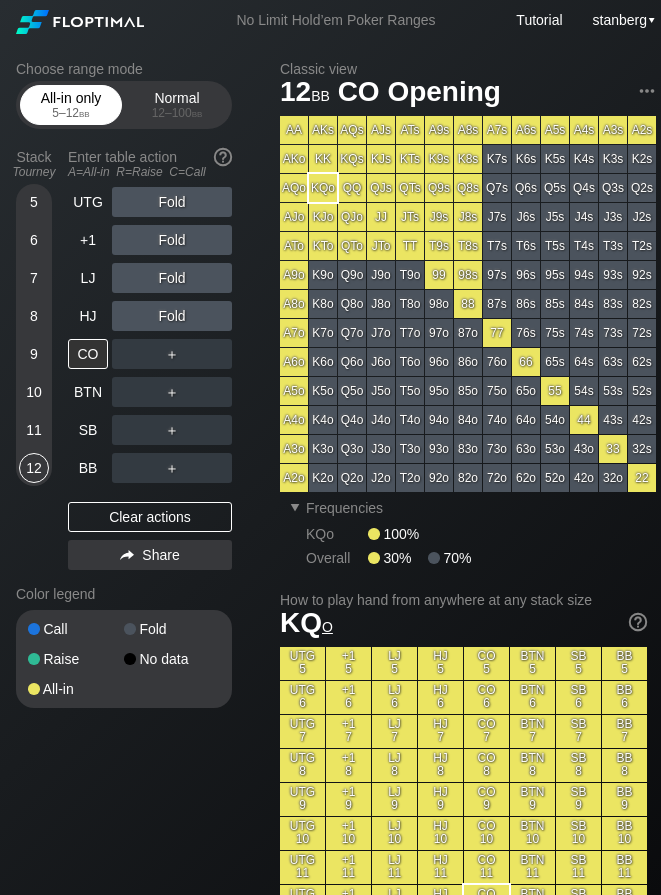 click on "All-in only 5 – 12 bb" at bounding box center [71, 105] 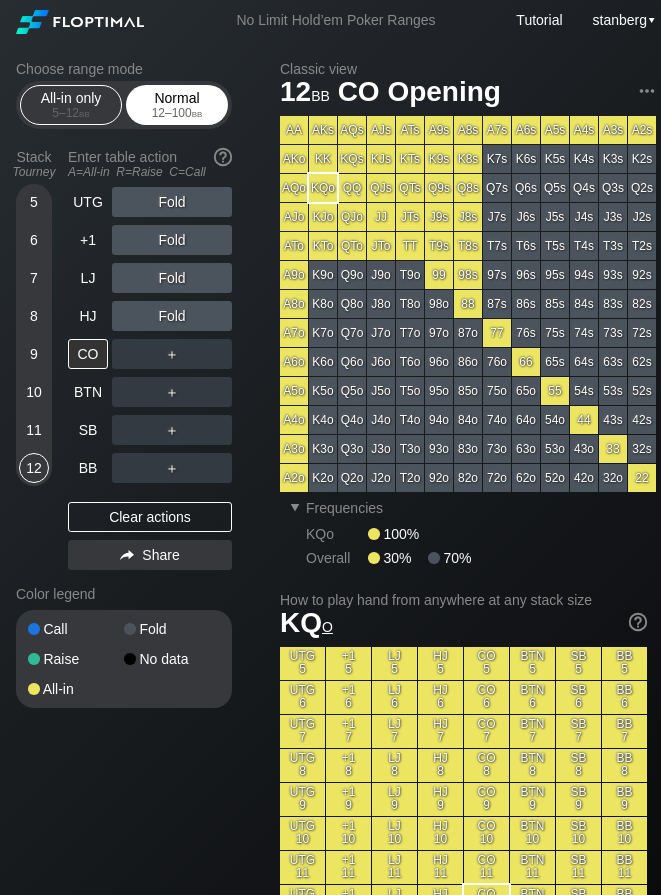 click on "Normal 12 – 100 bb" at bounding box center (177, 105) 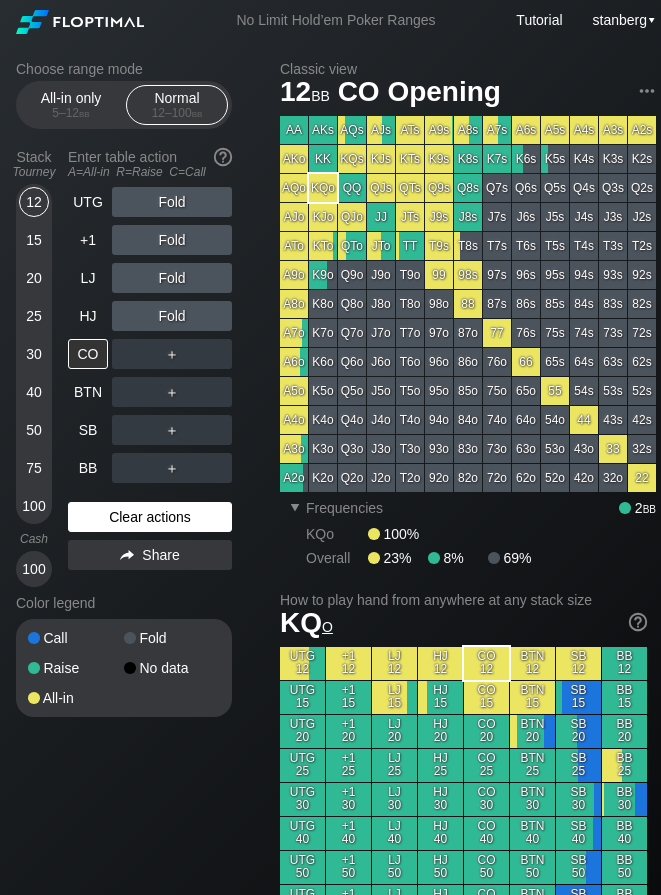 click on "Clear actions" at bounding box center [150, 517] 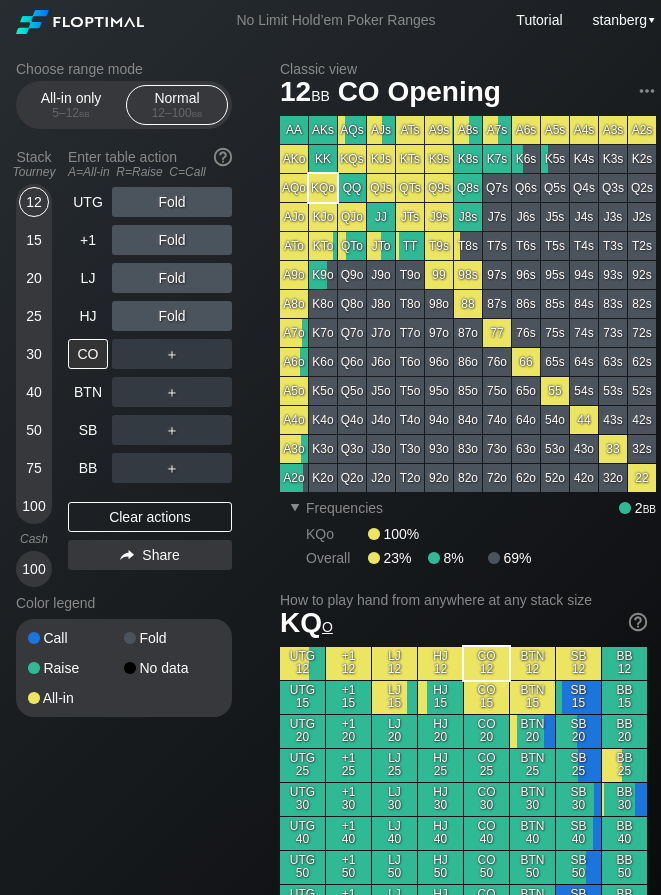 click on "40" at bounding box center [34, 392] 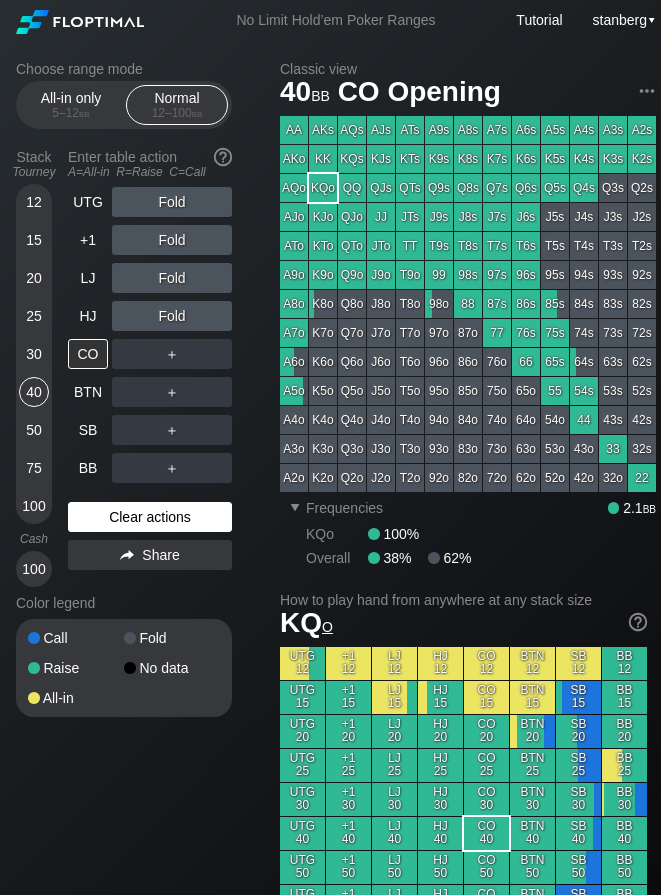 click on "Clear actions" at bounding box center [150, 517] 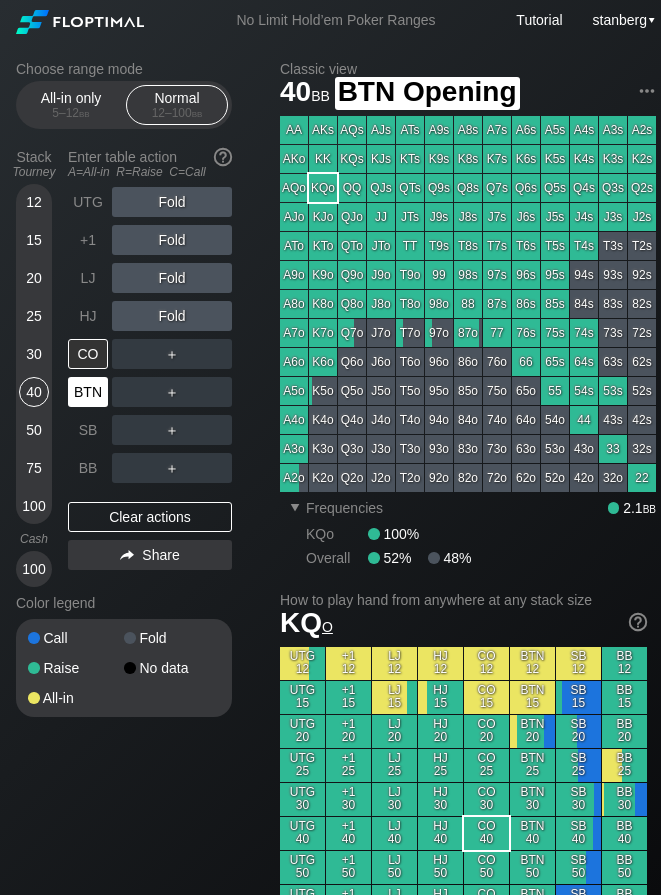 click on "BTN" at bounding box center [88, 392] 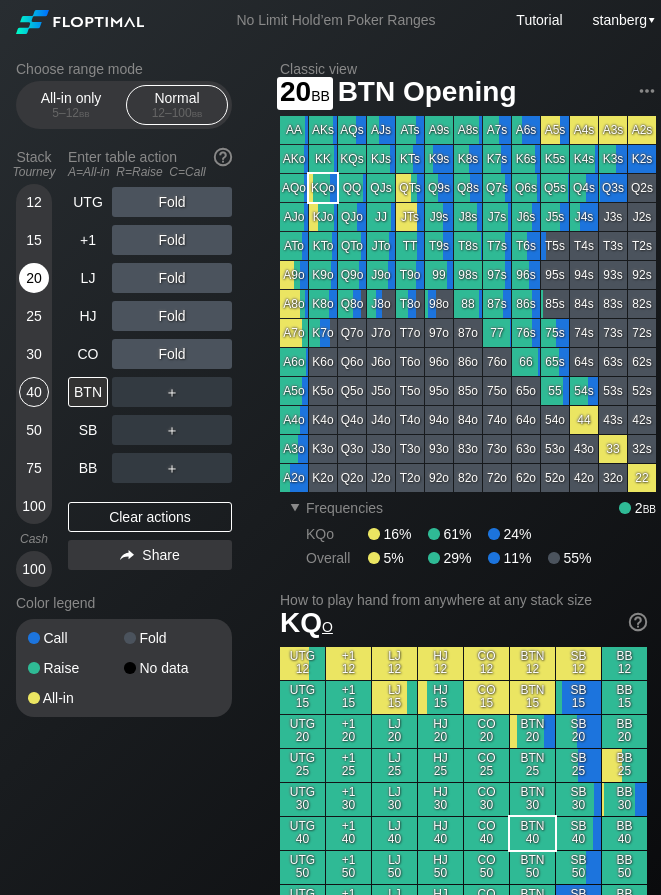 click on "20" at bounding box center [34, 278] 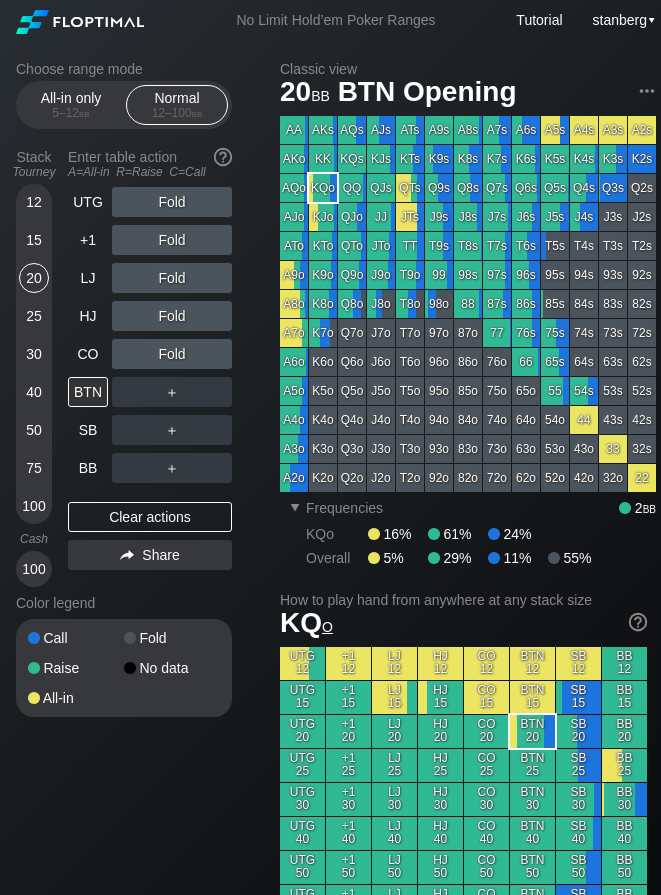 click on "40" at bounding box center [34, 392] 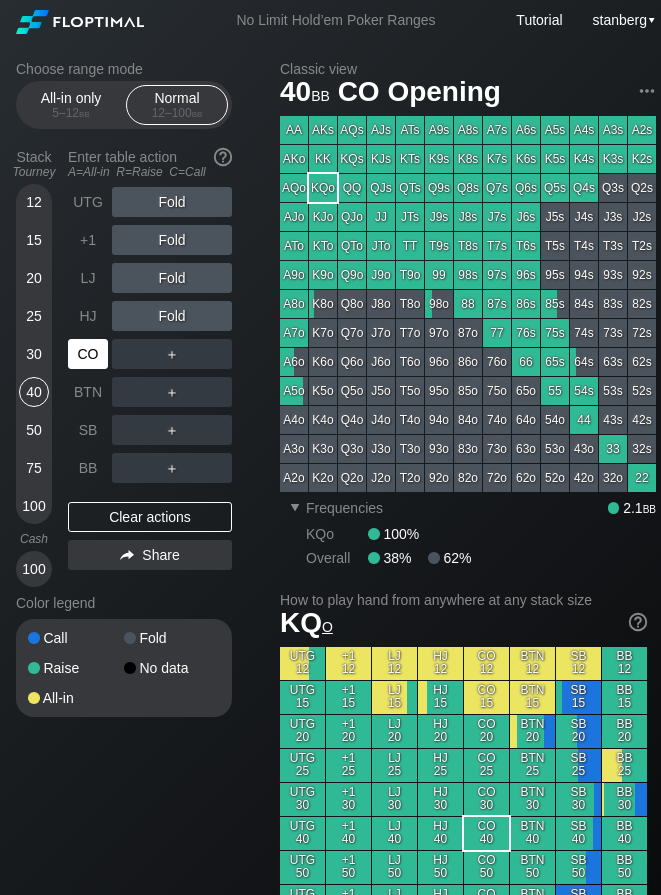 click on "CO" at bounding box center (88, 354) 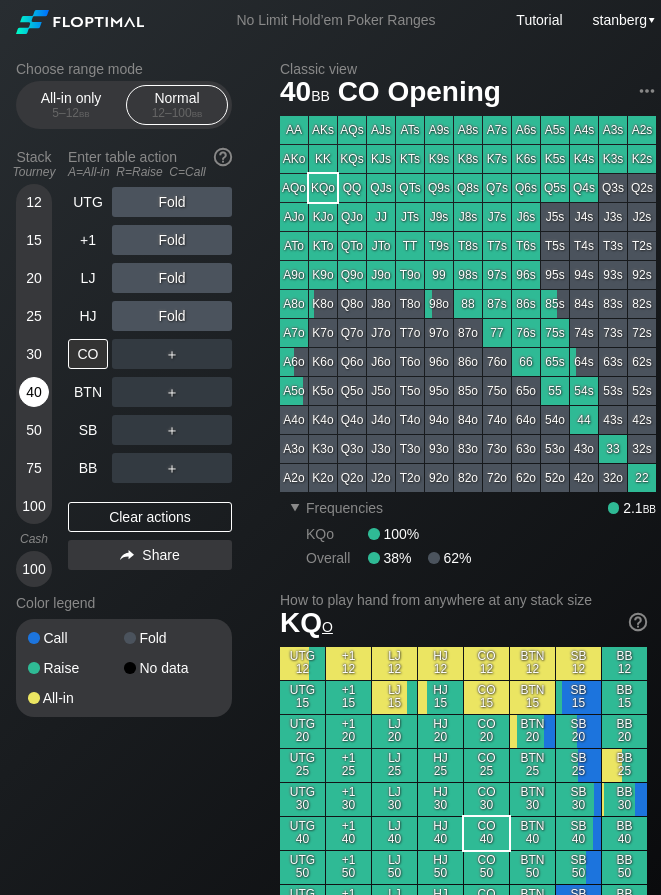 click on "40" at bounding box center [34, 392] 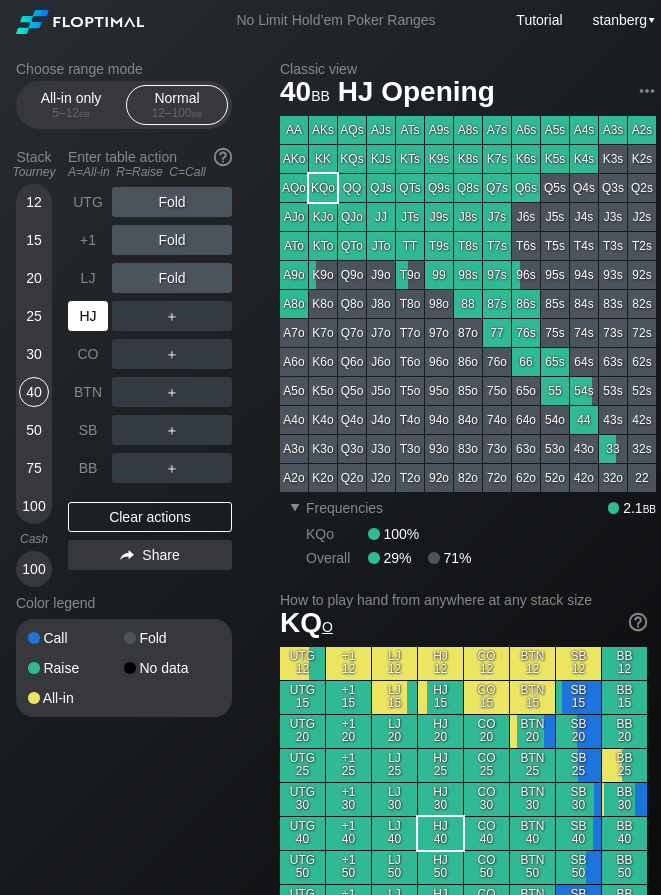 click on "HJ" at bounding box center [88, 316] 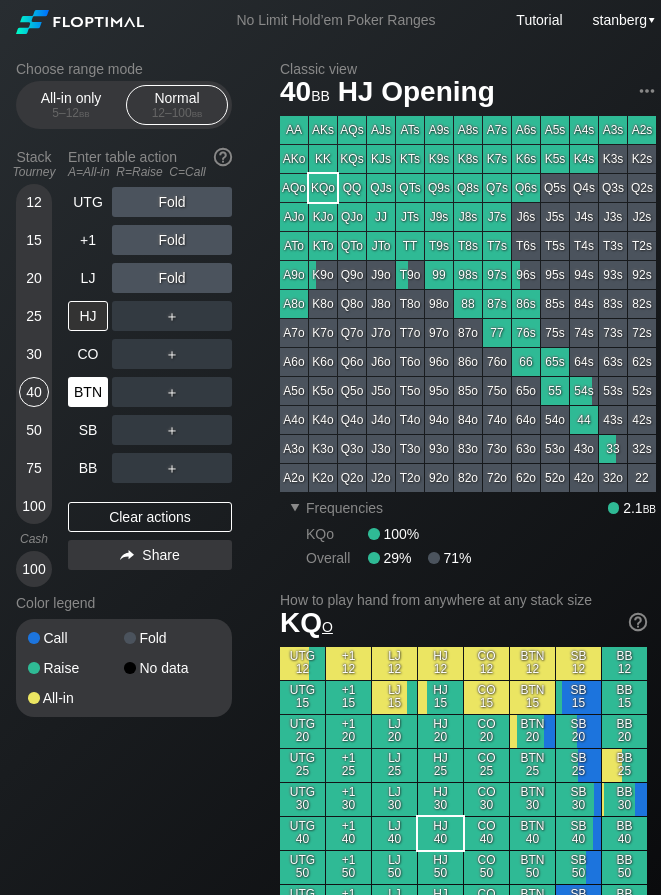 click on "BTN" at bounding box center [88, 392] 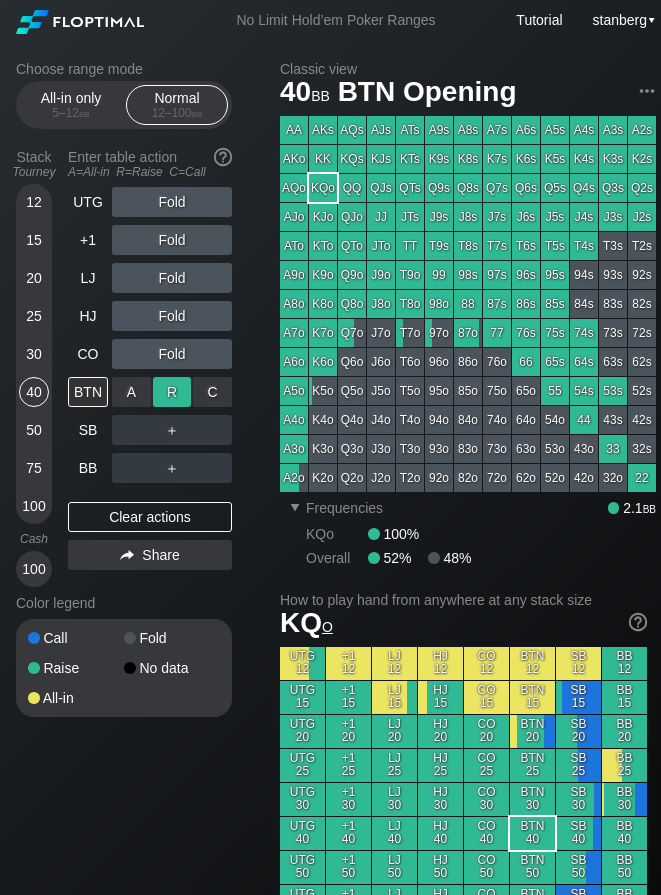 click on "R ✕" at bounding box center (172, 392) 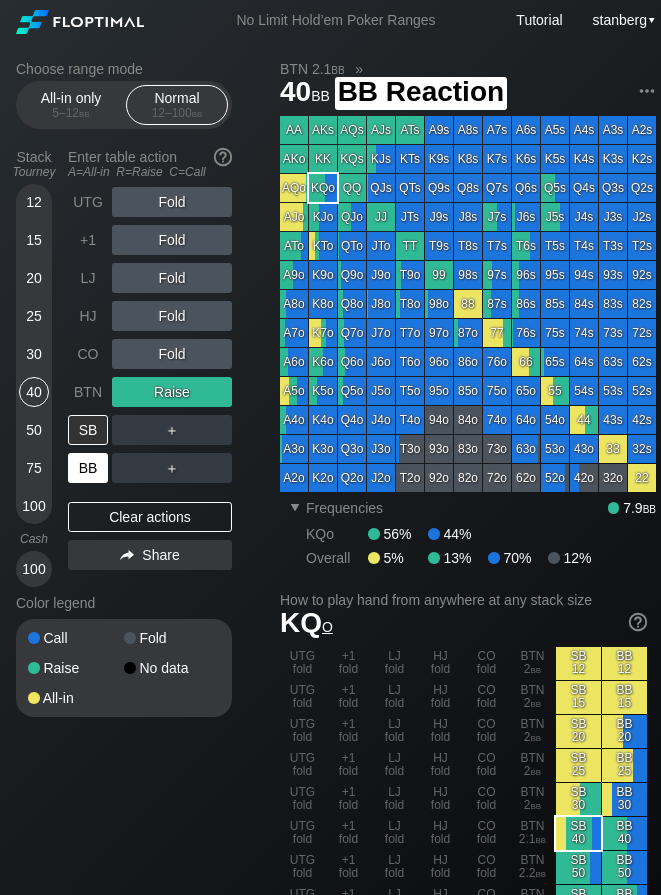 click on "BB" at bounding box center (88, 468) 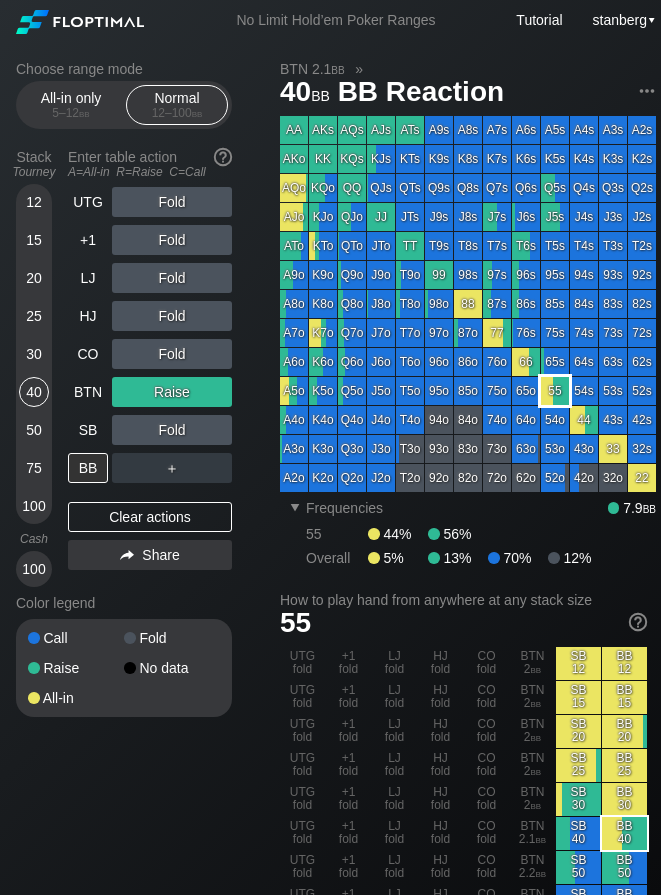 click on "55" at bounding box center [555, 391] 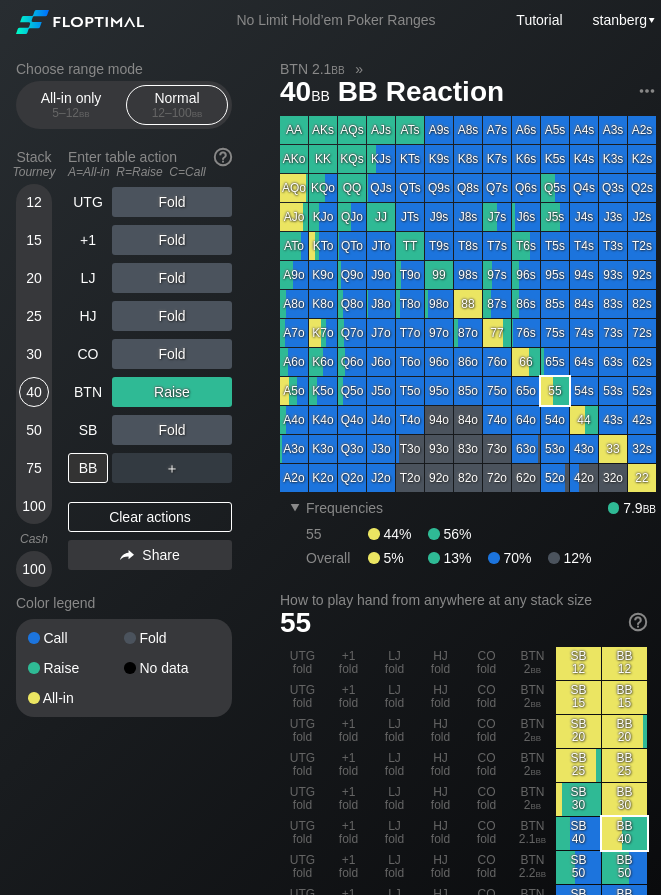 click on "15" at bounding box center [34, 240] 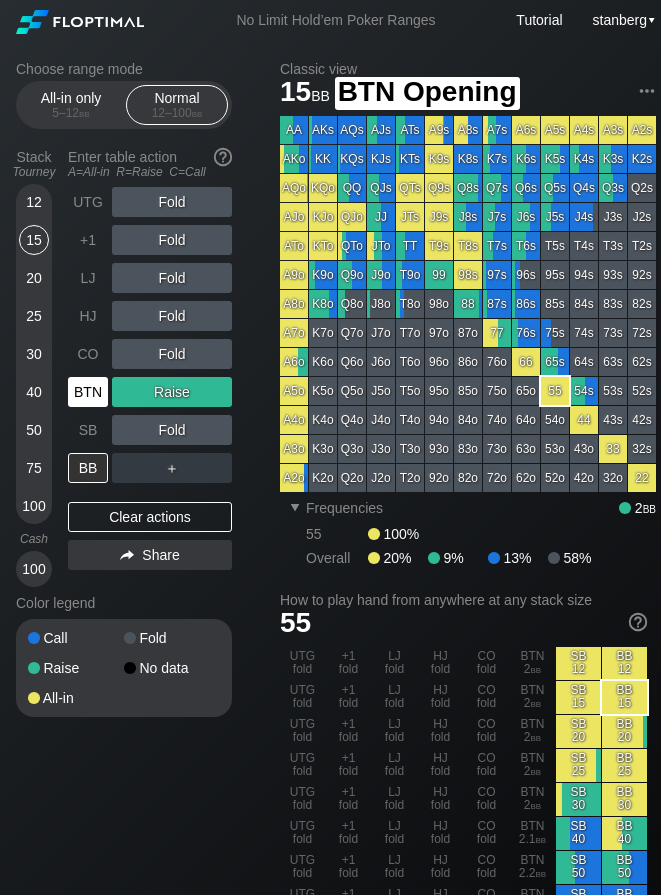 click on "BTN" at bounding box center [88, 392] 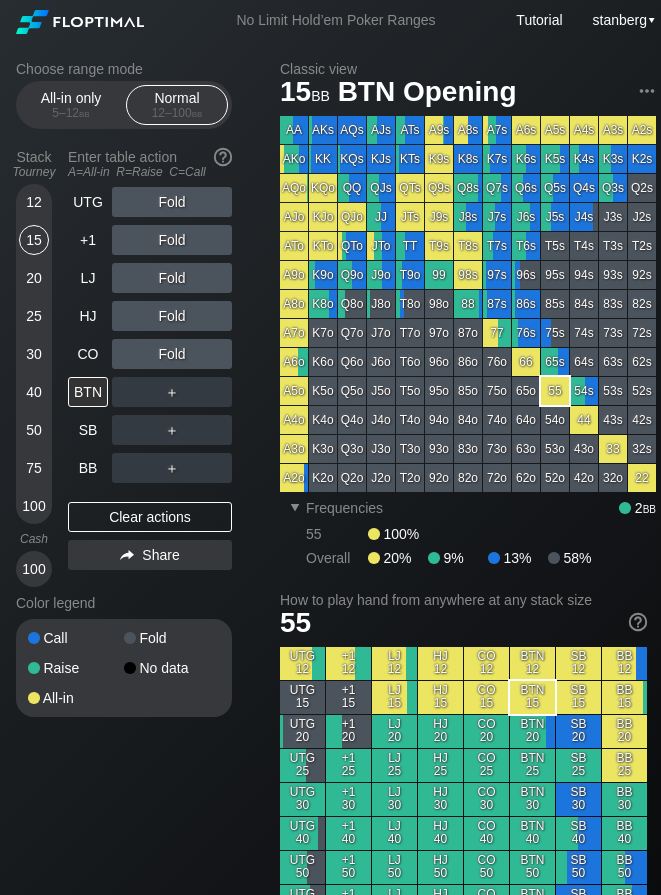 click on "30" at bounding box center (34, 354) 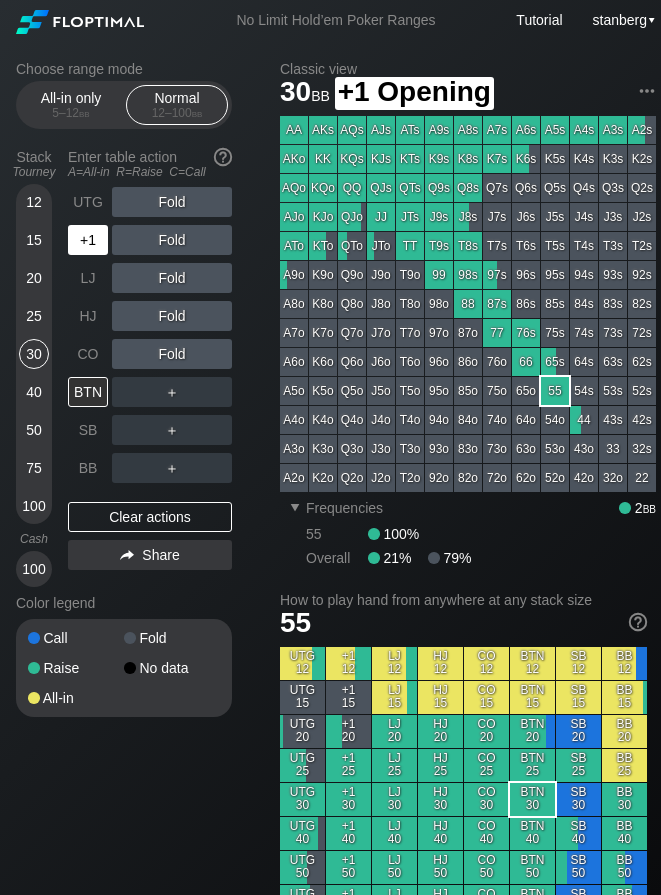 click on "+1" at bounding box center (88, 240) 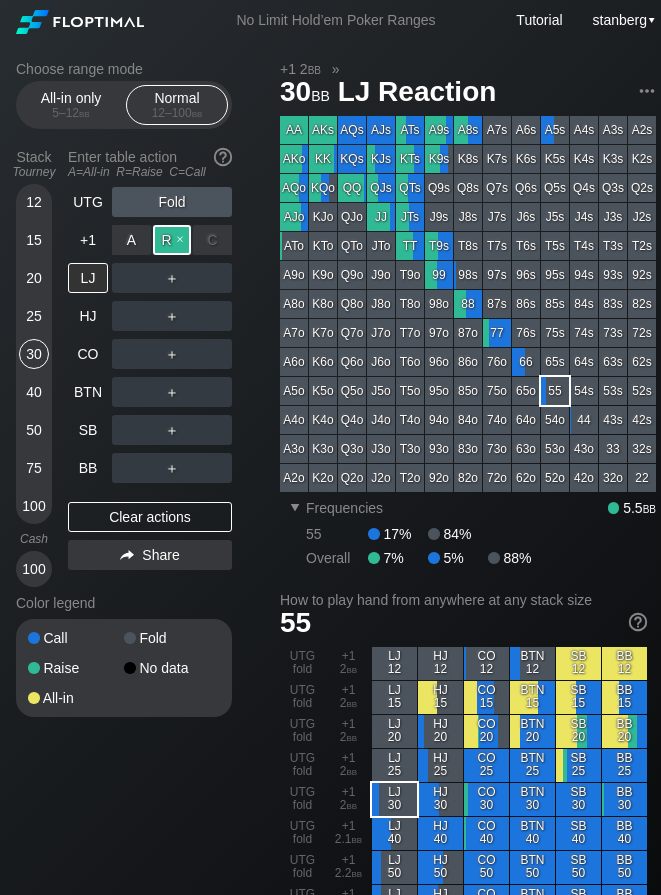 click on "R ✕" at bounding box center [172, 240] 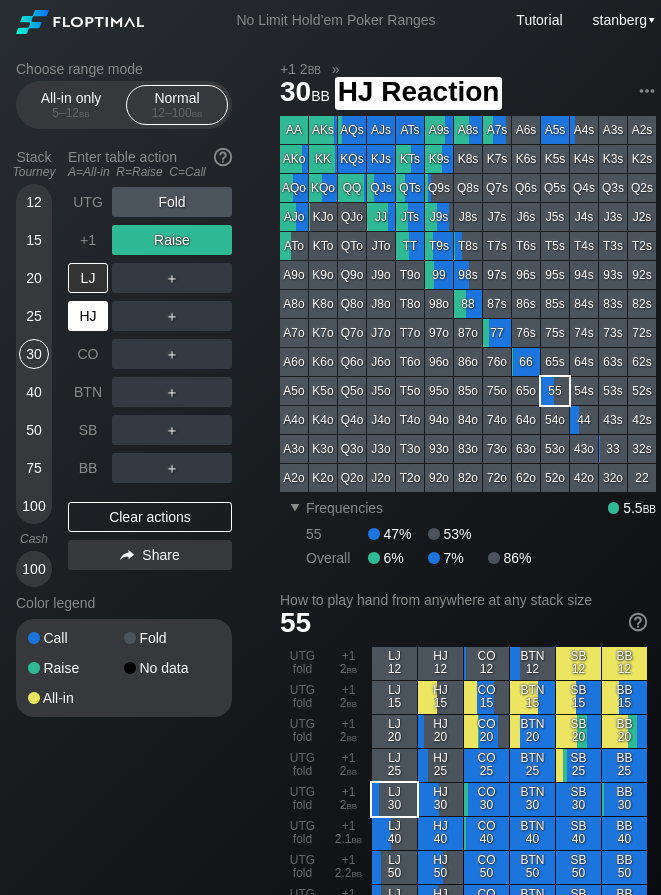 click on "HJ" at bounding box center (88, 316) 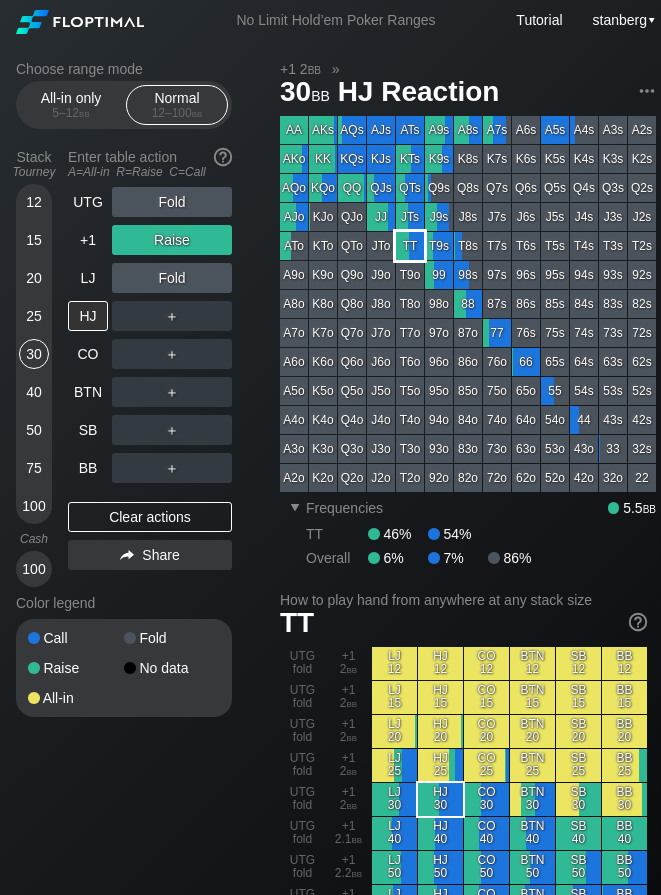 click on "TT" at bounding box center [410, 246] 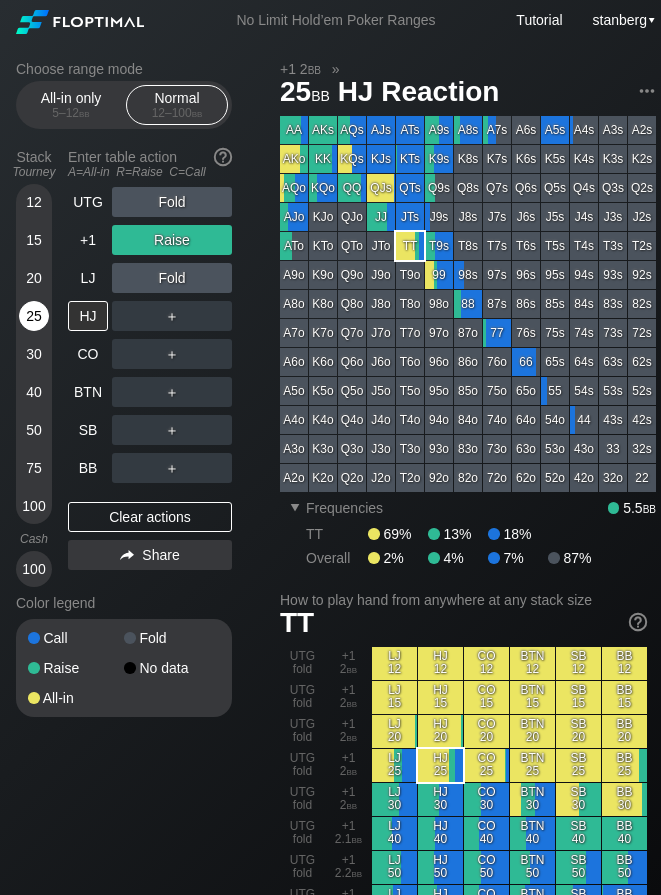 click on "25" at bounding box center (34, 316) 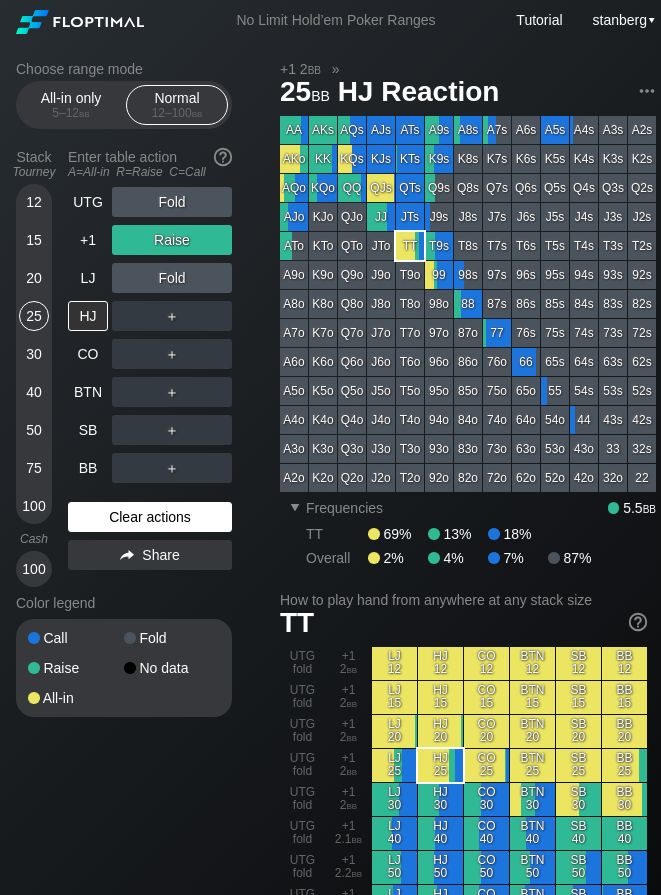 click on "Clear actions" at bounding box center (150, 517) 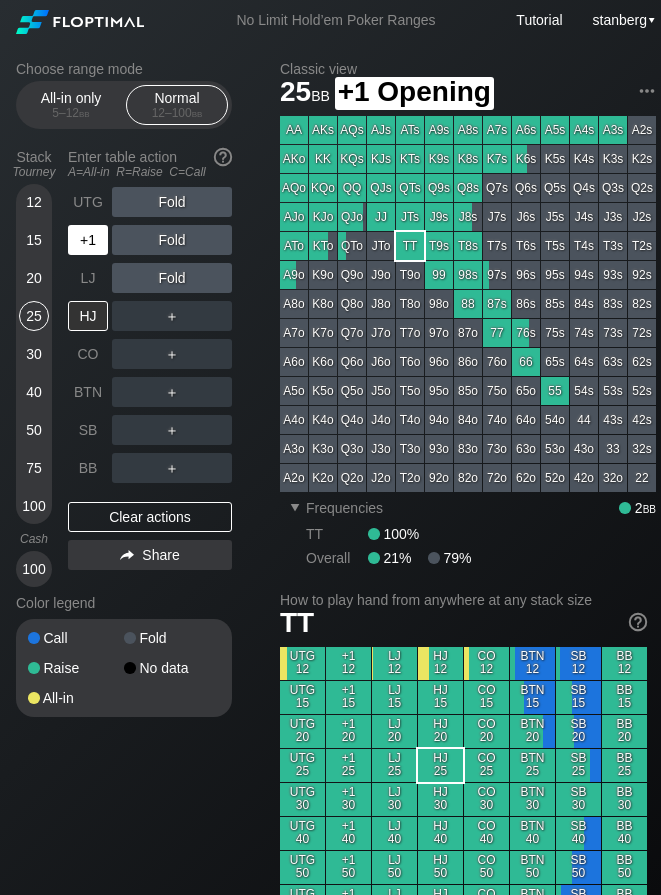 click on "+1" at bounding box center (88, 240) 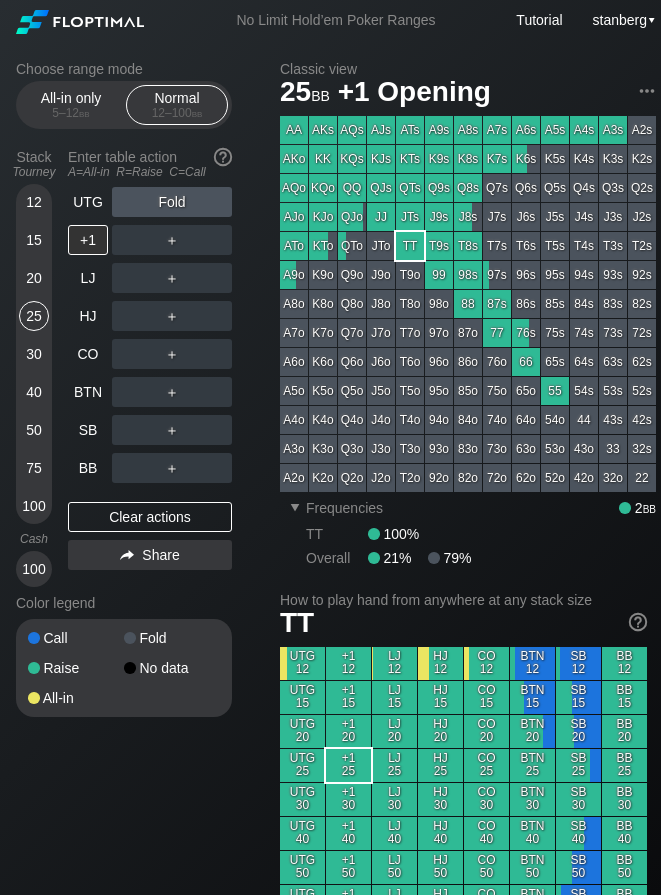 click on "30" at bounding box center (34, 354) 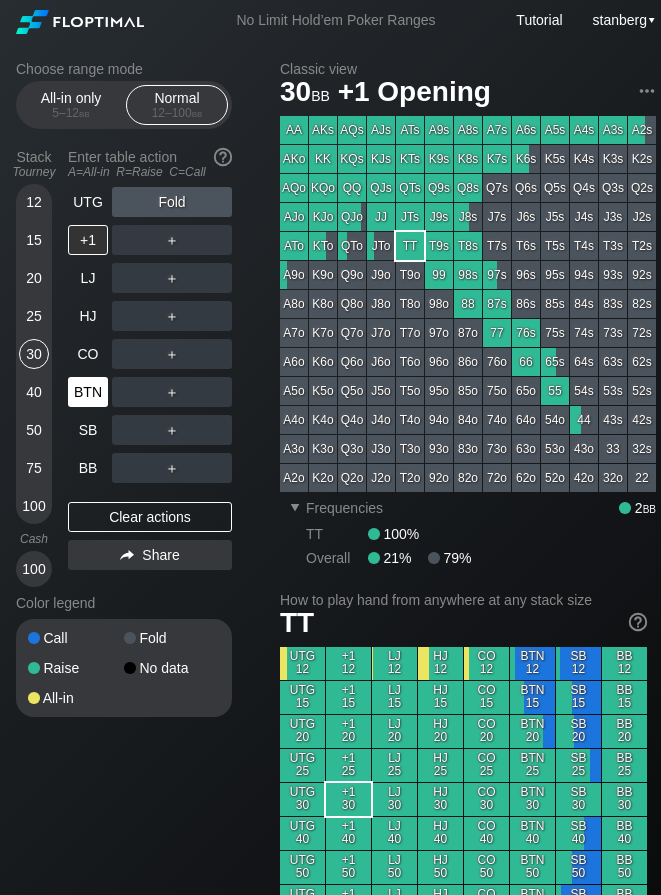 drag, startPoint x: 89, startPoint y: 508, endPoint x: 83, endPoint y: 373, distance: 135.13327 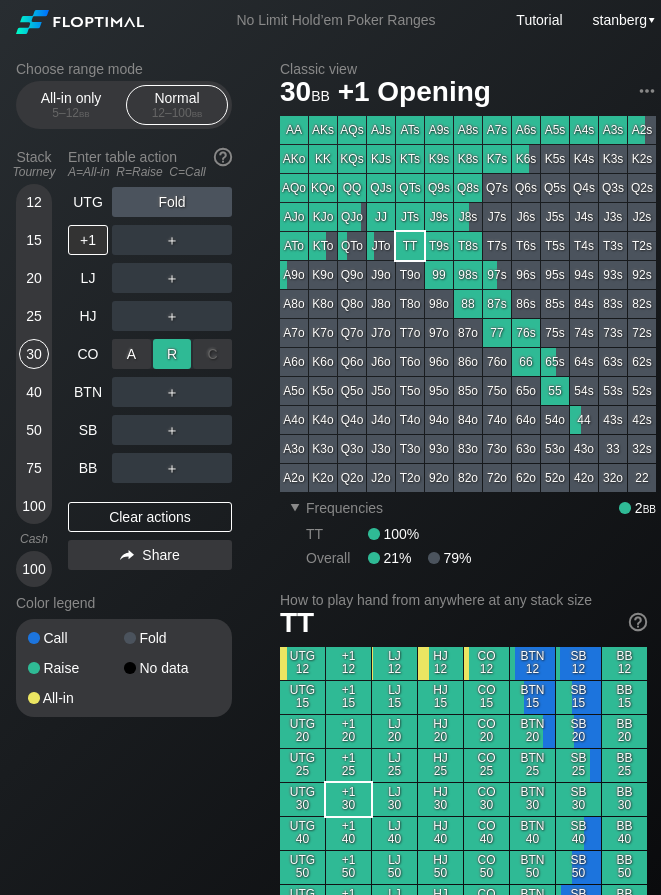 click on "R ✕" at bounding box center [172, 354] 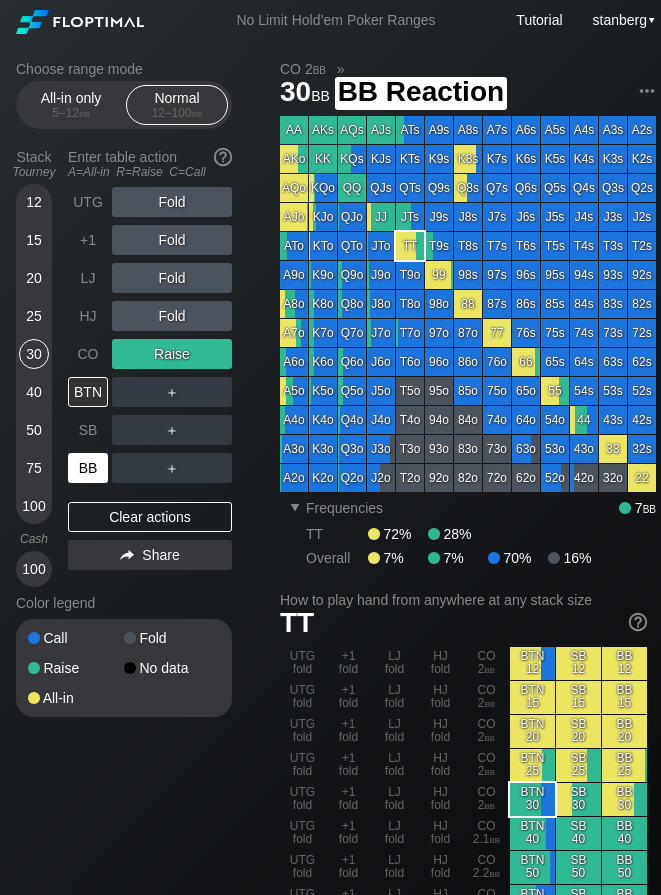 click on "BB" at bounding box center [88, 468] 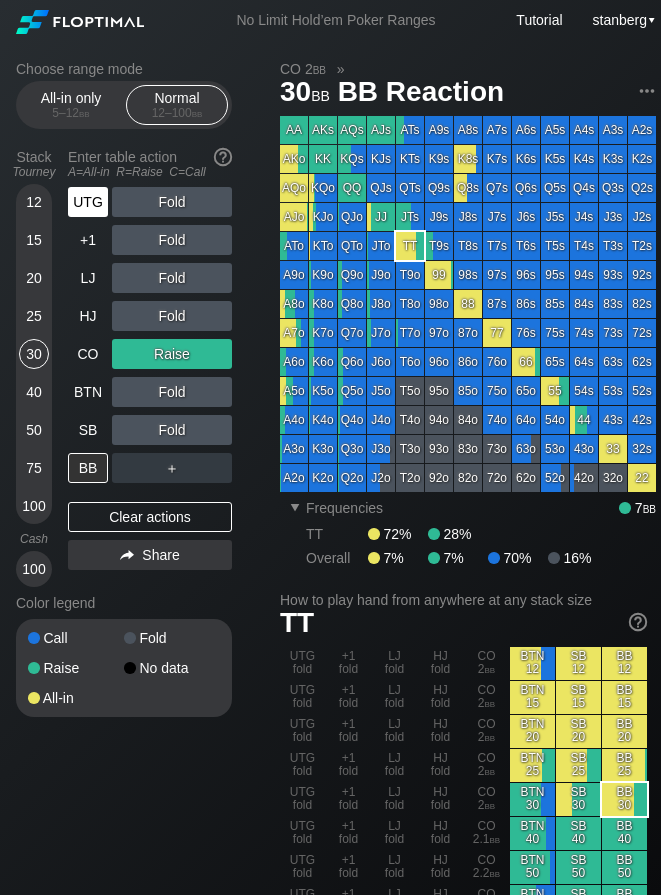 click on "UTG" at bounding box center [88, 202] 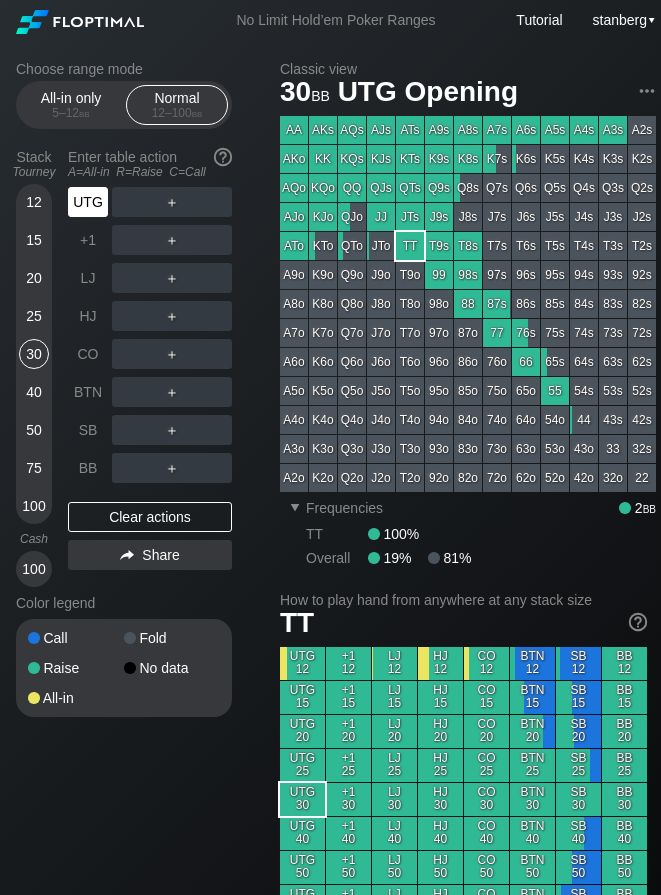 click on "UTG" at bounding box center [88, 202] 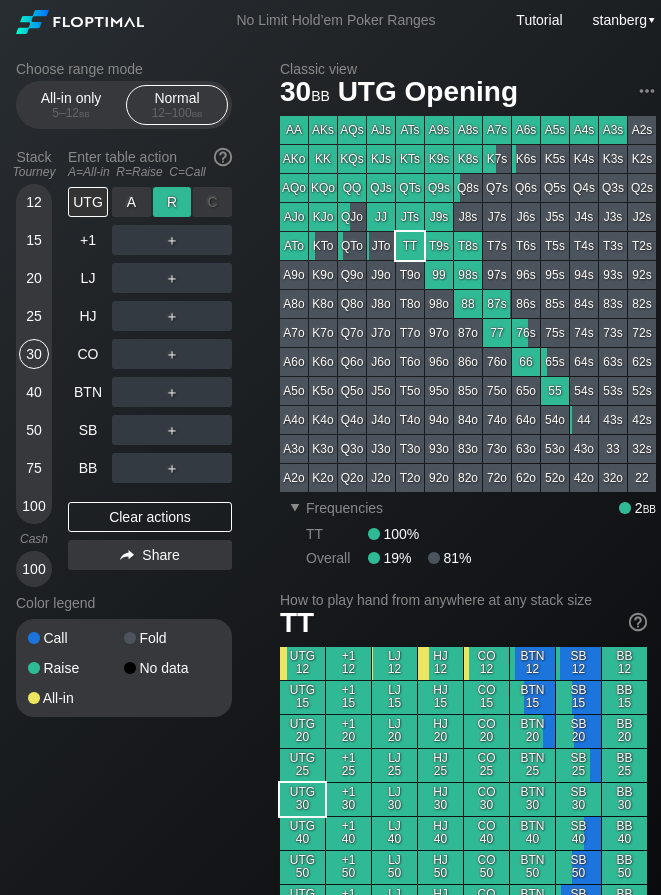 click on "R ✕" at bounding box center [172, 202] 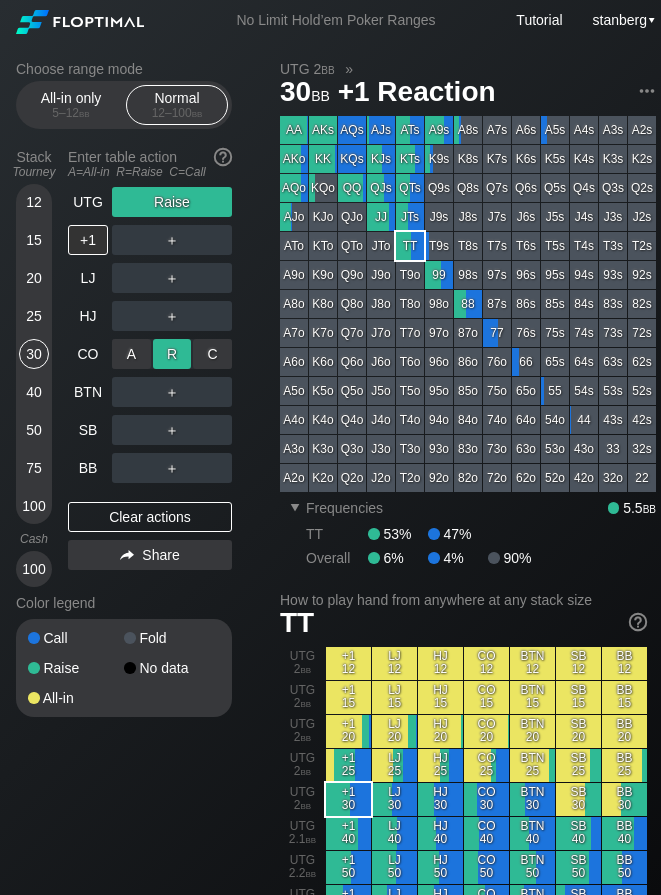 click on "R ✕" at bounding box center [172, 354] 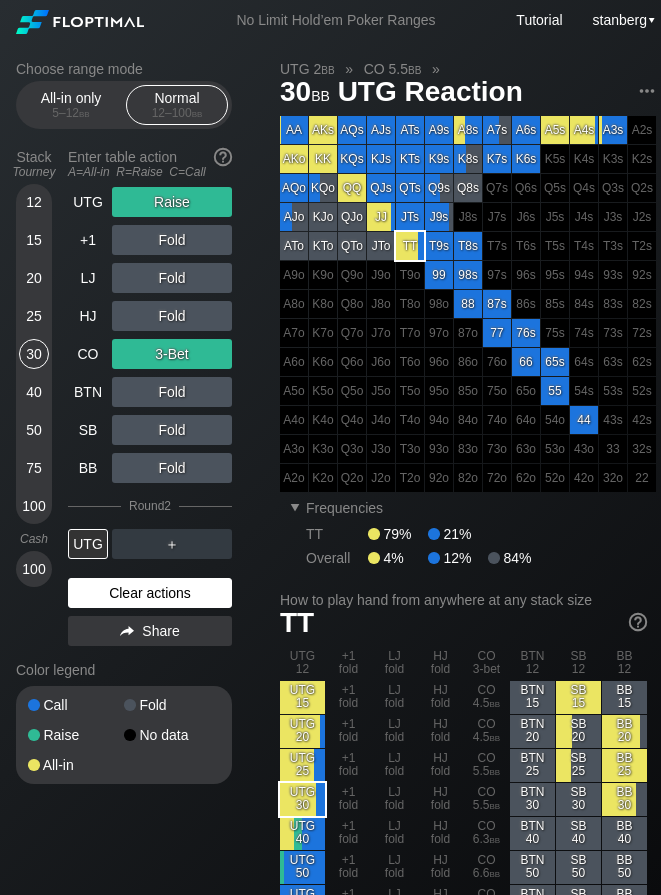 click on "Clear actions" at bounding box center (150, 593) 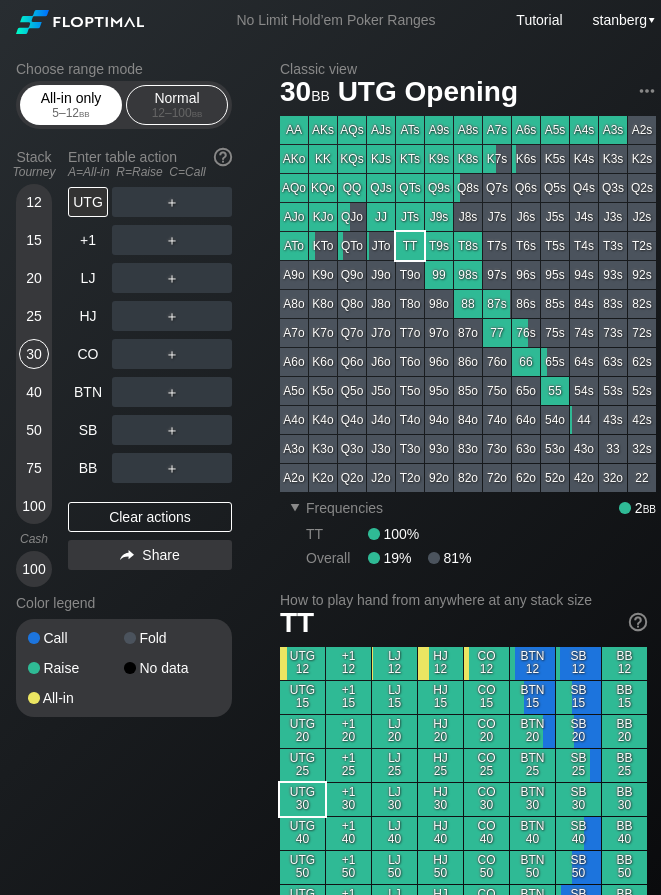 click on "All-in only 5 – 12 bb" at bounding box center [71, 105] 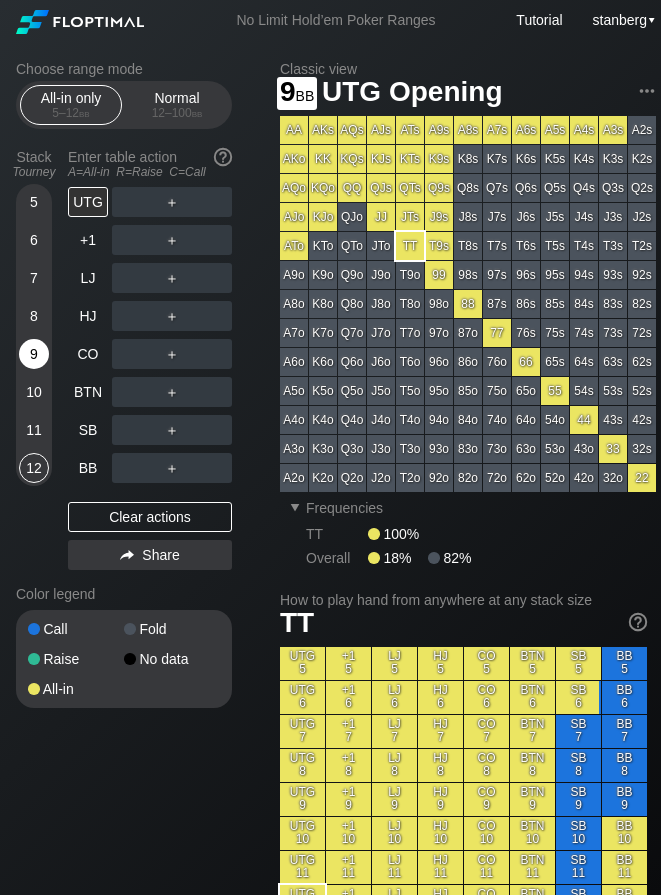 click on "9" at bounding box center [34, 354] 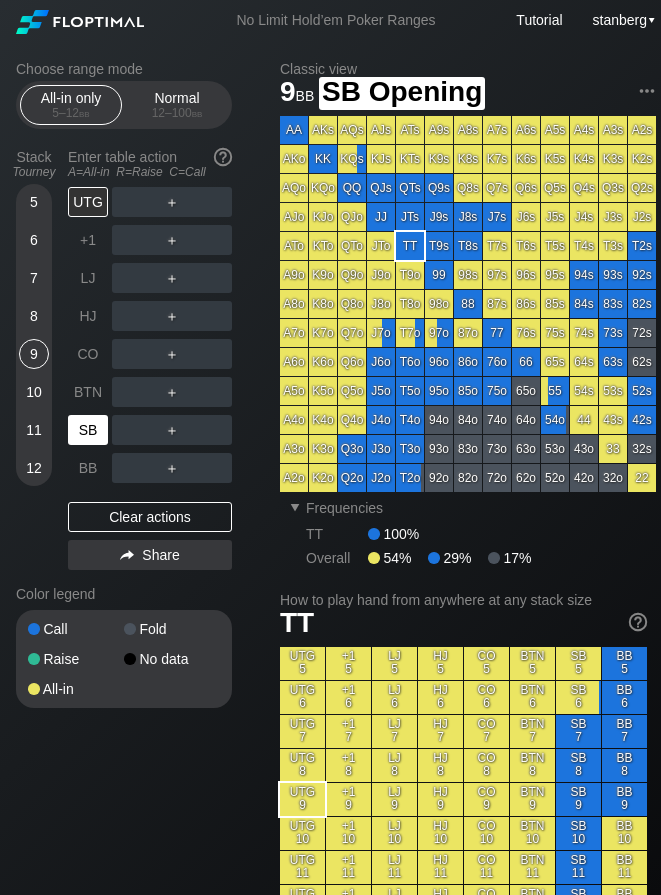 click on "SB" at bounding box center (88, 430) 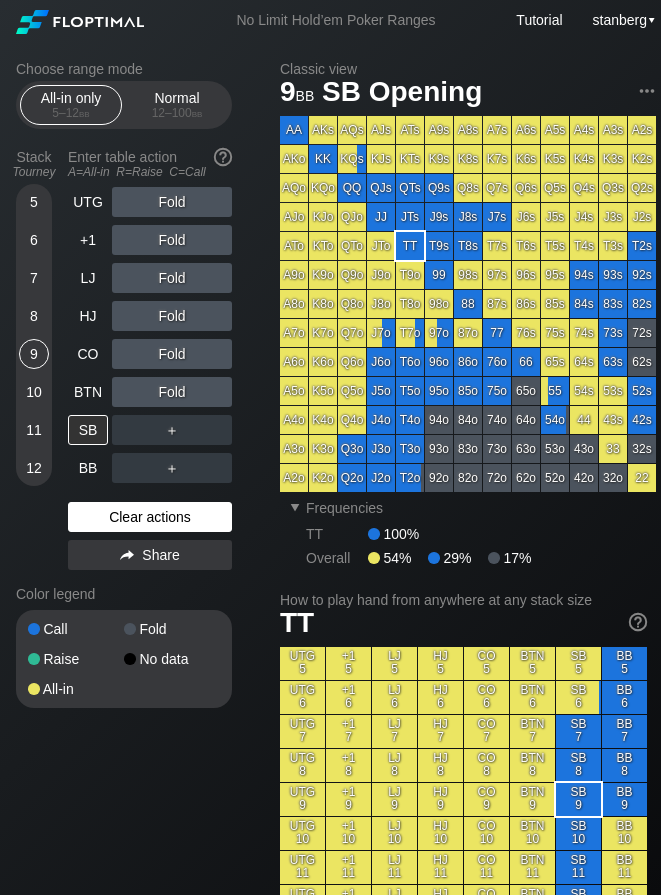 click on "Clear actions" at bounding box center (150, 517) 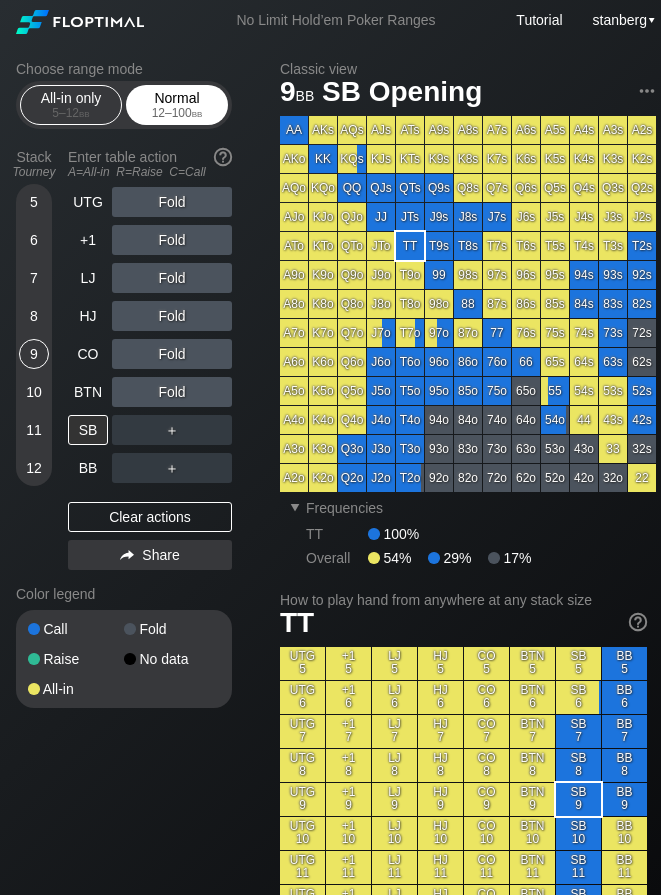 click on "12 – 100 bb" at bounding box center [177, 113] 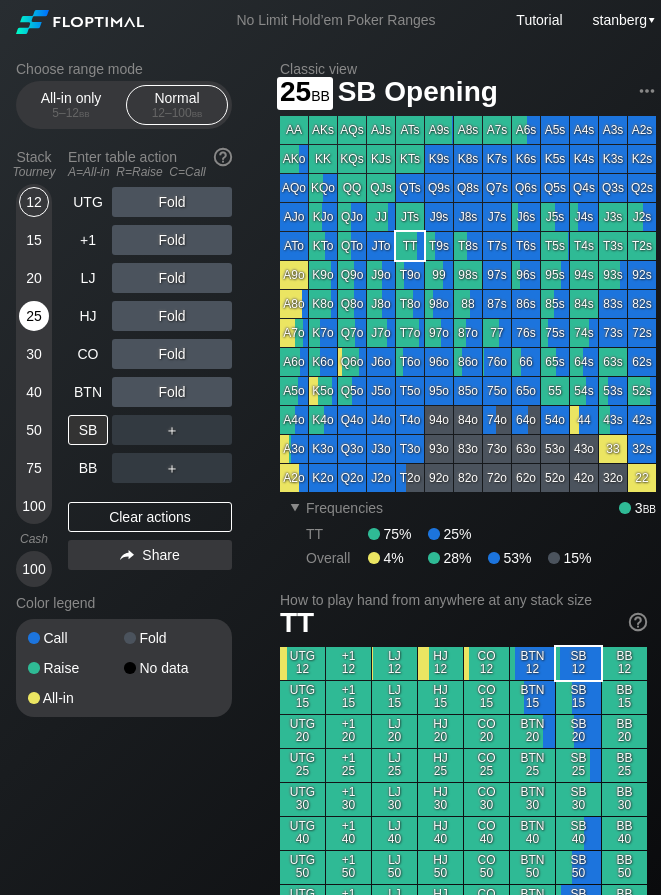 click on "25" at bounding box center [34, 316] 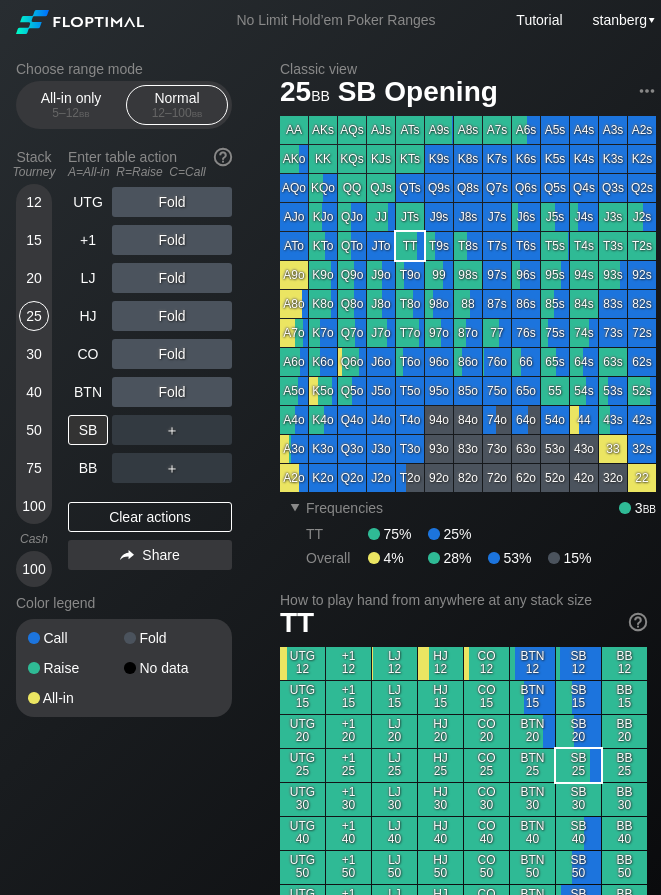 click on "75" at bounding box center [34, 468] 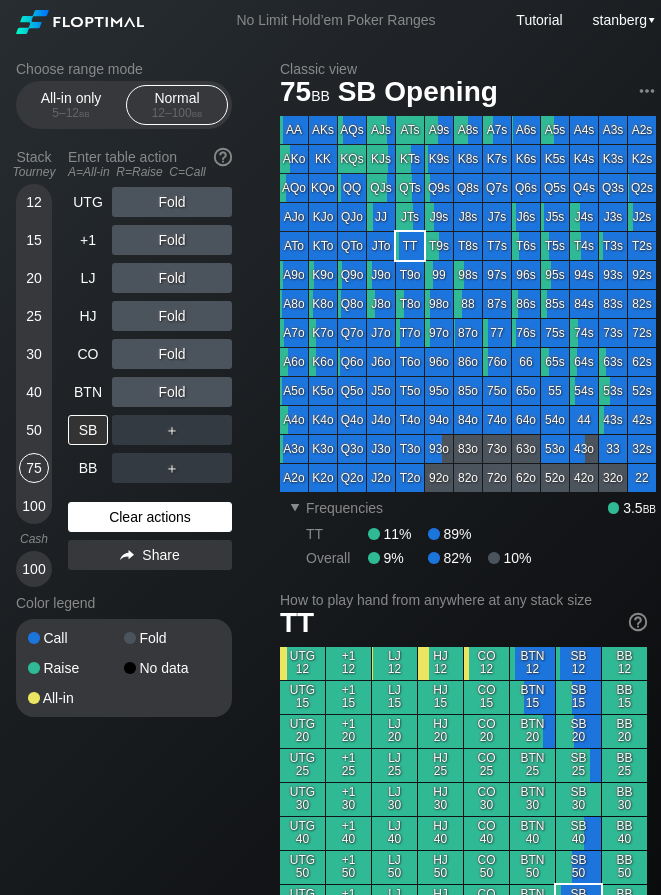 click on "Clear actions" at bounding box center (150, 517) 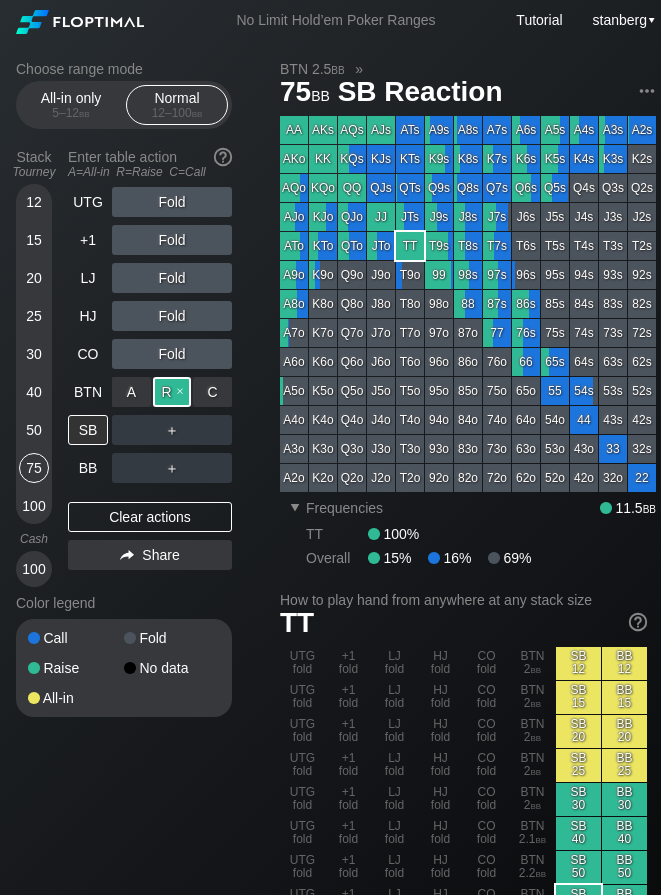 click on "R ✕" at bounding box center (172, 392) 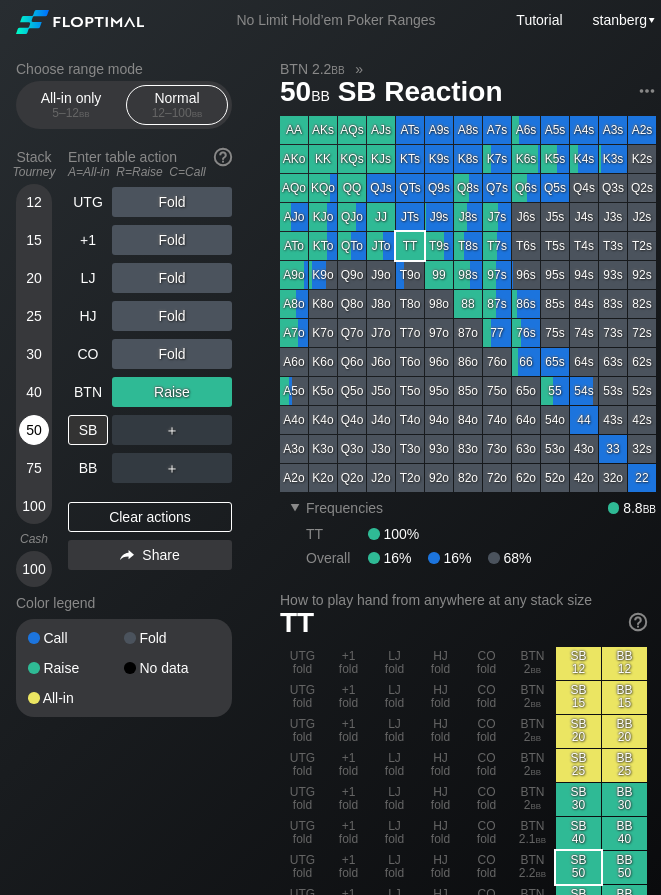 click on "50" at bounding box center (34, 430) 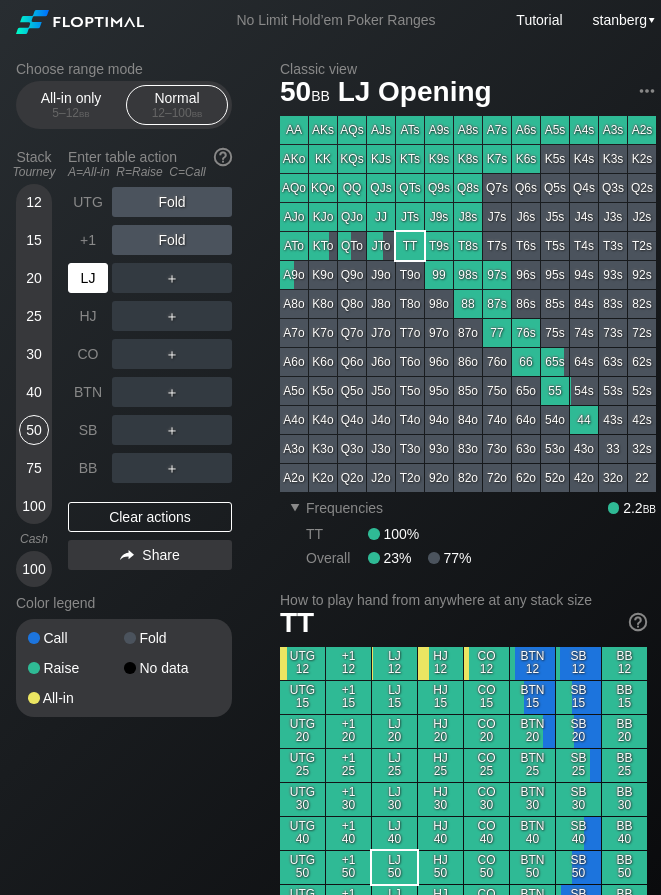 click on "LJ" at bounding box center (88, 278) 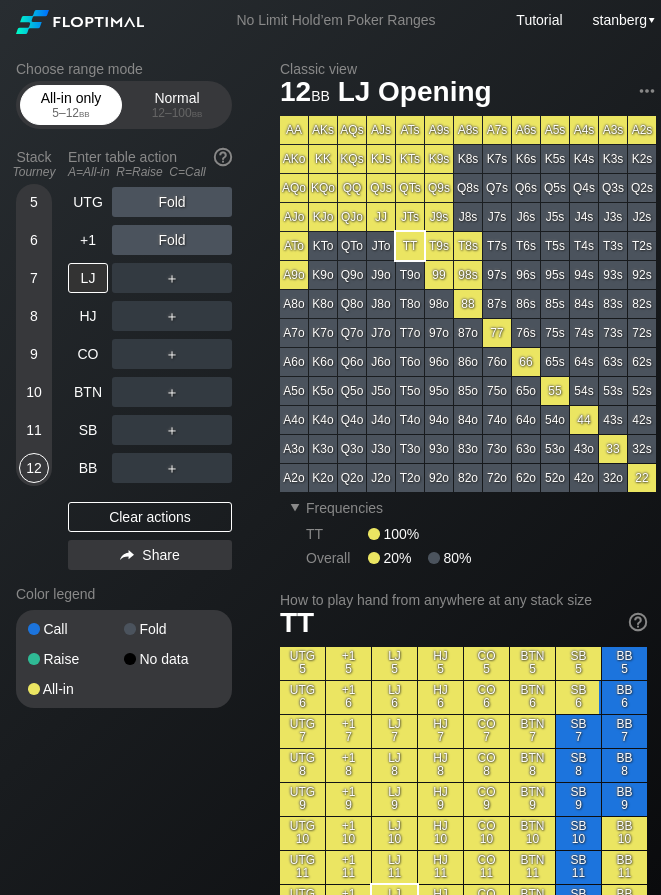 click on "bb" at bounding box center (84, 113) 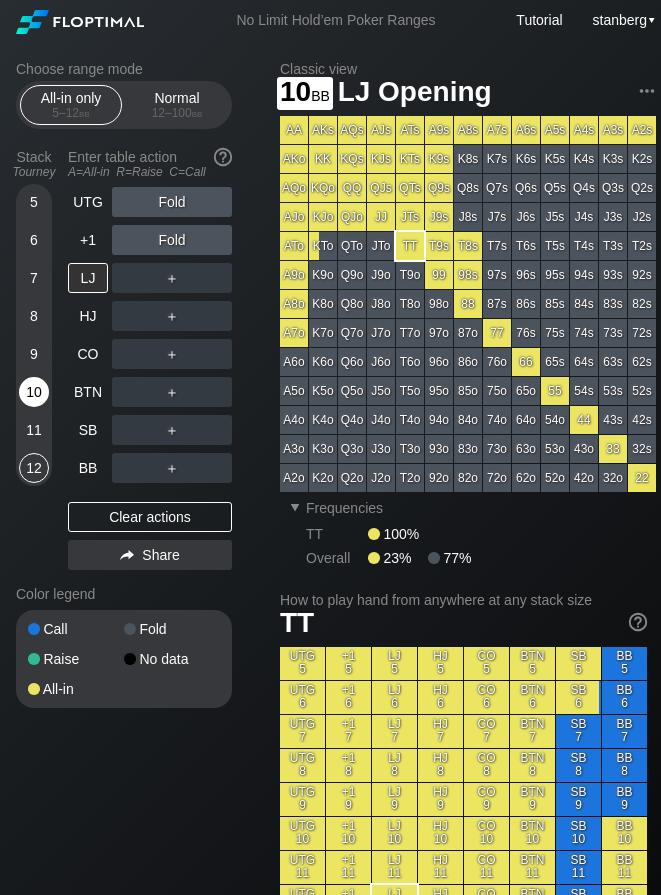 click on "10" at bounding box center (34, 392) 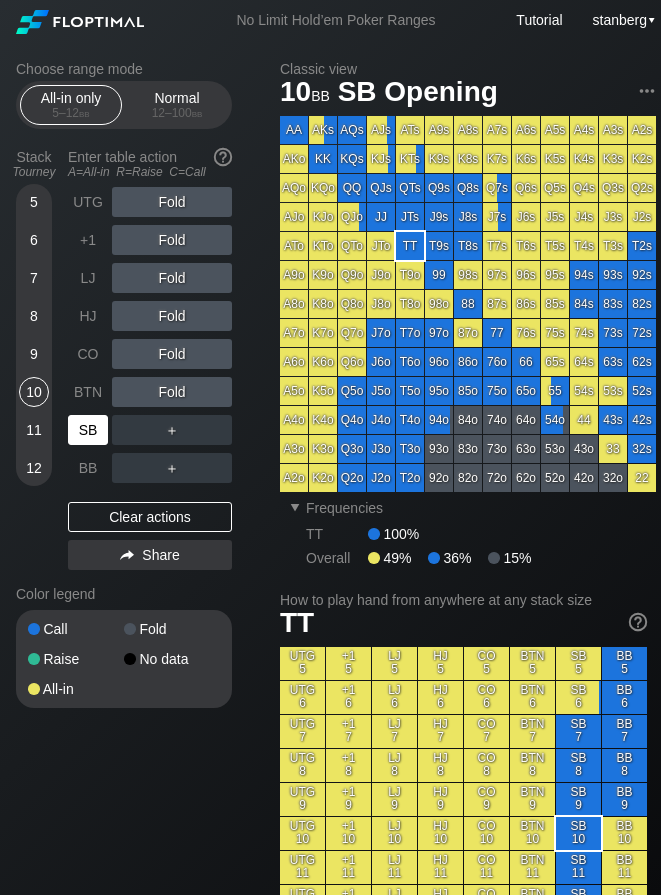 click on "SB" at bounding box center (88, 430) 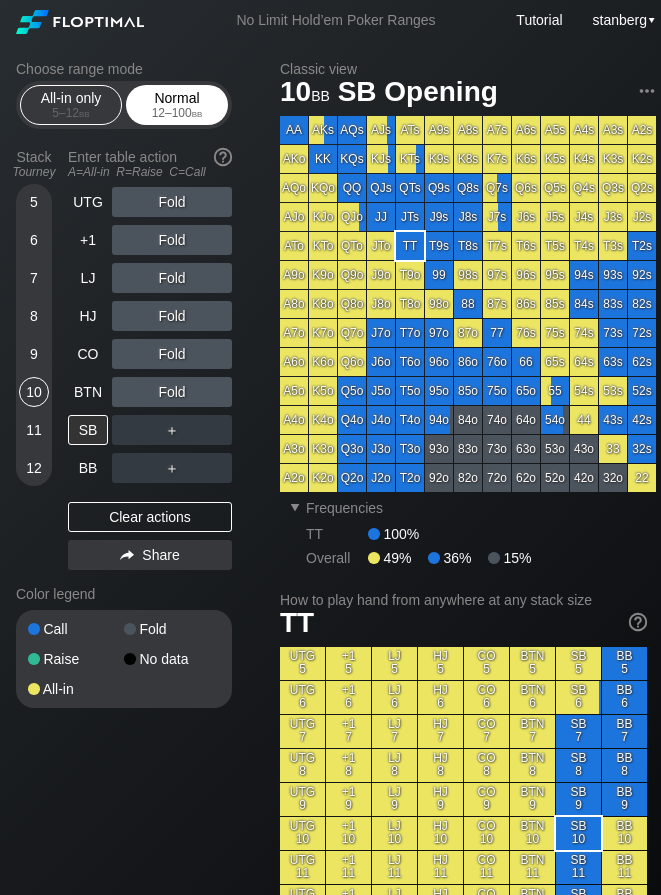 click on "Normal 12 – 100 bb" at bounding box center [177, 105] 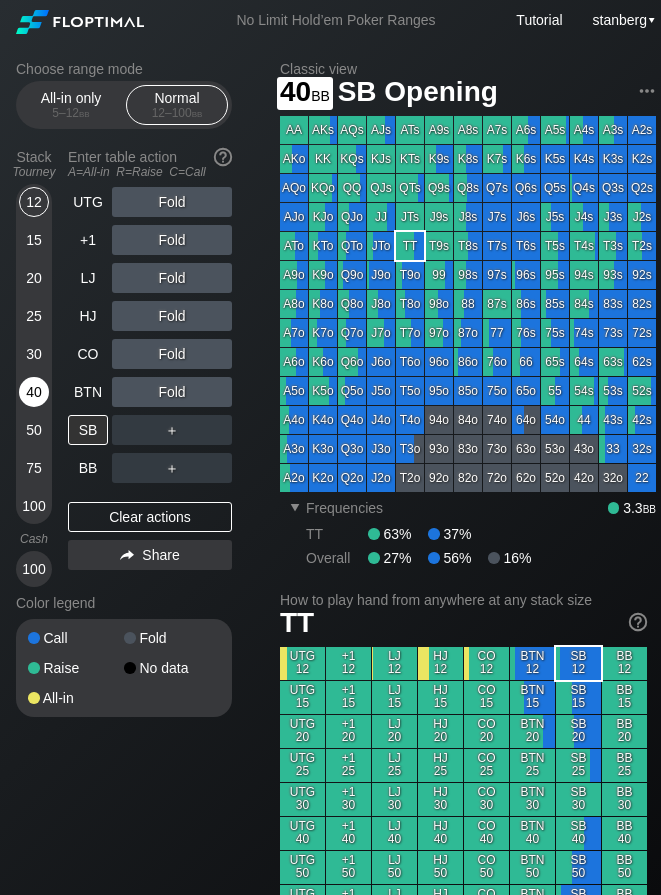 click on "40" at bounding box center [34, 392] 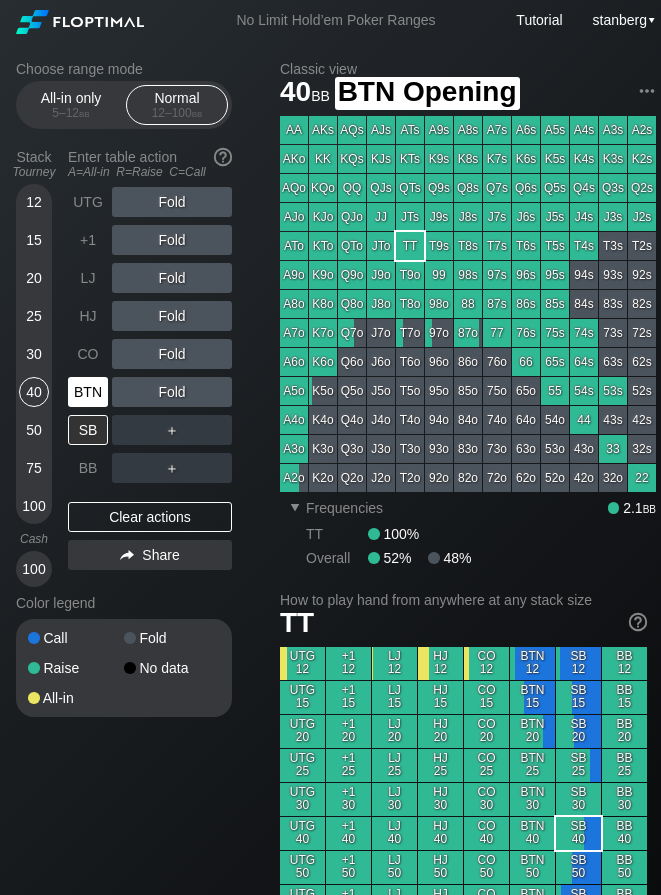click on "BTN" at bounding box center [88, 392] 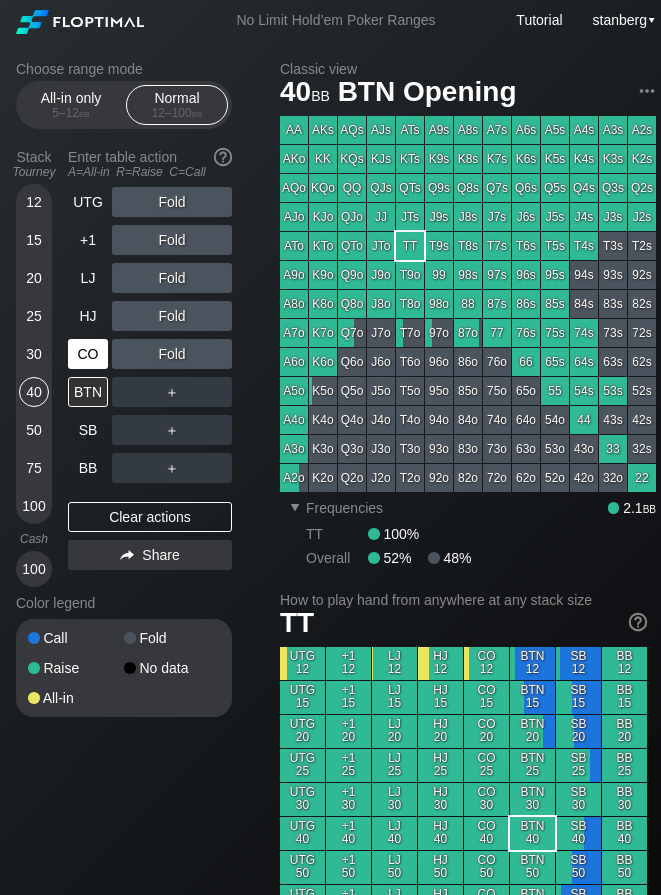 click on "CO" at bounding box center [88, 354] 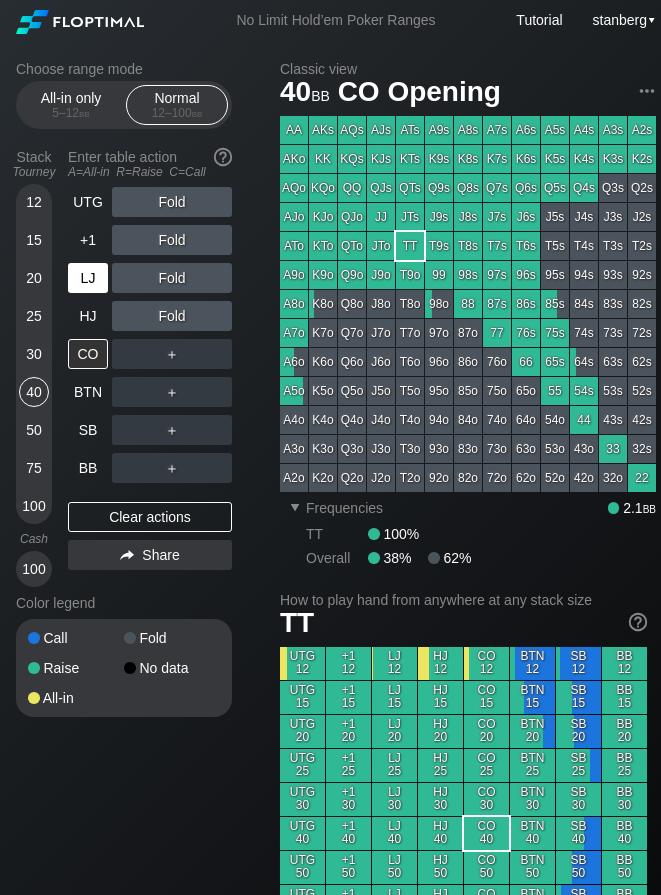 click on "LJ" at bounding box center (88, 278) 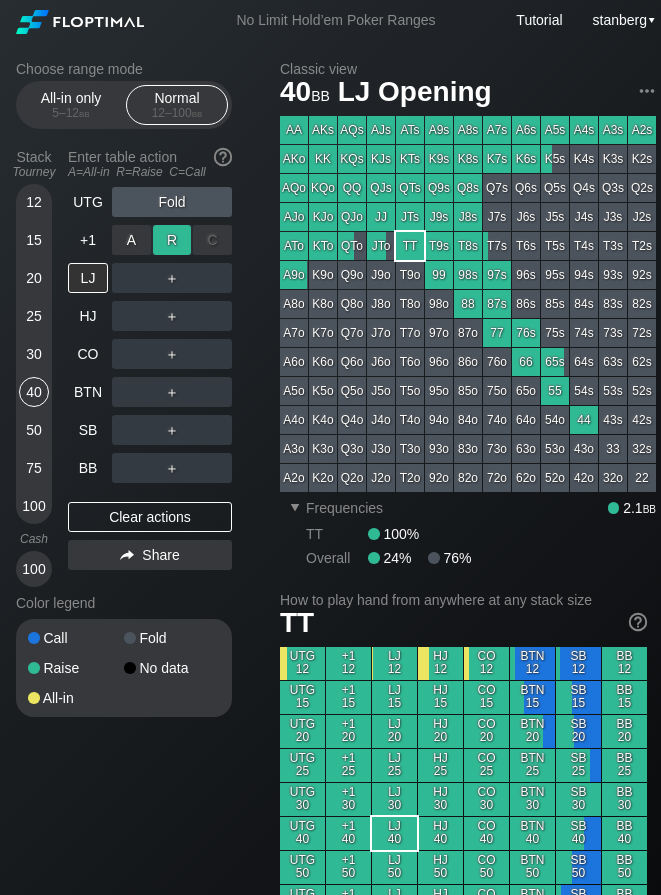 click on "R ✕" at bounding box center (172, 240) 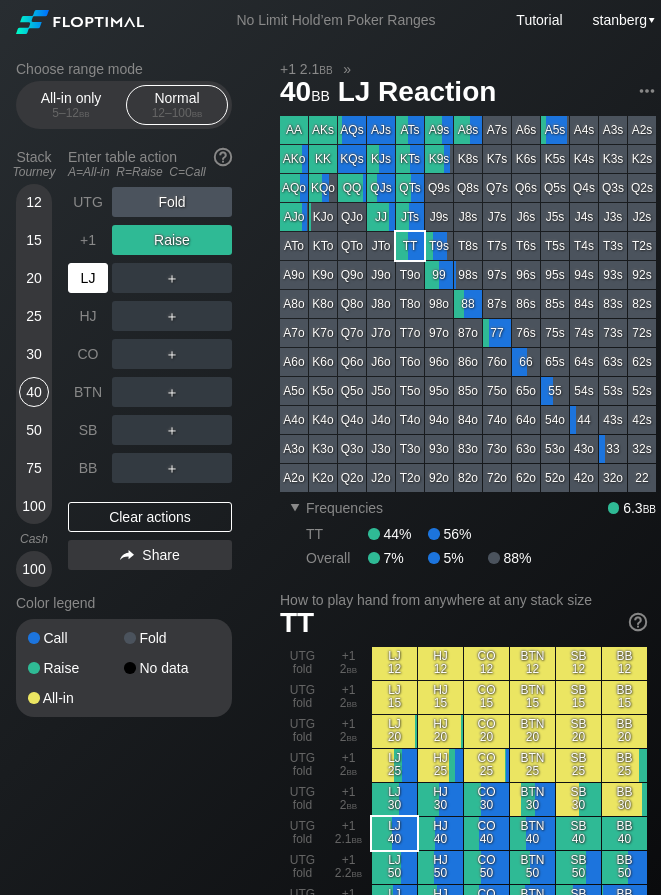 click on "LJ" at bounding box center (88, 278) 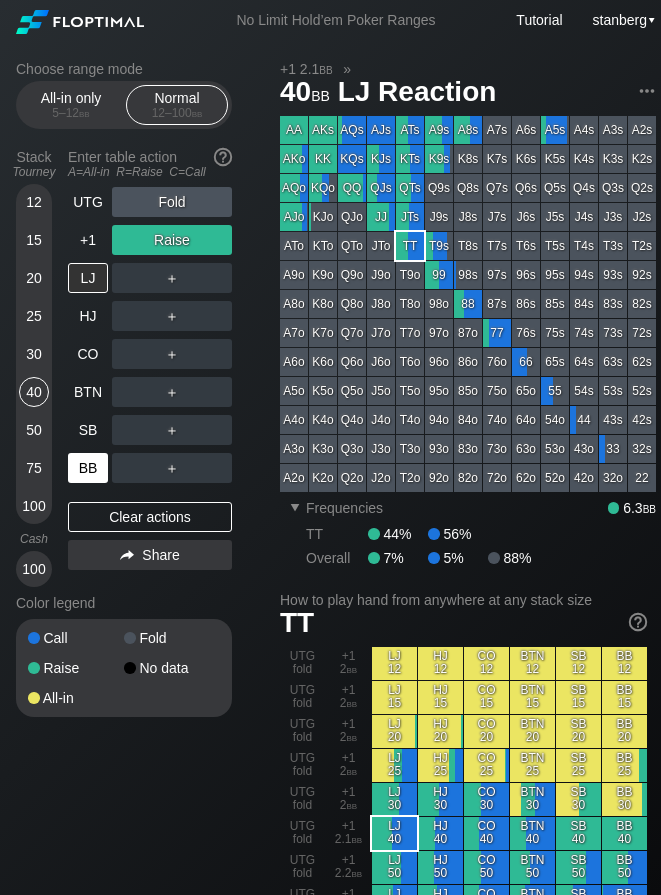 drag, startPoint x: 129, startPoint y: 523, endPoint x: 111, endPoint y: 471, distance: 55.027267 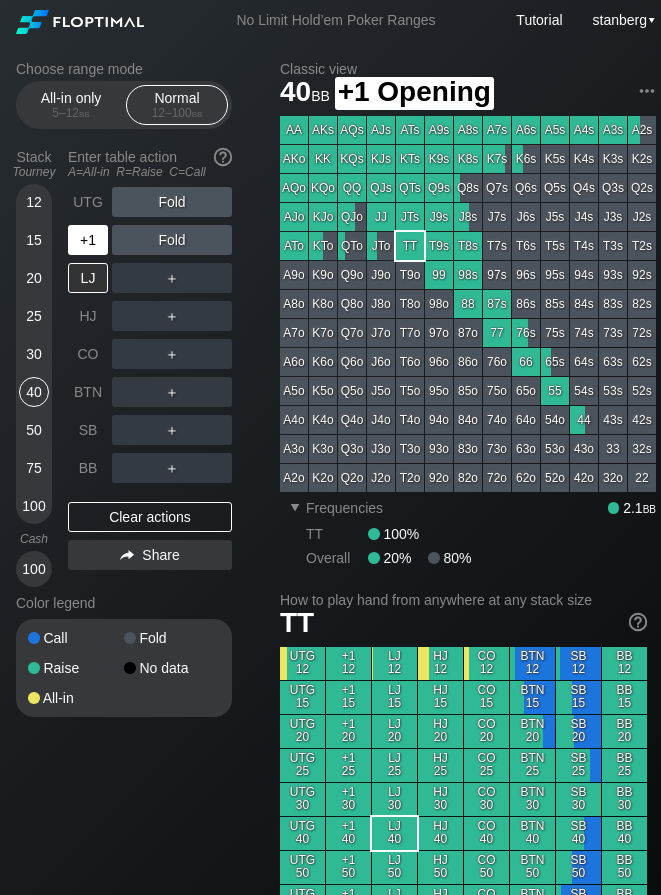 click on "+1" at bounding box center [88, 240] 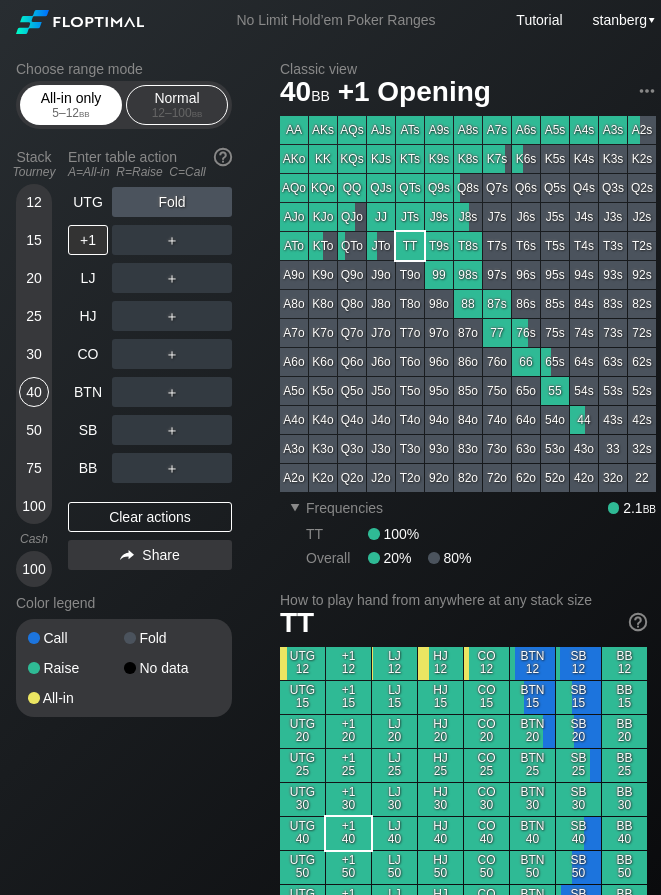 click on "All-in only 5 – 12 bb" at bounding box center (71, 105) 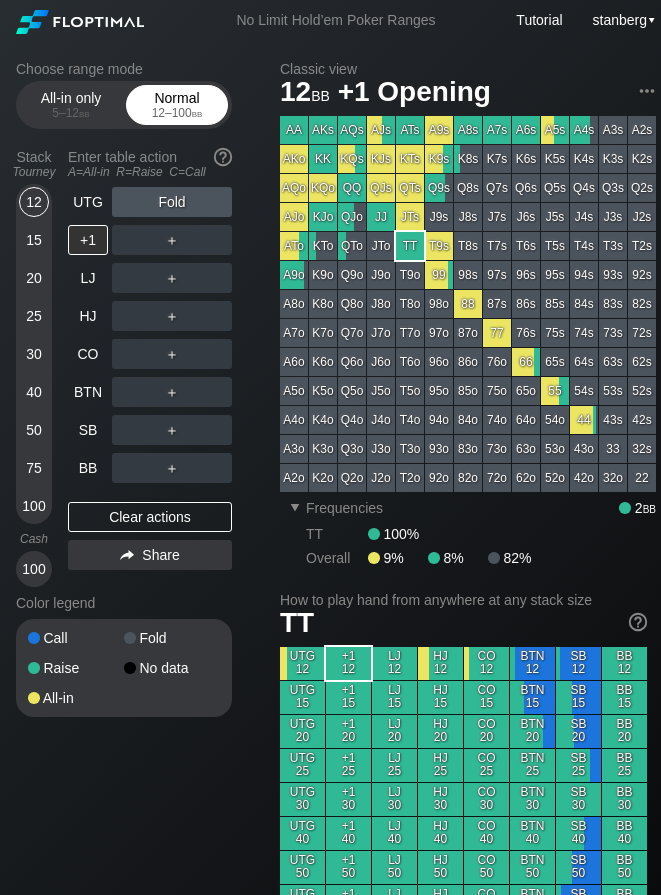 click on "12 – 100 bb" at bounding box center (177, 113) 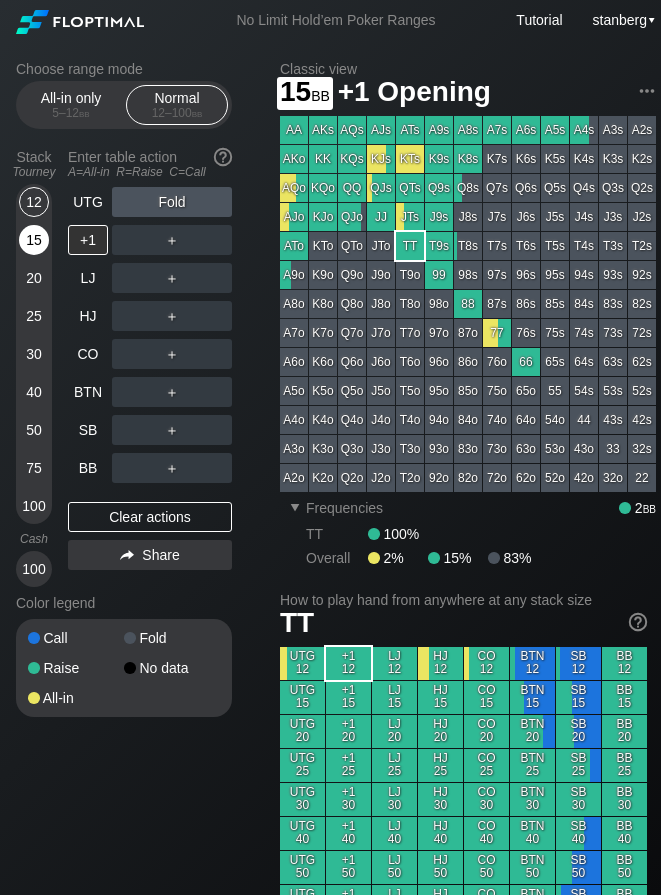 click on "15" at bounding box center (34, 240) 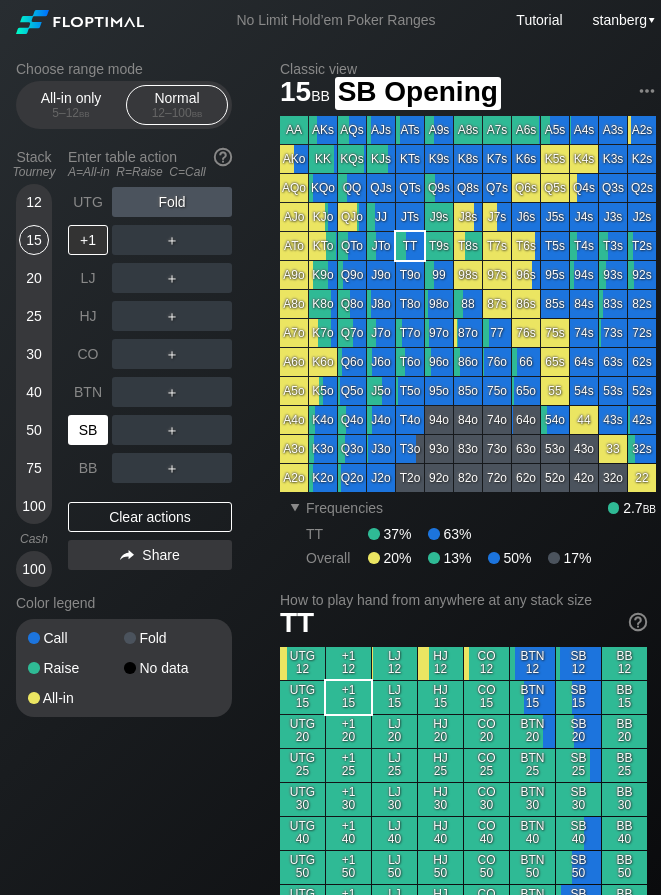 click on "SB" at bounding box center (88, 430) 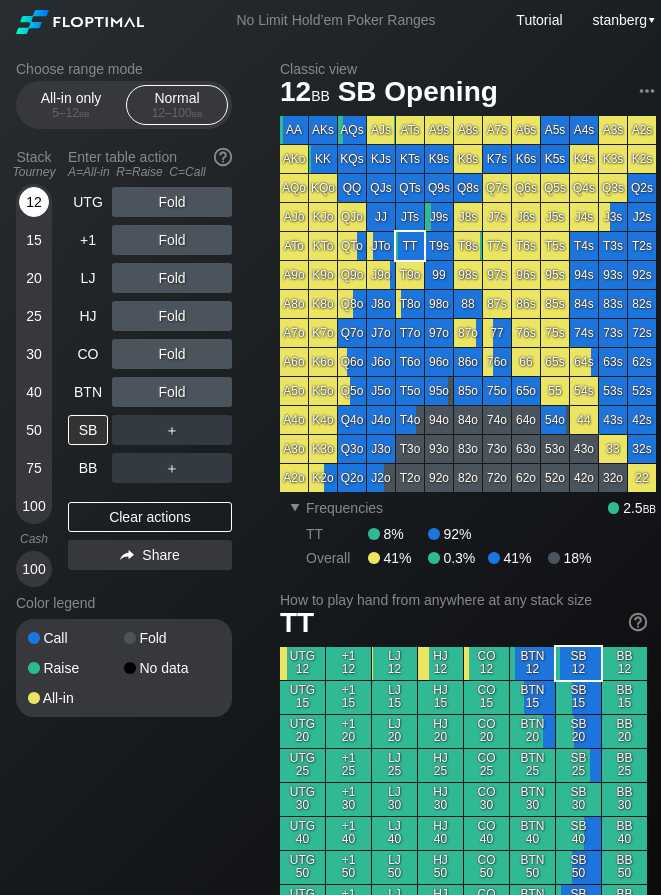 click on "12" at bounding box center (34, 202) 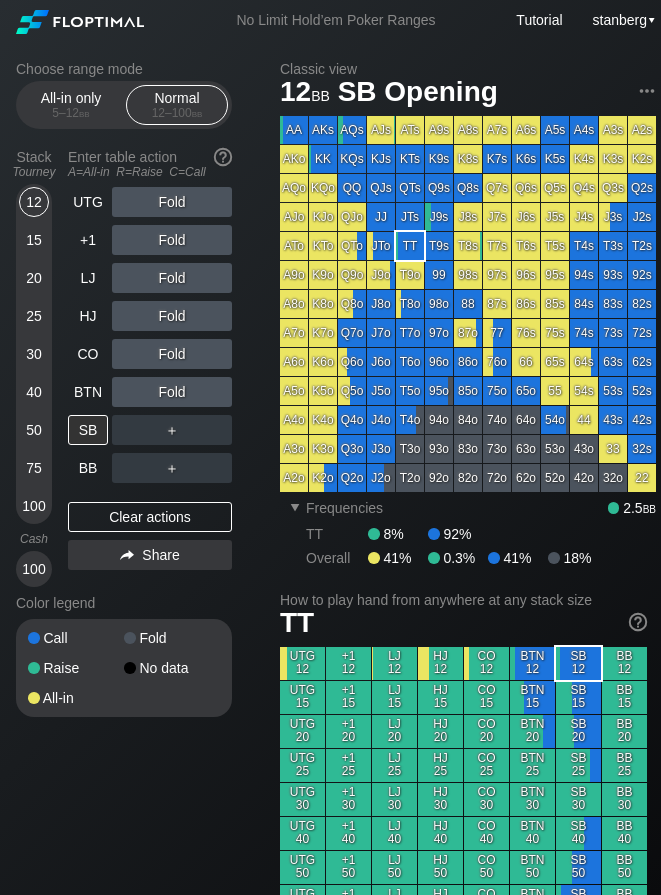 click on "12 15 20 25 30 40 50 75 100" at bounding box center [34, 354] 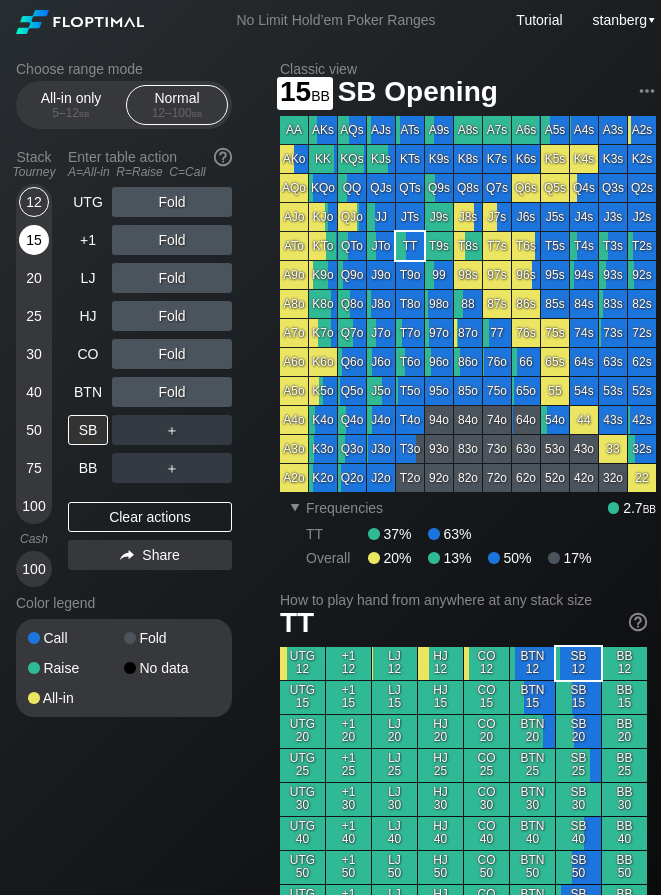 click on "15" at bounding box center (34, 240) 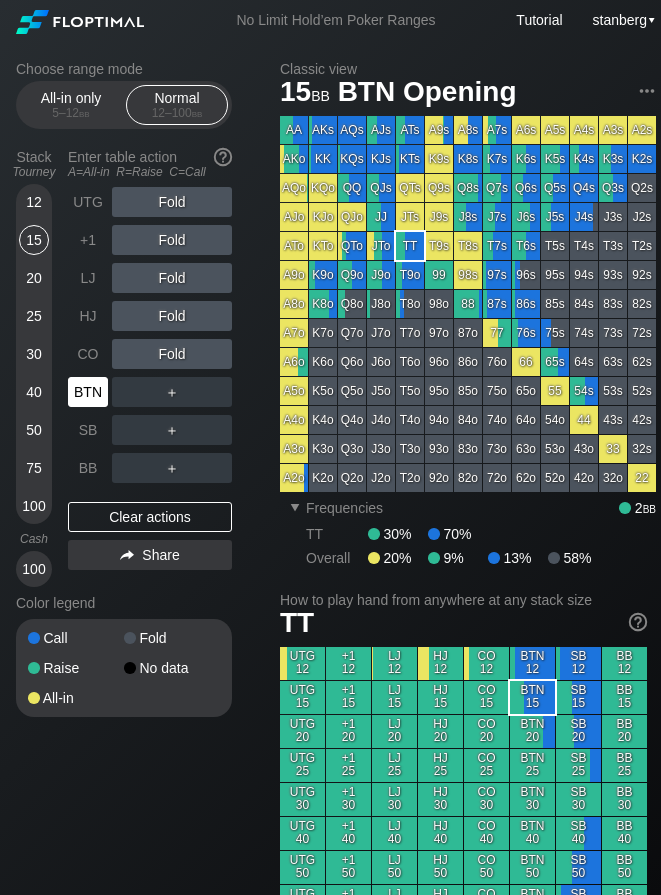click on "BTN" at bounding box center [88, 392] 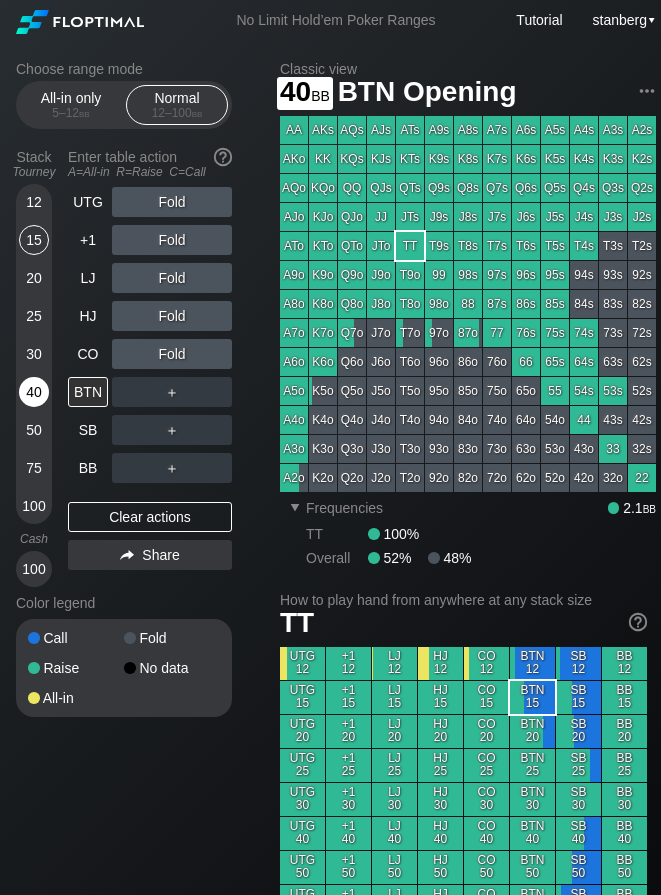 click on "40" at bounding box center (34, 392) 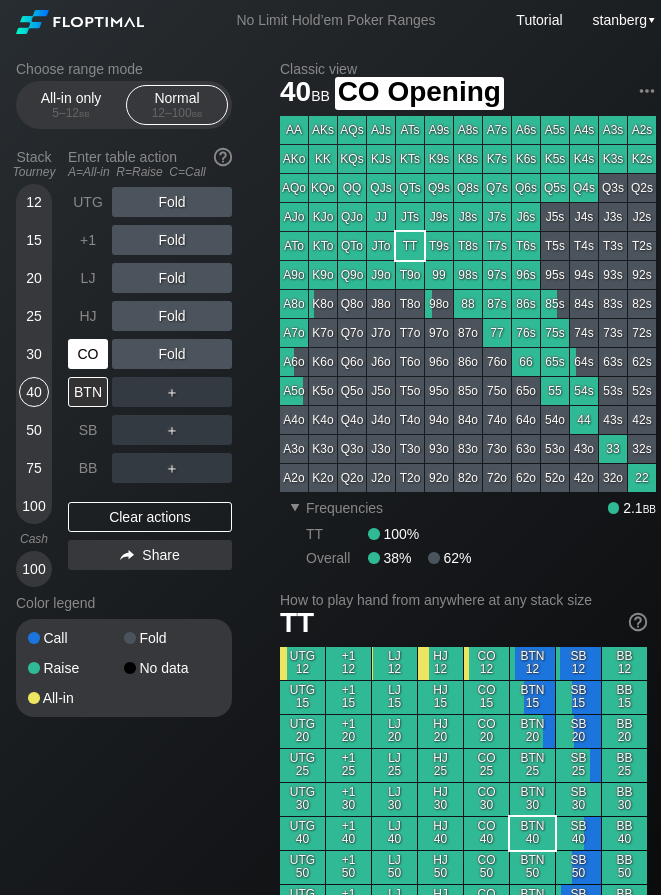 click on "CO" at bounding box center [88, 354] 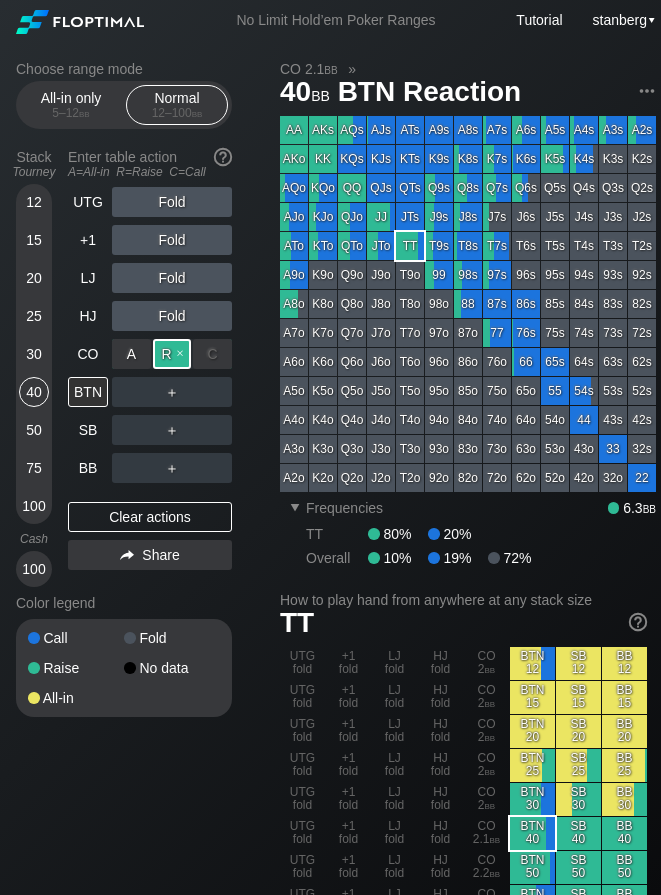 click on "R ✕" at bounding box center [172, 354] 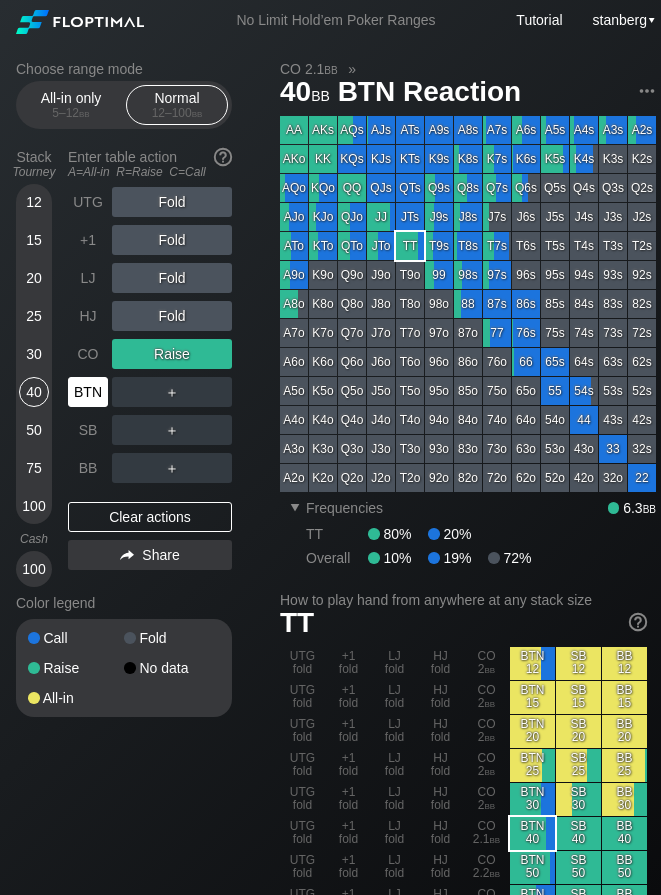click on "BTN" at bounding box center [88, 392] 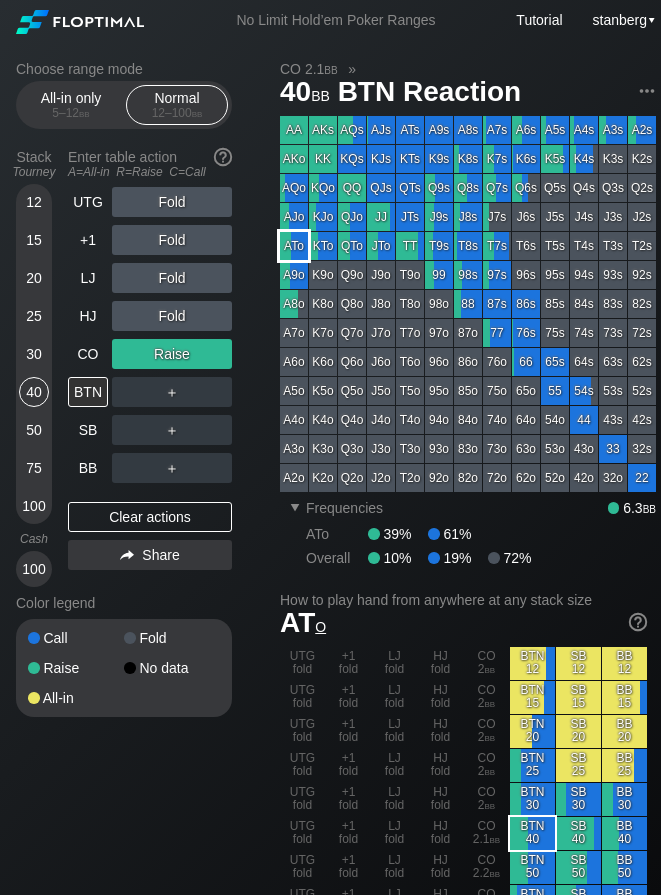 click on "ATo" at bounding box center (294, 246) 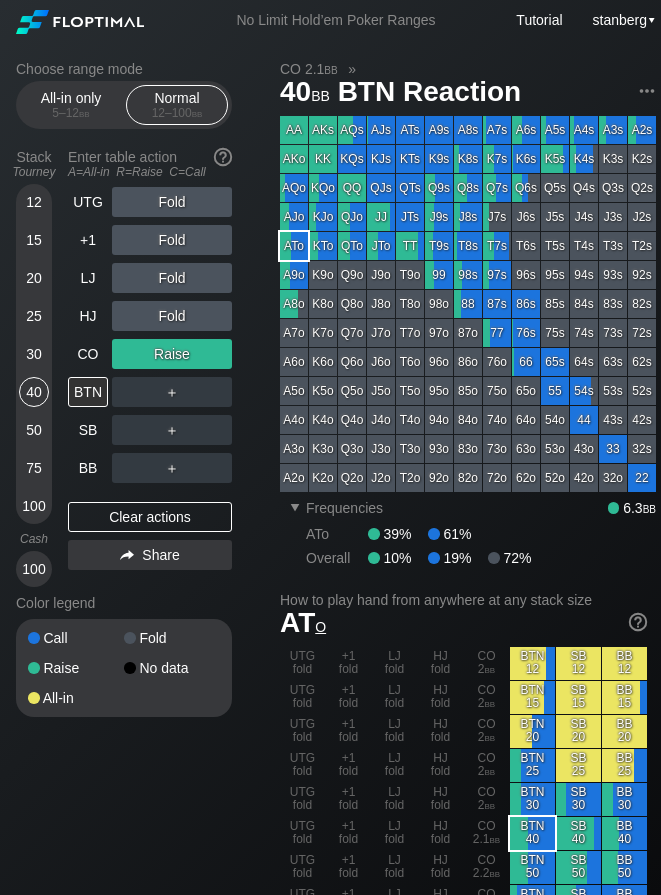 click on "15" at bounding box center [34, 240] 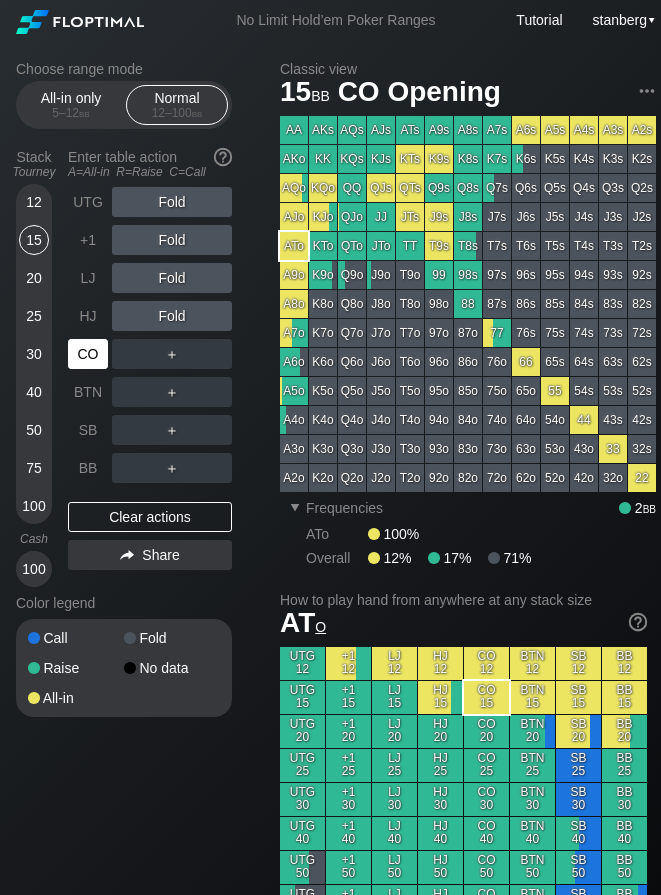 click on "CO" at bounding box center (88, 354) 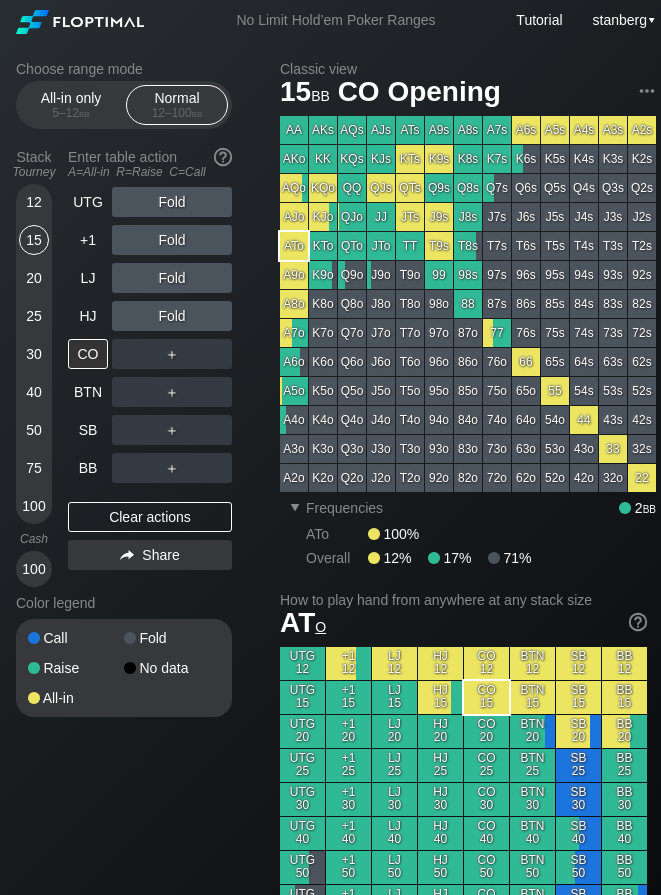 click on "12" at bounding box center [34, 202] 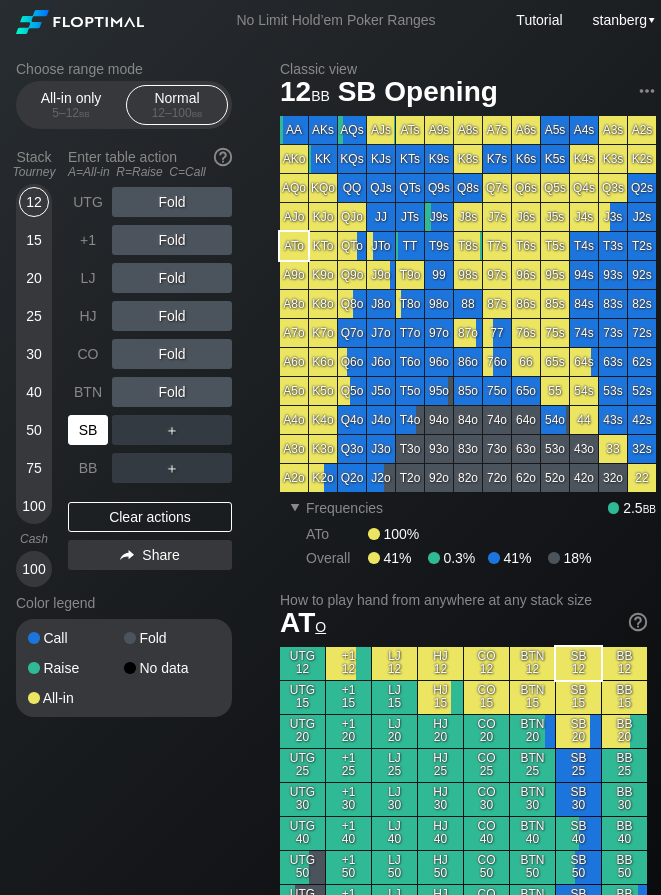 click on "SB" at bounding box center [88, 430] 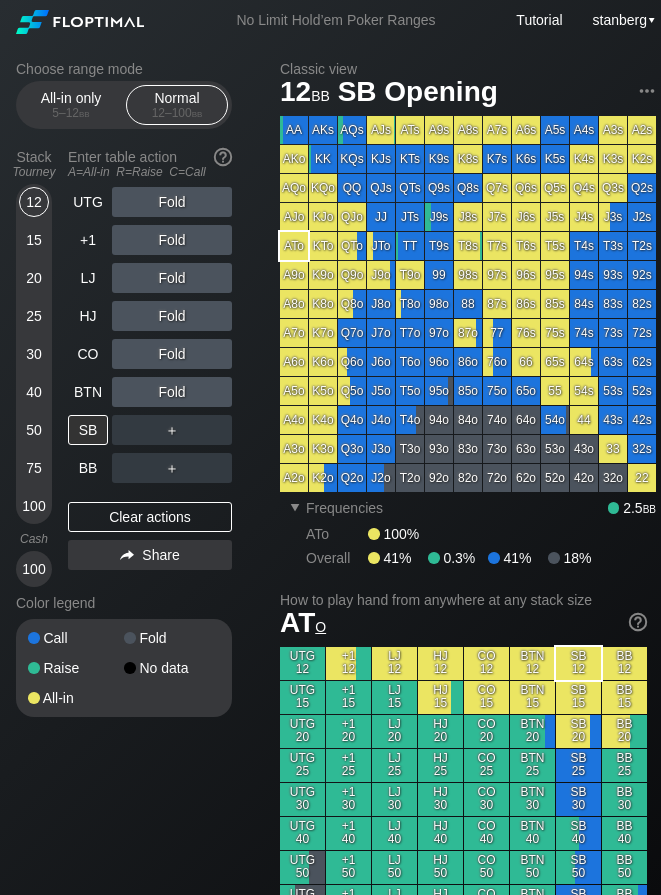 click on "20" at bounding box center (34, 278) 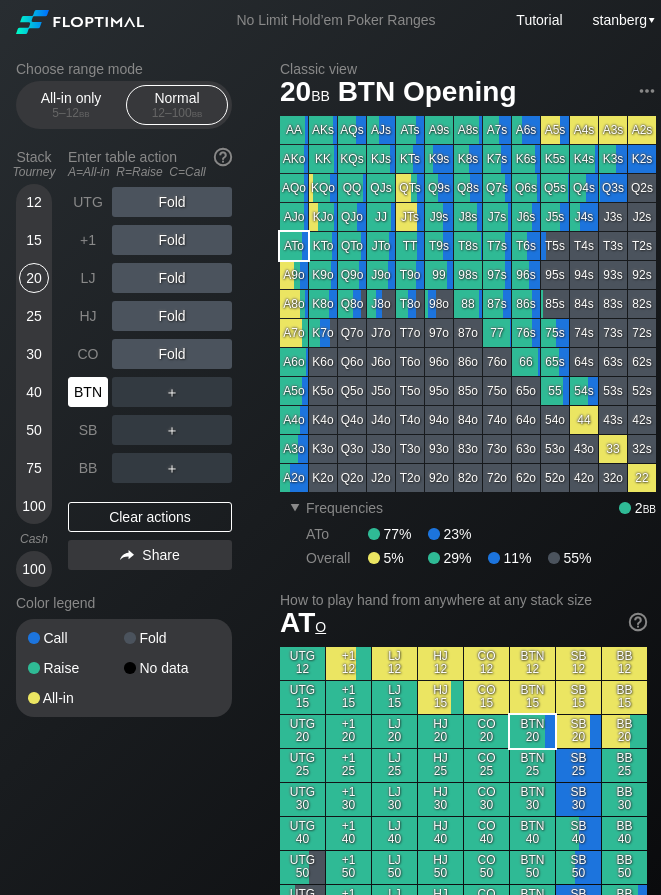 click on "BTN" at bounding box center [88, 392] 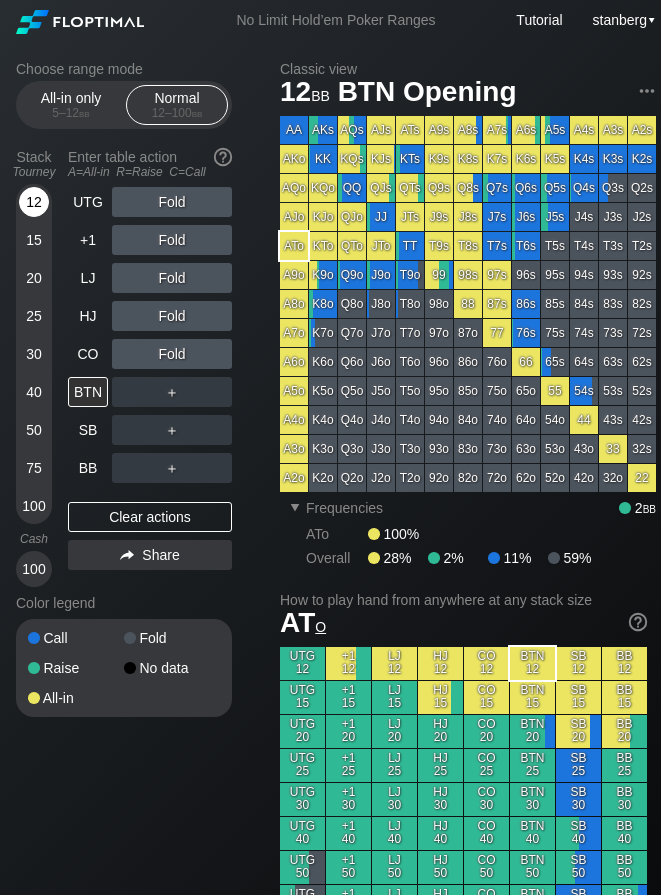 click on "12" at bounding box center (34, 202) 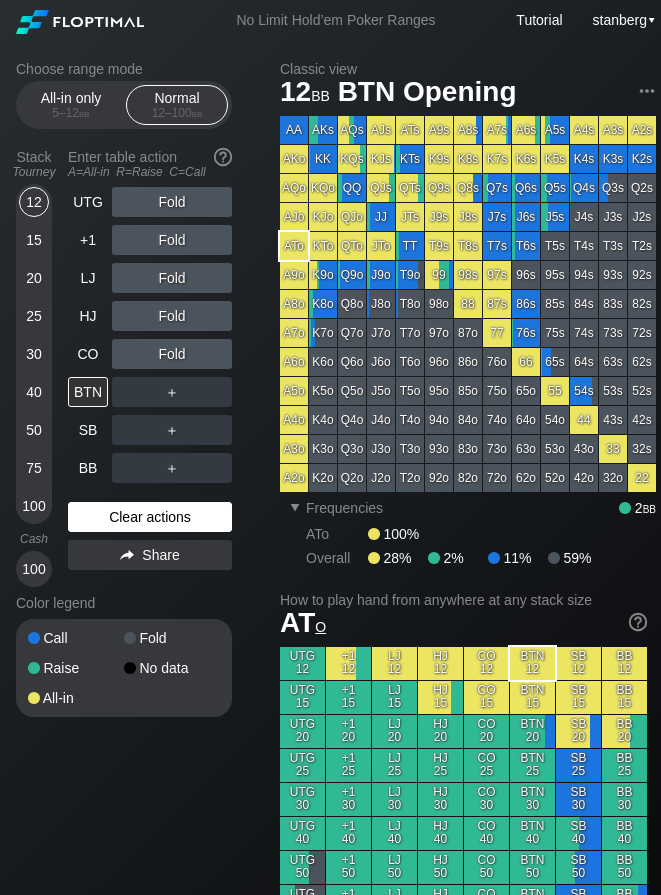click on "Clear actions" at bounding box center [150, 517] 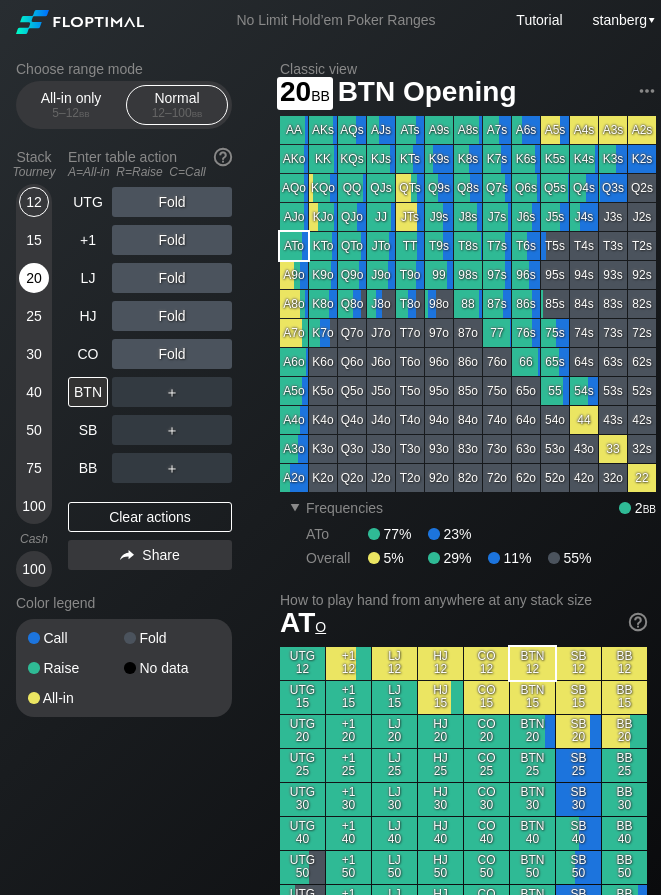 click on "20" at bounding box center (34, 278) 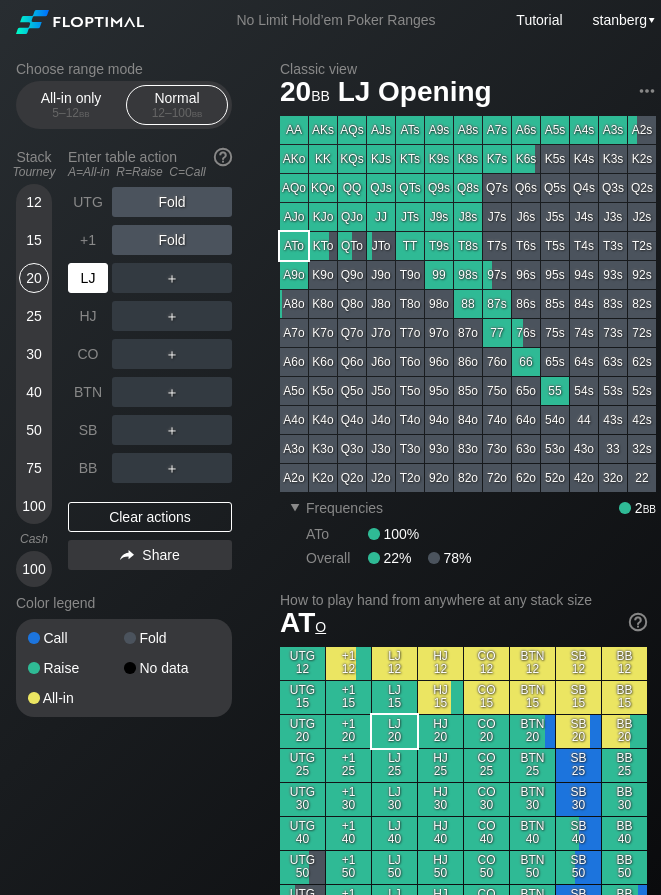 click on "LJ" at bounding box center (88, 278) 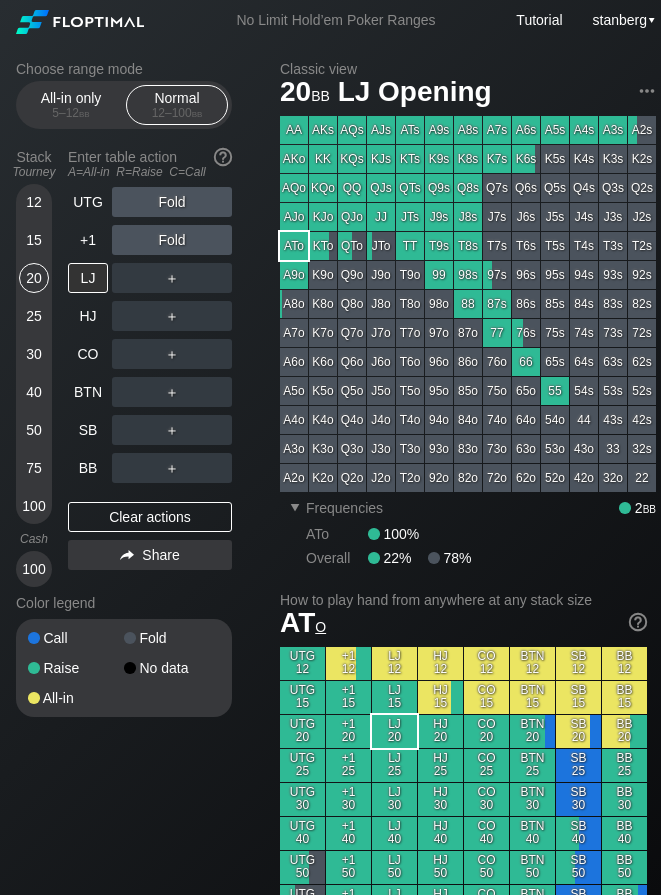 click on "40" at bounding box center (34, 392) 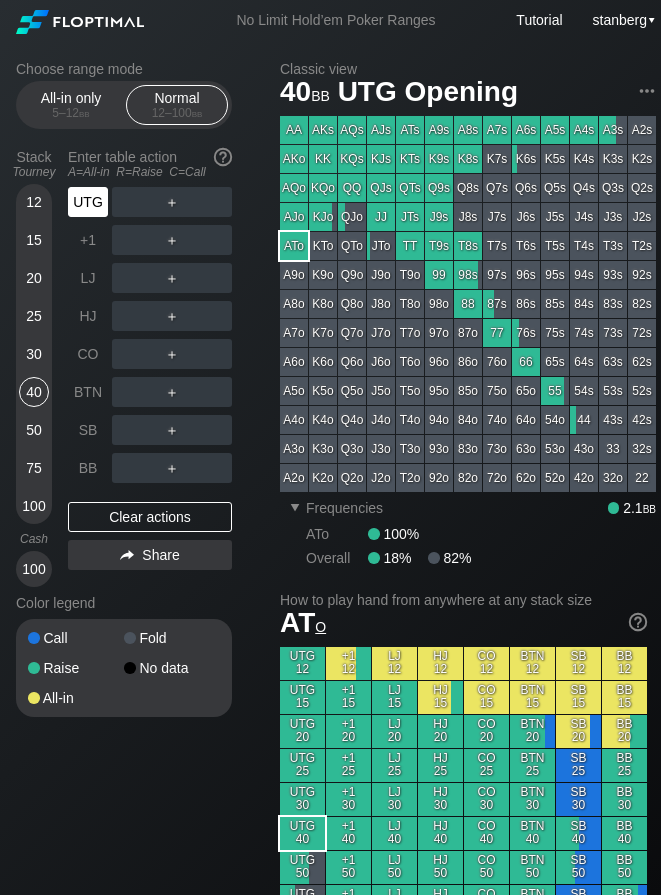 click on "UTG" at bounding box center [88, 202] 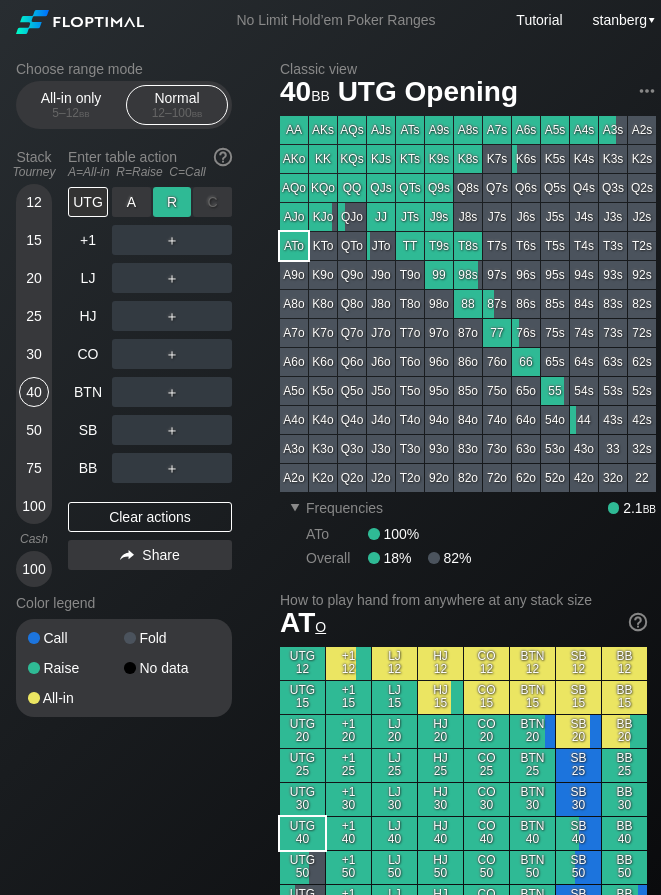 click on "R ✕" at bounding box center (172, 202) 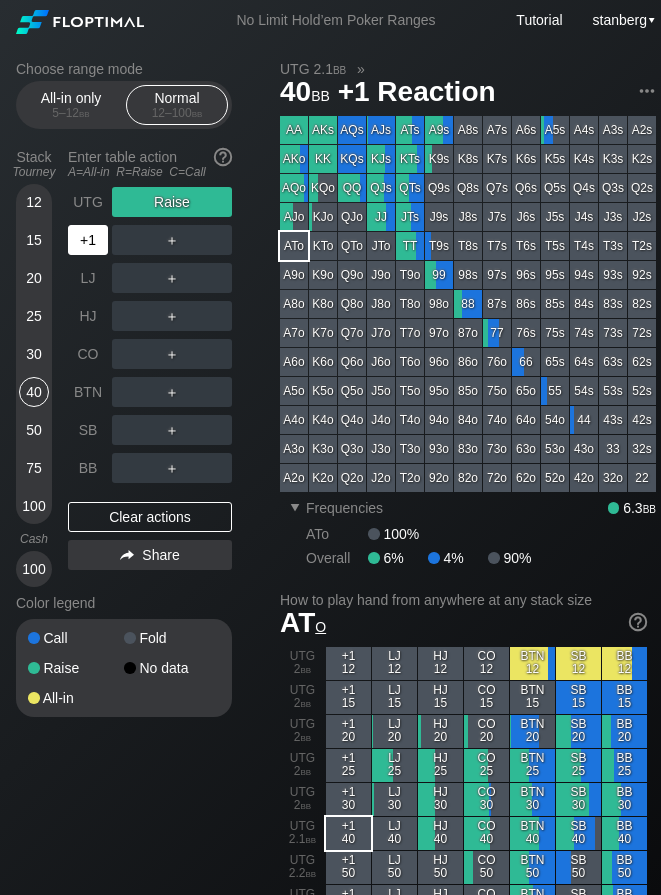click on "+1" at bounding box center [88, 240] 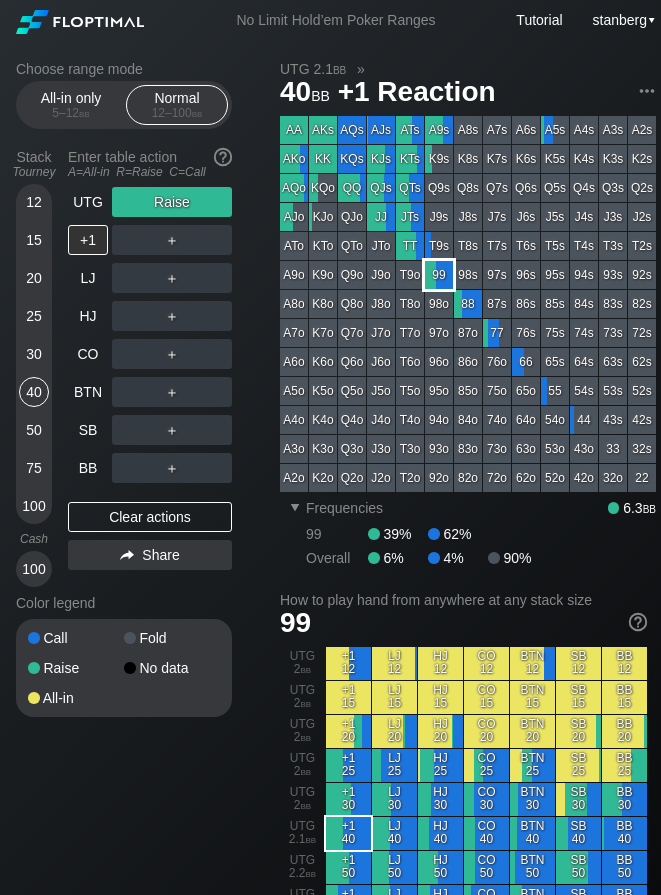 click on "99" at bounding box center [439, 275] 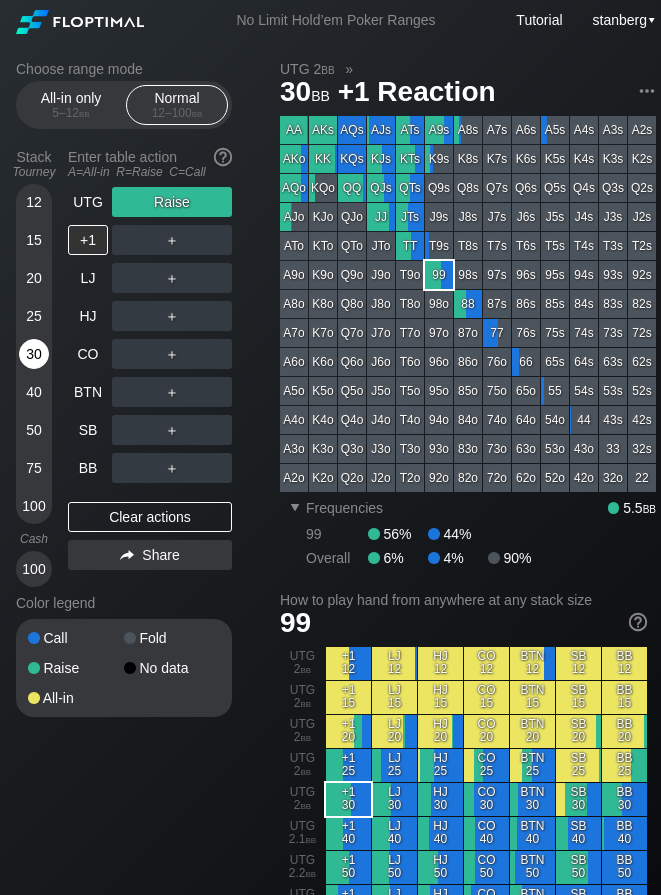 click on "30" at bounding box center (34, 354) 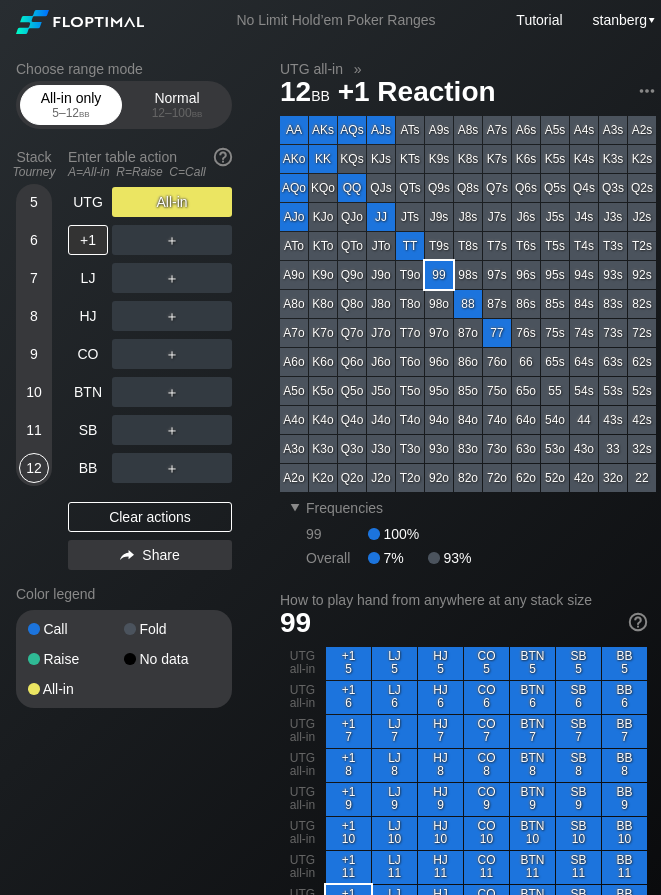 click on "All-in only 5 – 12 bb" at bounding box center (71, 105) 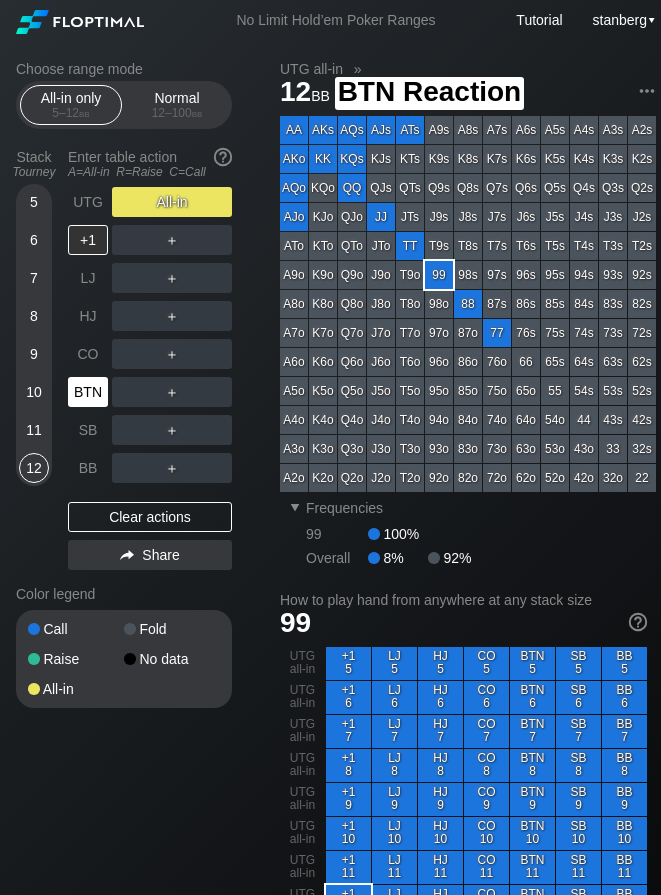 click on "BTN" at bounding box center (90, 392) 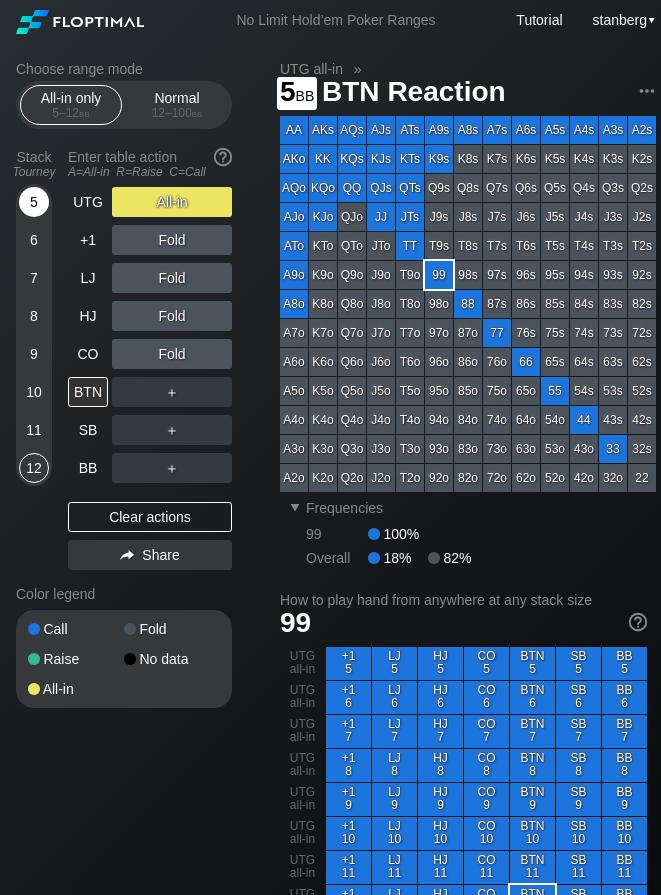 click on "5" at bounding box center (34, 202) 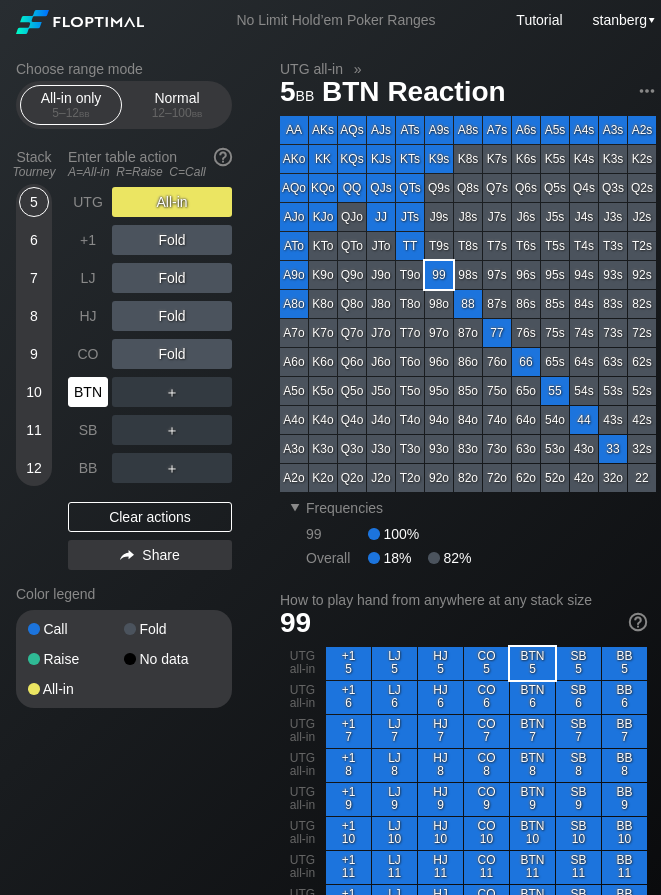 click on "BTN" at bounding box center [88, 392] 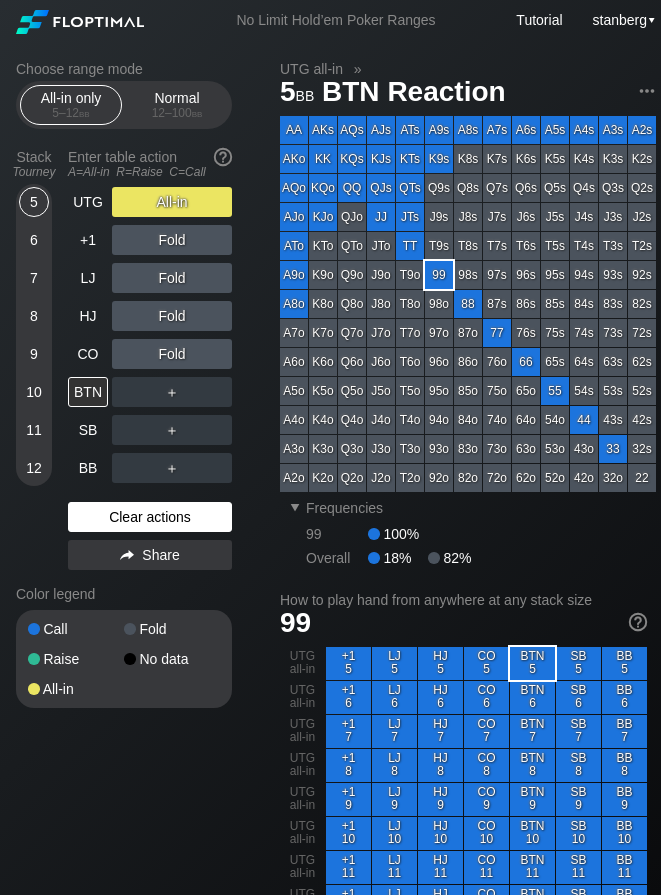 click on "Clear actions" at bounding box center [150, 517] 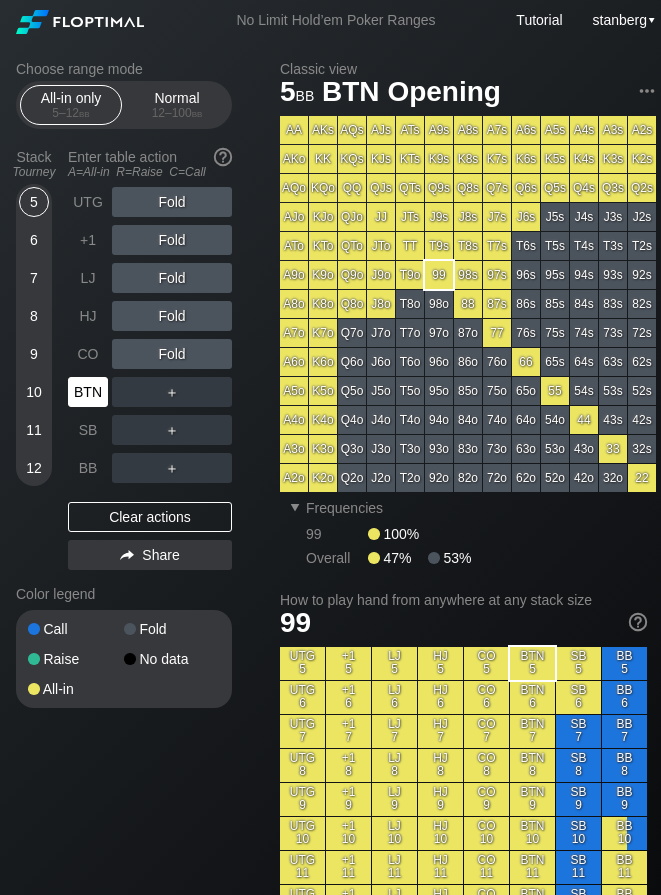 click on "BTN" at bounding box center [88, 392] 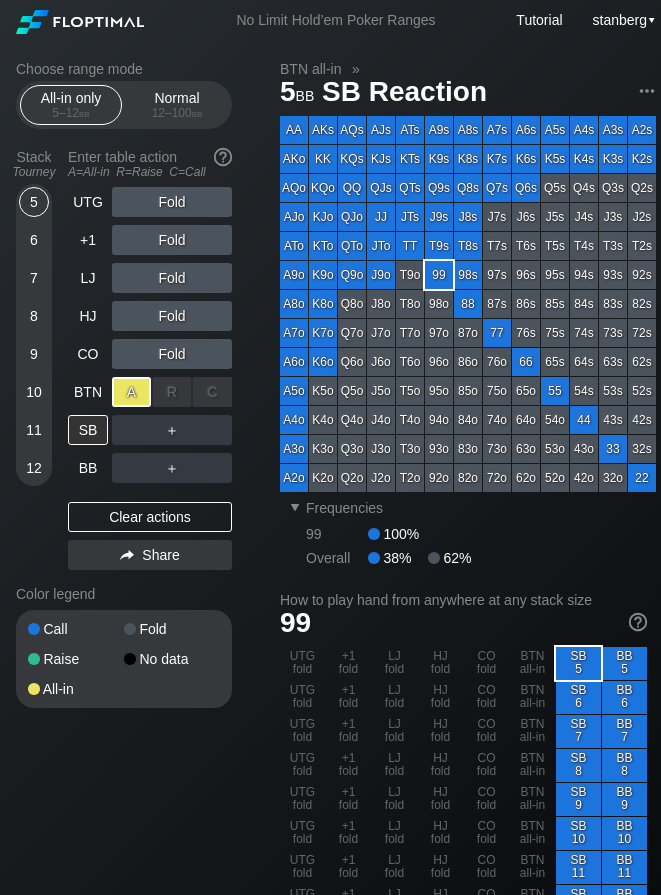 click on "A ✕" at bounding box center [131, 392] 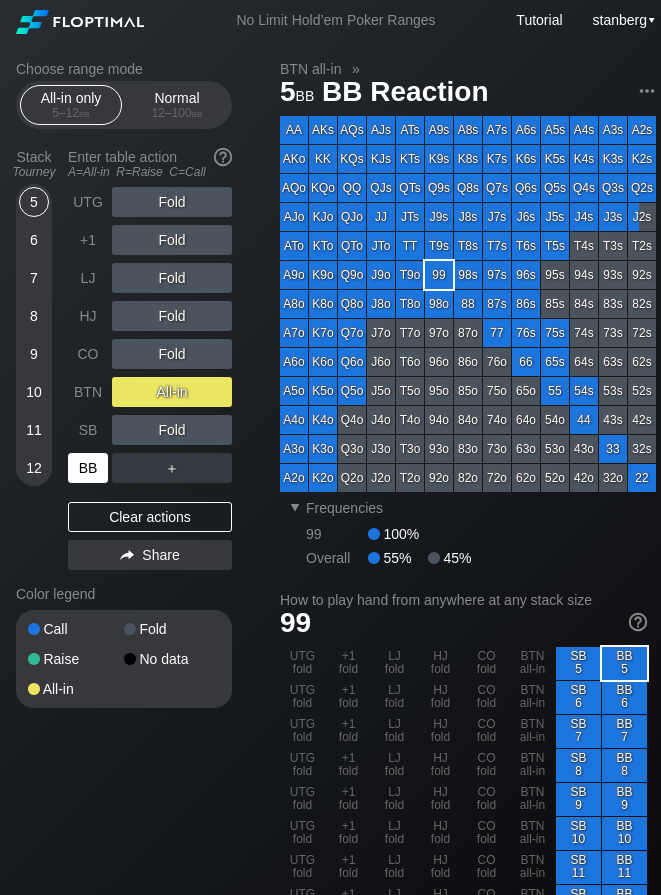 click on "BB" at bounding box center (88, 468) 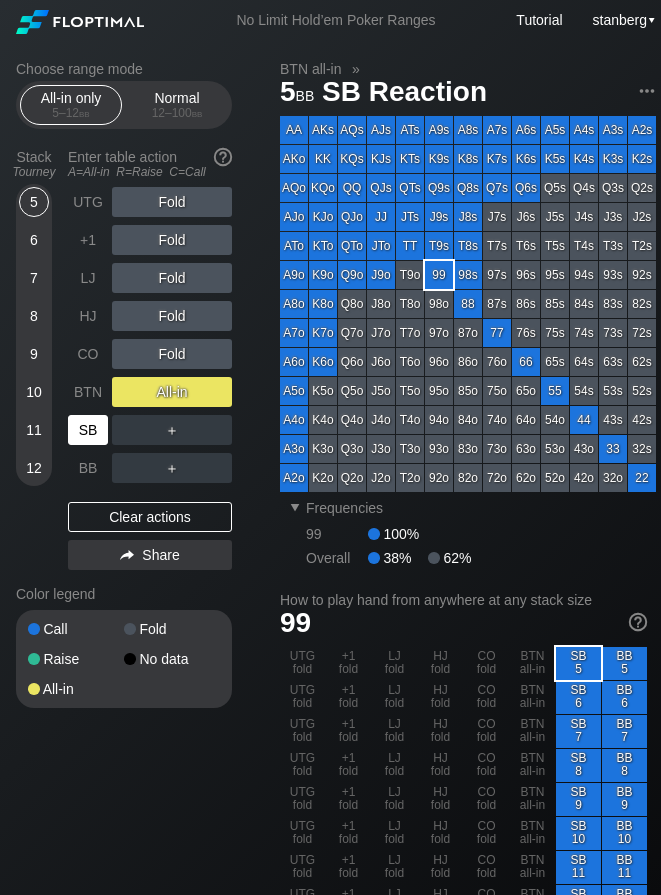 click on "SB" at bounding box center [88, 430] 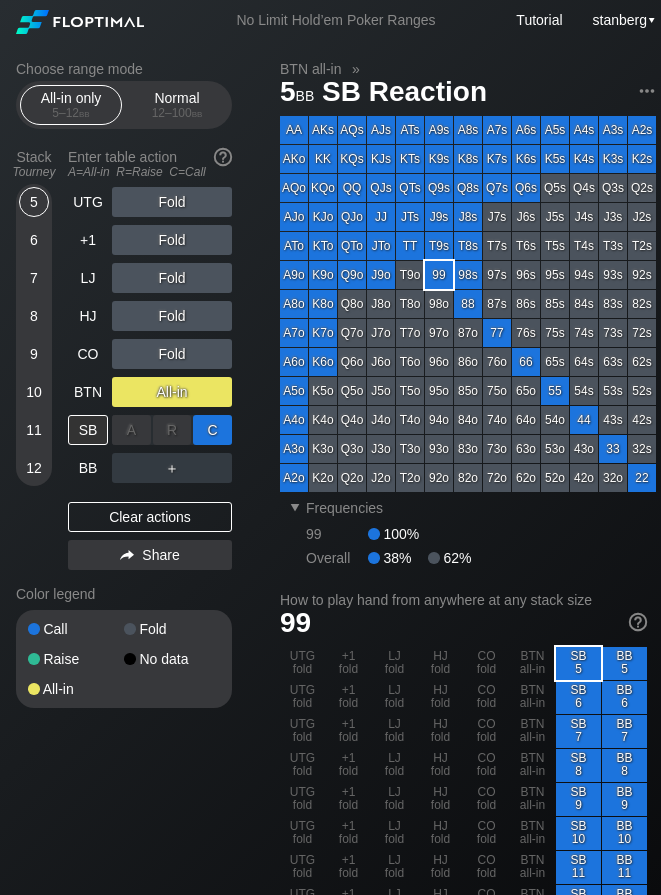 click on "C ✕" at bounding box center (212, 430) 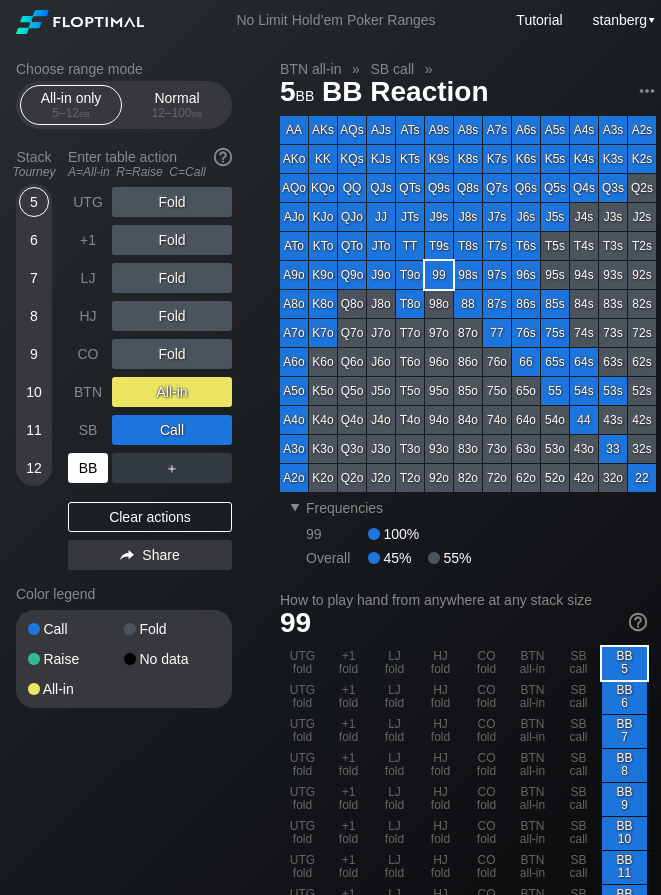 click on "BB" at bounding box center [88, 468] 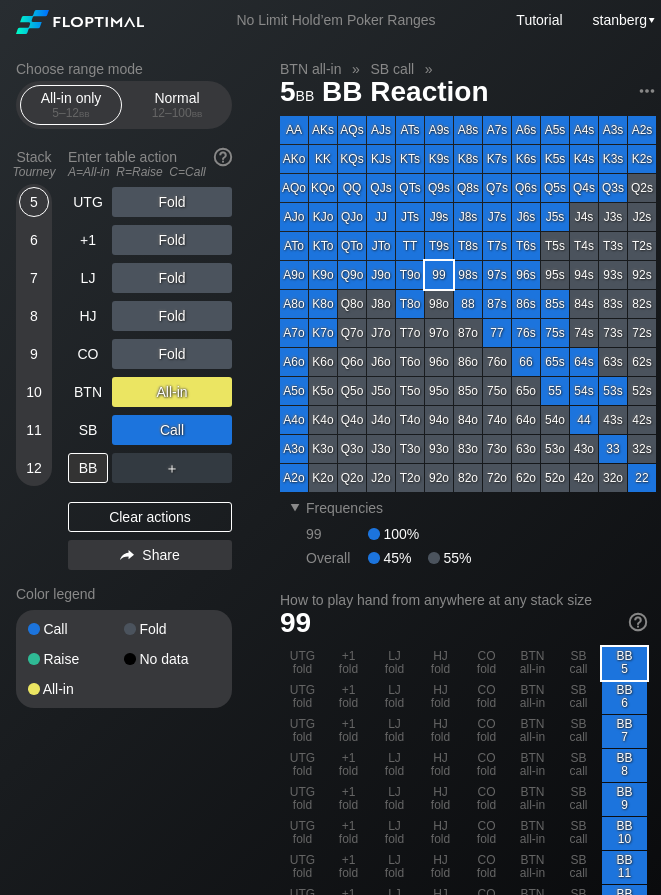 click on "UTG Fold +1 Fold LJ Fold HJ Fold CO Fold BTN All-in SB Call BB ＋ Clear actions Share" at bounding box center (150, 382) 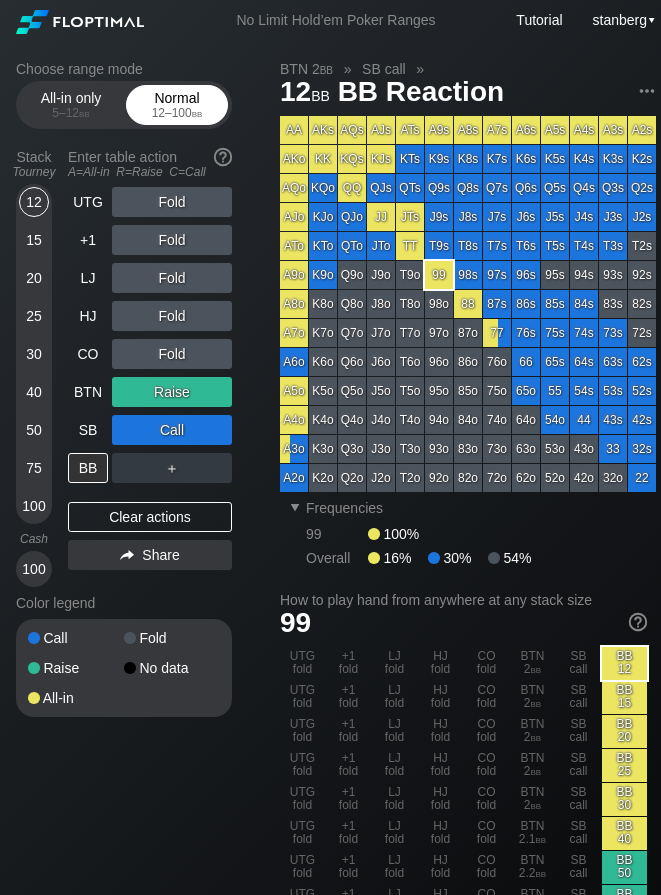 click on "Normal 12 – 100 bb" at bounding box center (177, 105) 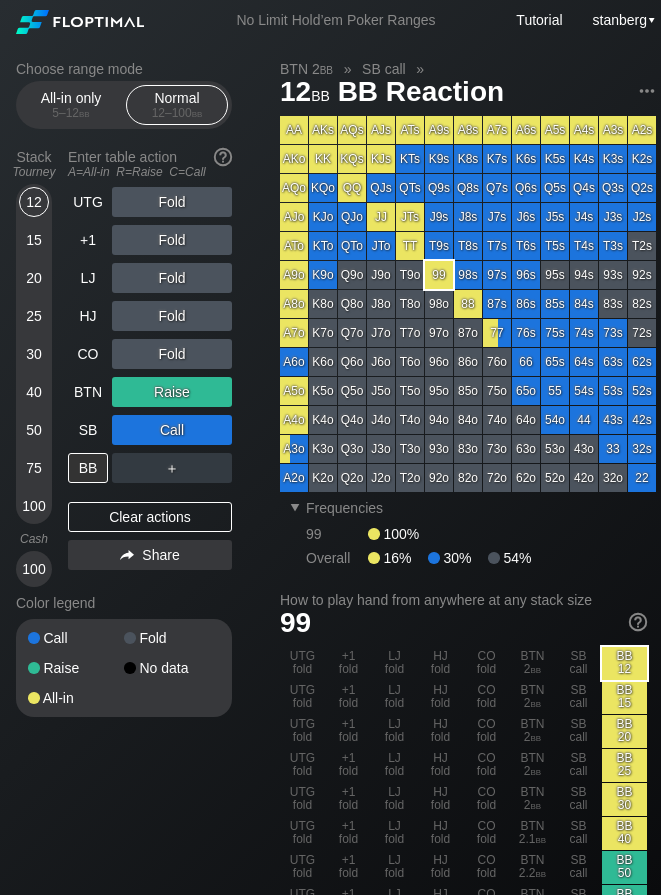 click on "30" at bounding box center (34, 354) 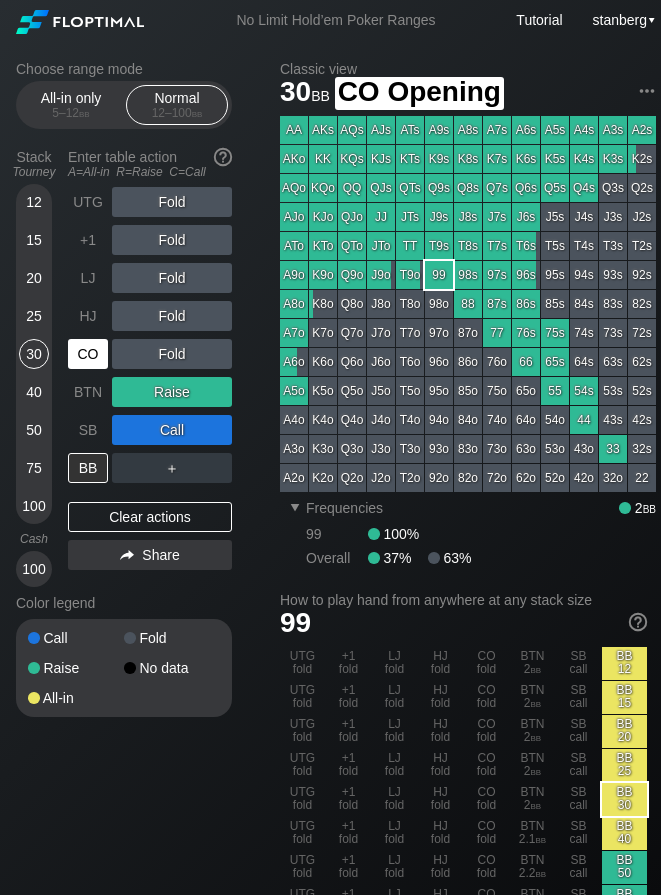 click on "CO" at bounding box center [88, 354] 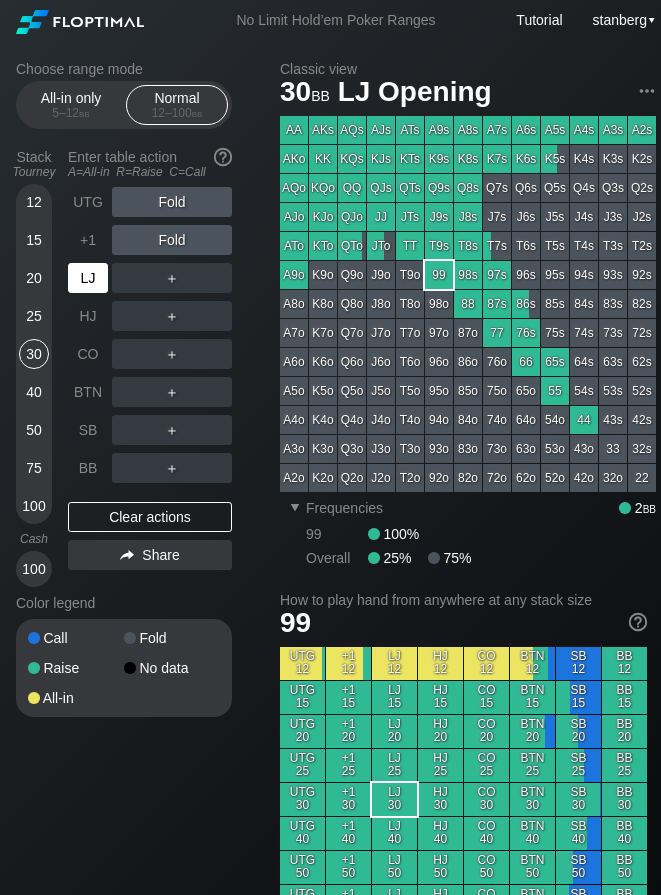 click on "LJ" at bounding box center [88, 278] 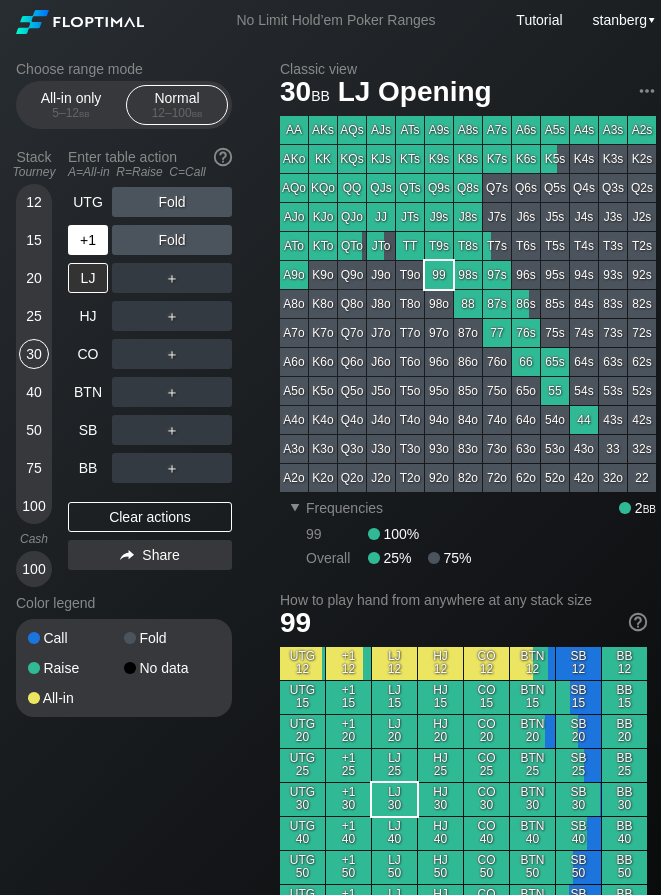 click on "+1" at bounding box center [88, 240] 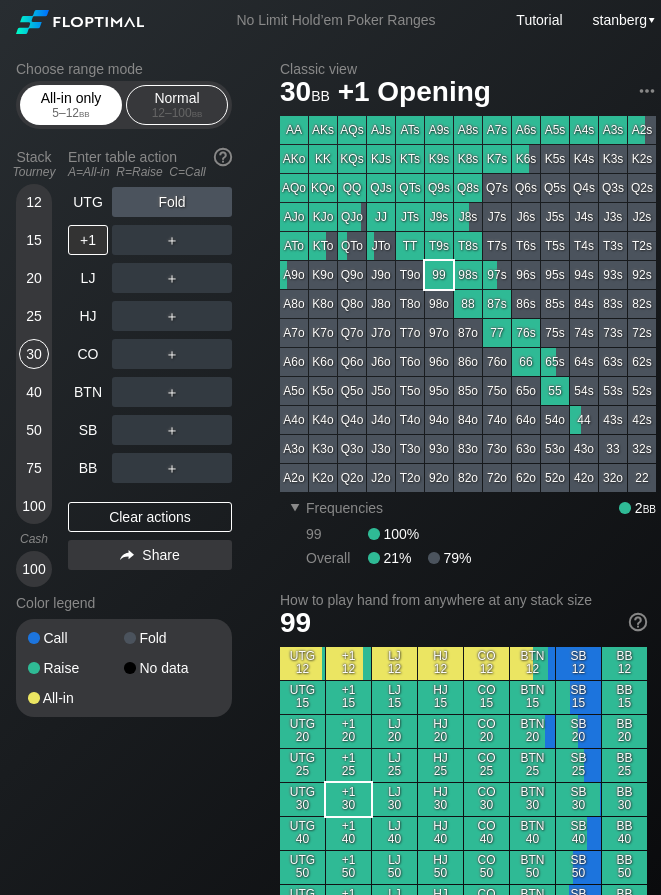drag, startPoint x: 84, startPoint y: 113, endPoint x: 81, endPoint y: 129, distance: 16.27882 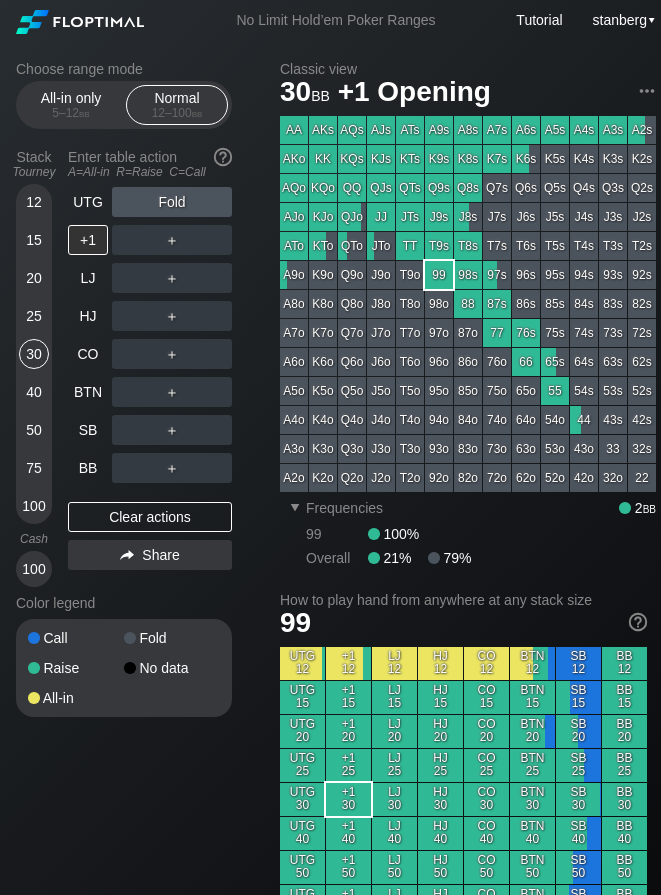 click on "bb" at bounding box center (84, 113) 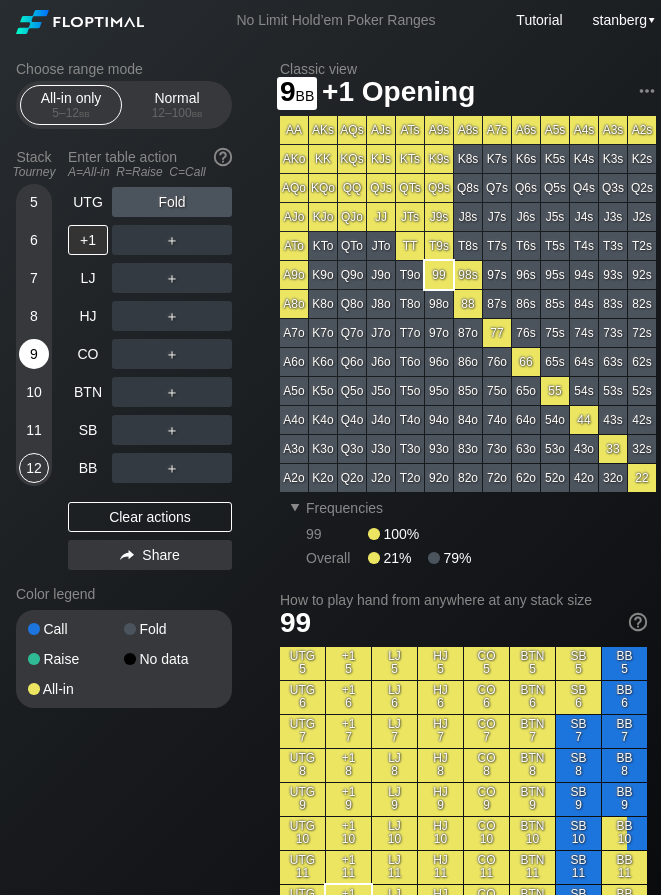 click on "9" at bounding box center [34, 354] 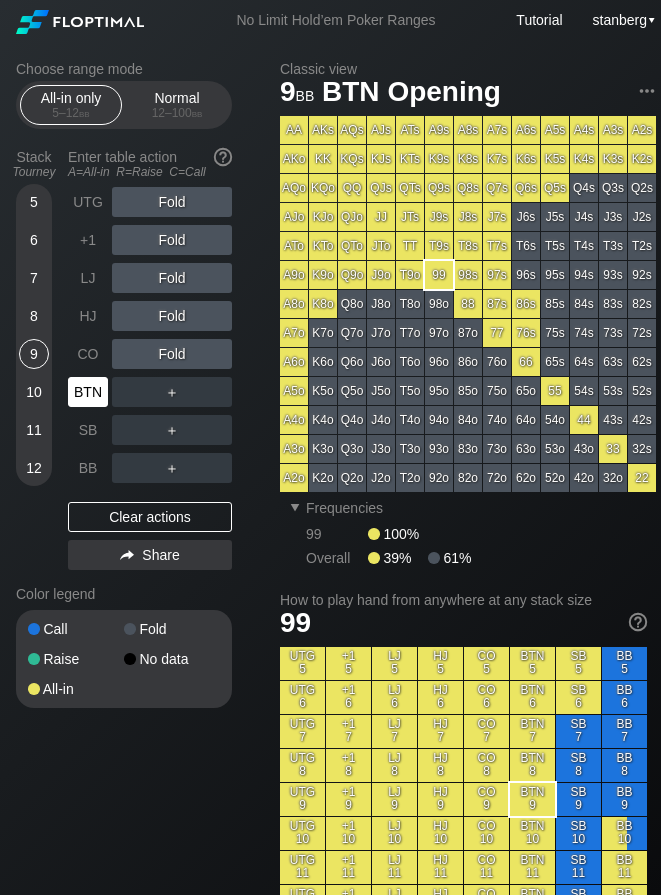 click on "BTN" at bounding box center [88, 392] 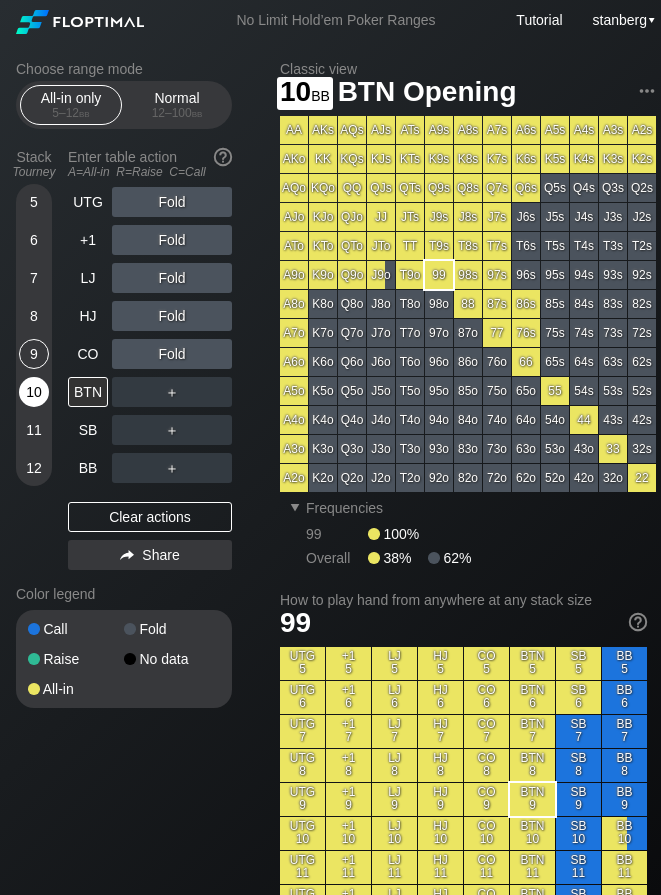 click on "10" at bounding box center [34, 392] 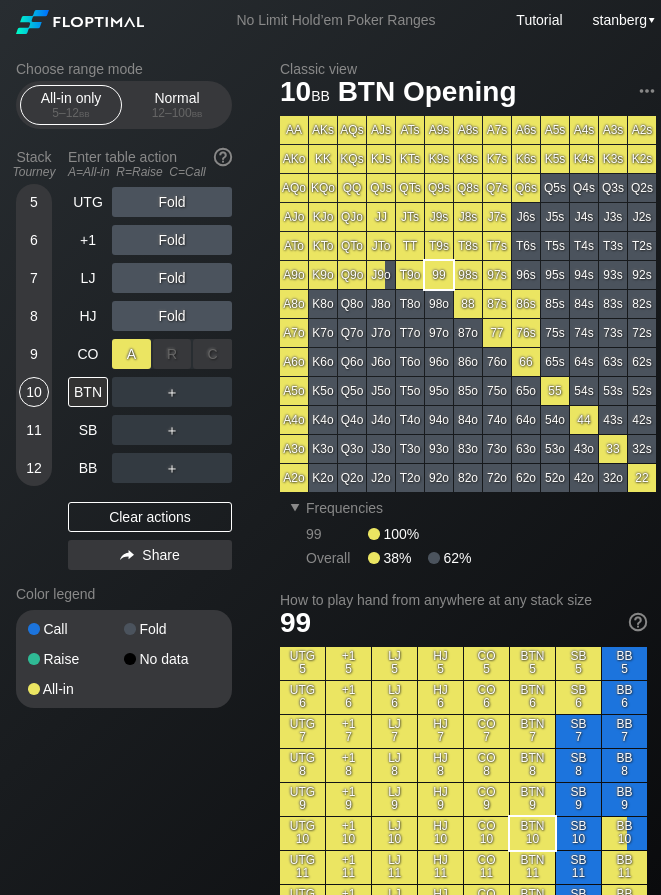 click on "A ✕" at bounding box center (131, 354) 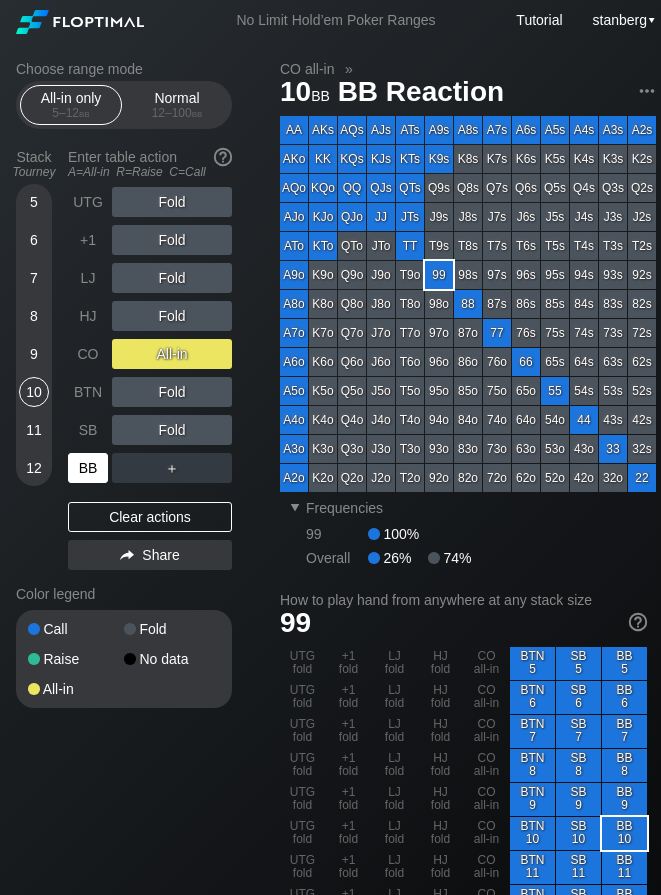 click on "BB" at bounding box center (88, 468) 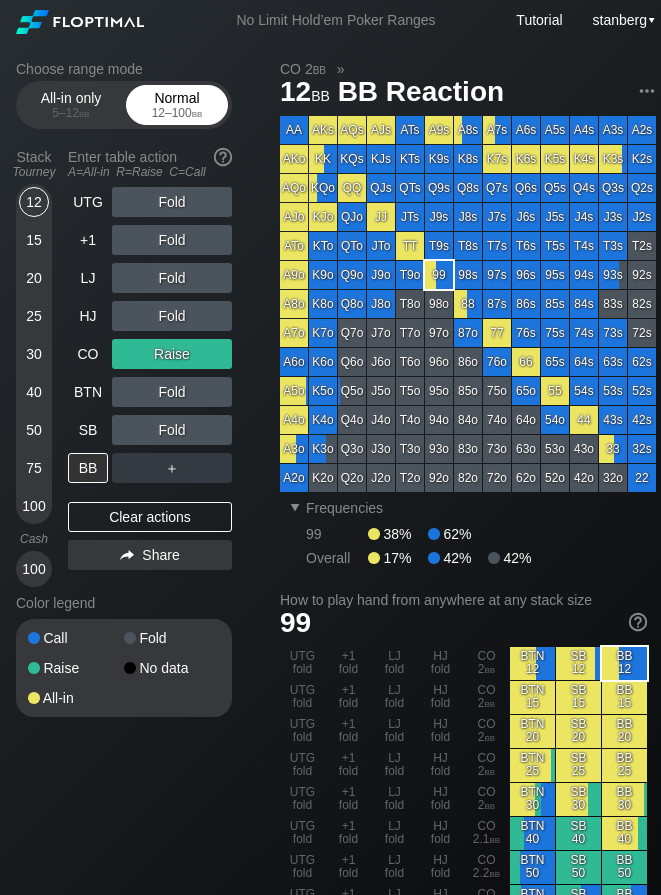 click on "12 – 100 bb" at bounding box center (177, 113) 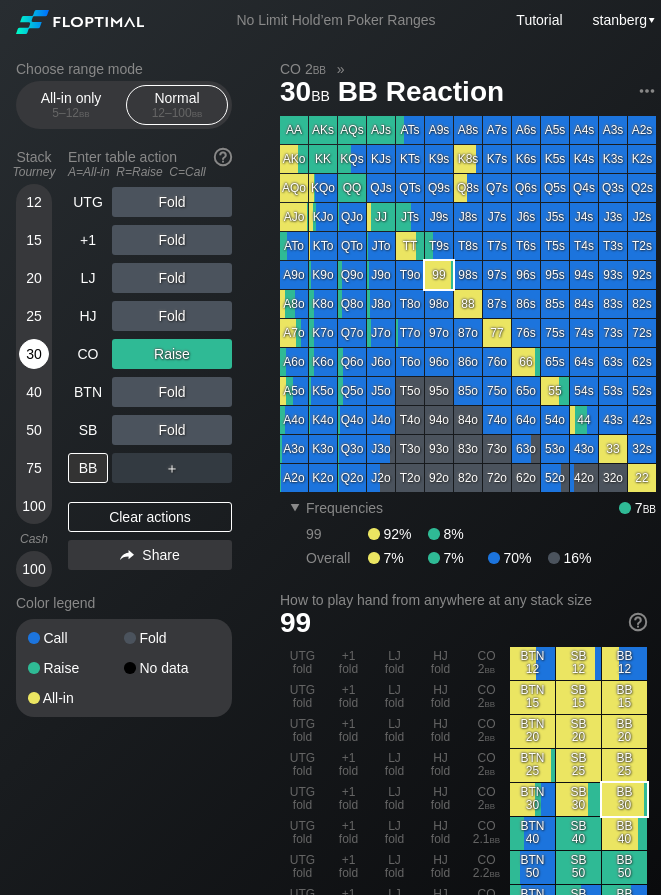 click on "30" at bounding box center [34, 354] 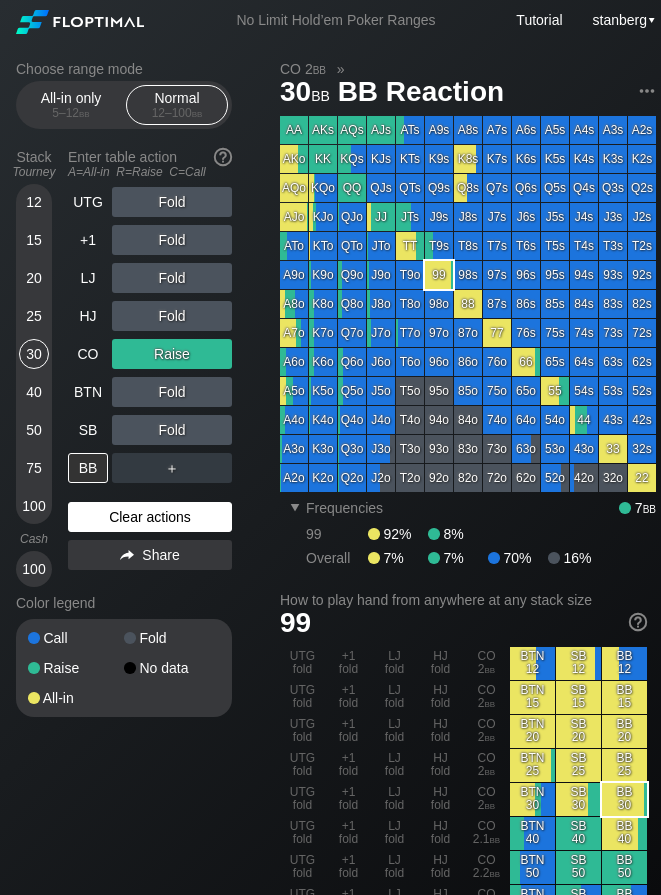 click on "Clear actions" at bounding box center [150, 517] 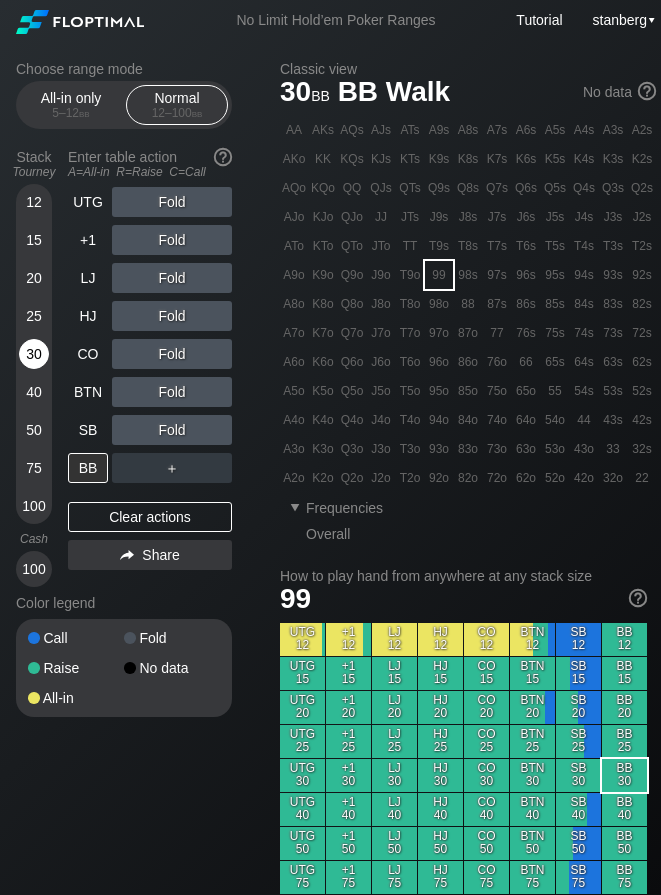 click on "30" at bounding box center (34, 354) 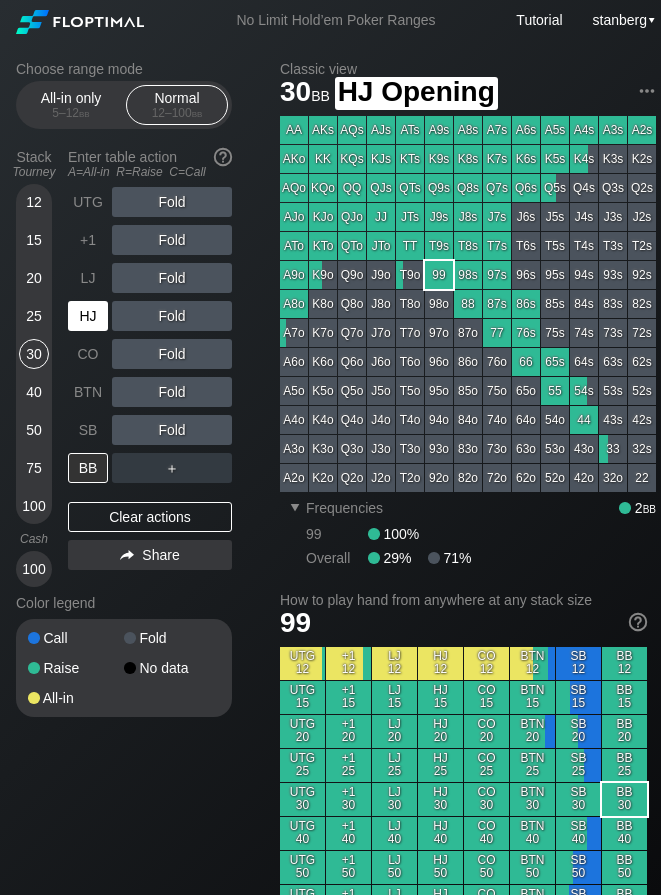 click on "HJ" at bounding box center (88, 316) 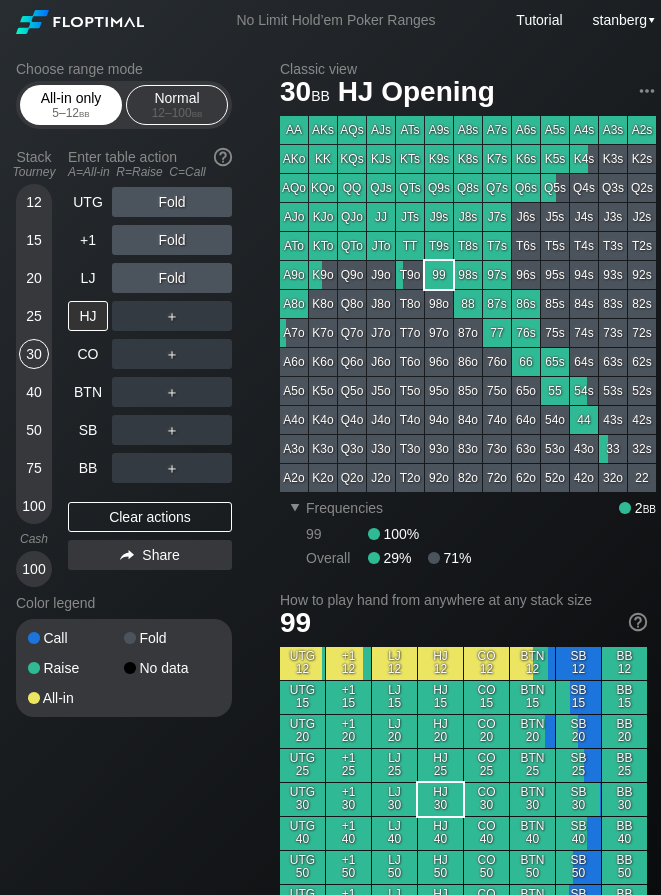 click on "5 – 12 bb" at bounding box center [71, 113] 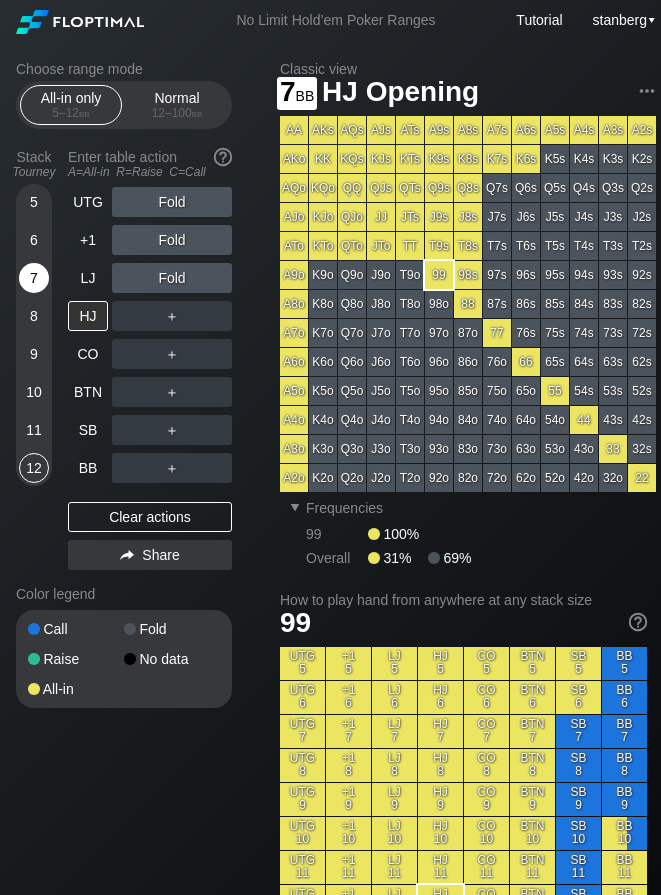 click on "7" at bounding box center [34, 278] 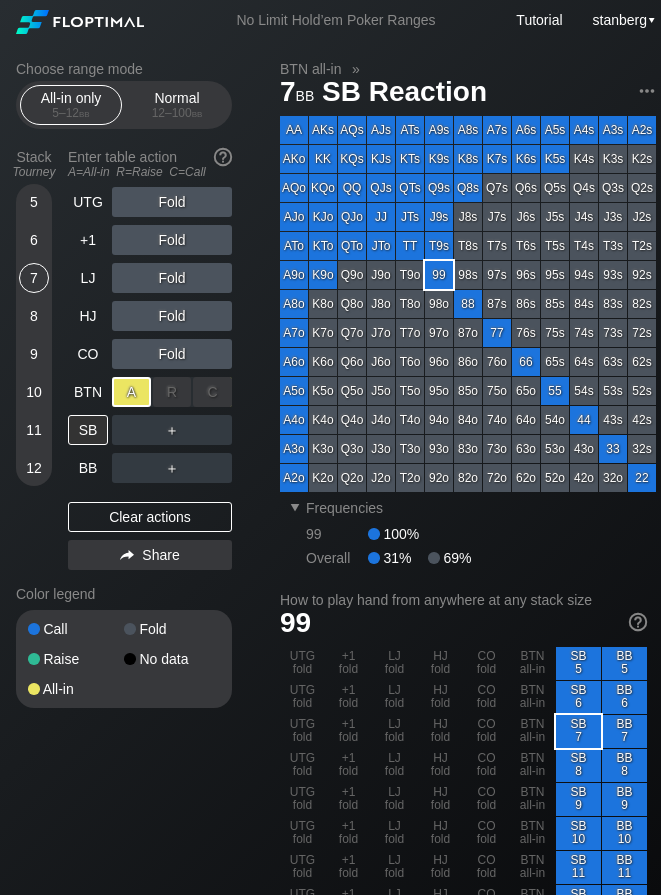 click on "A ✕" at bounding box center (131, 392) 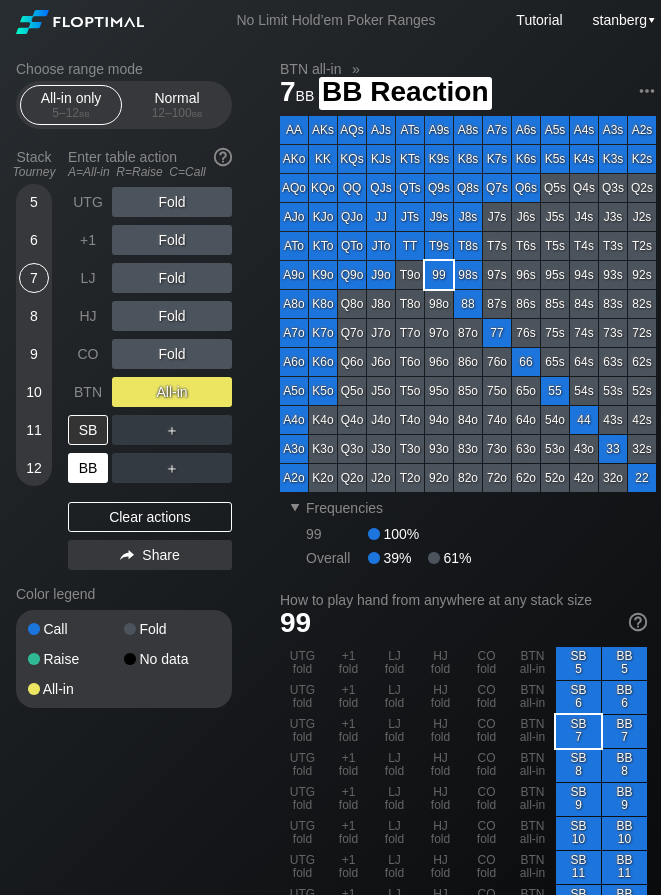 click on "BB" at bounding box center (88, 468) 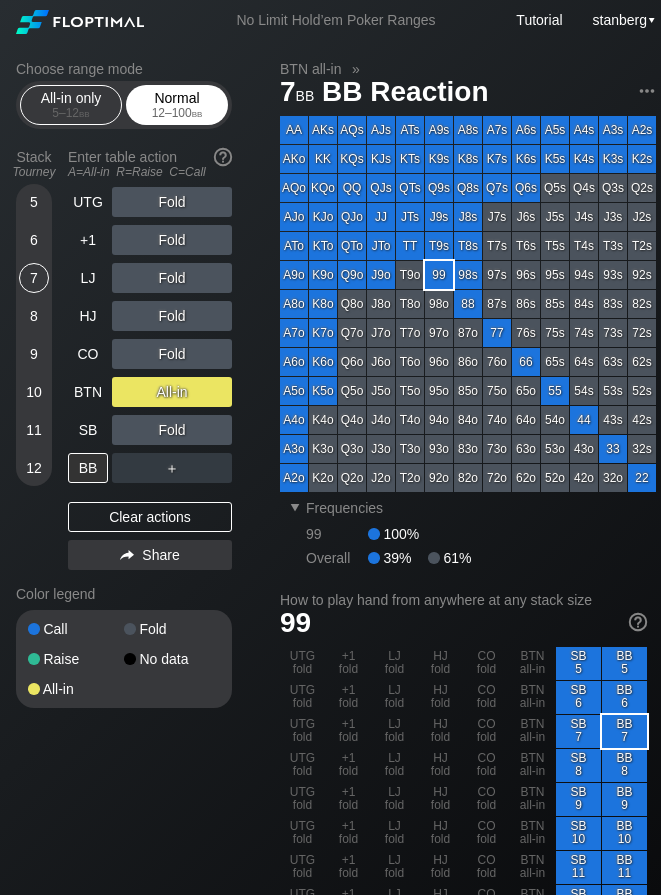 click on "12 – 100 bb" at bounding box center (177, 113) 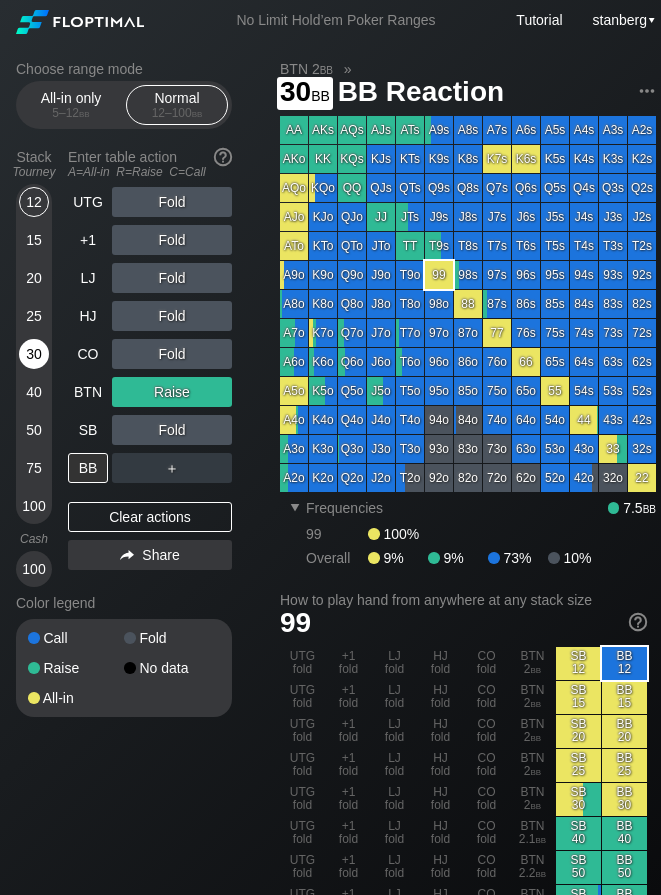 click on "30" at bounding box center [34, 354] 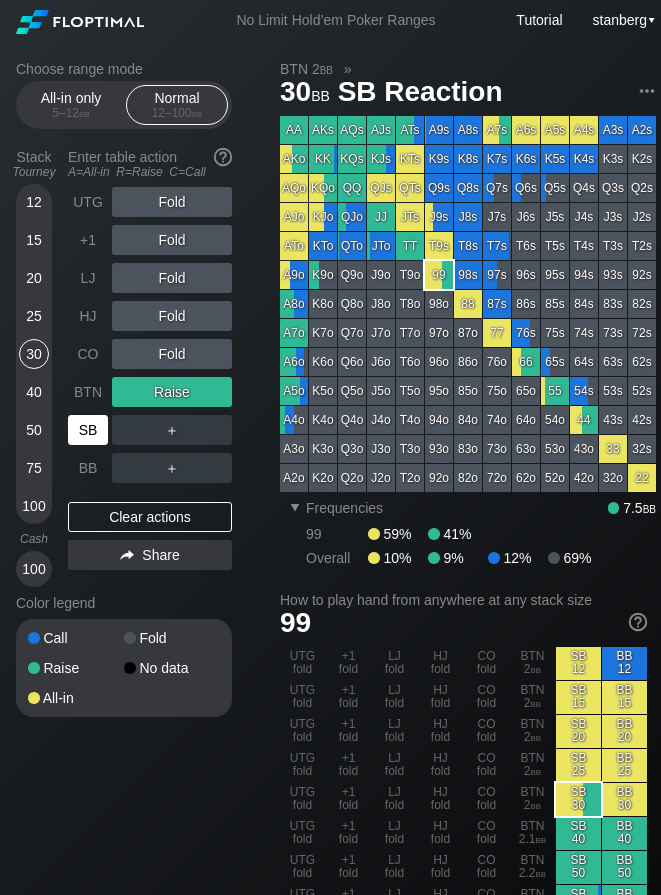 click on "SB" at bounding box center (88, 430) 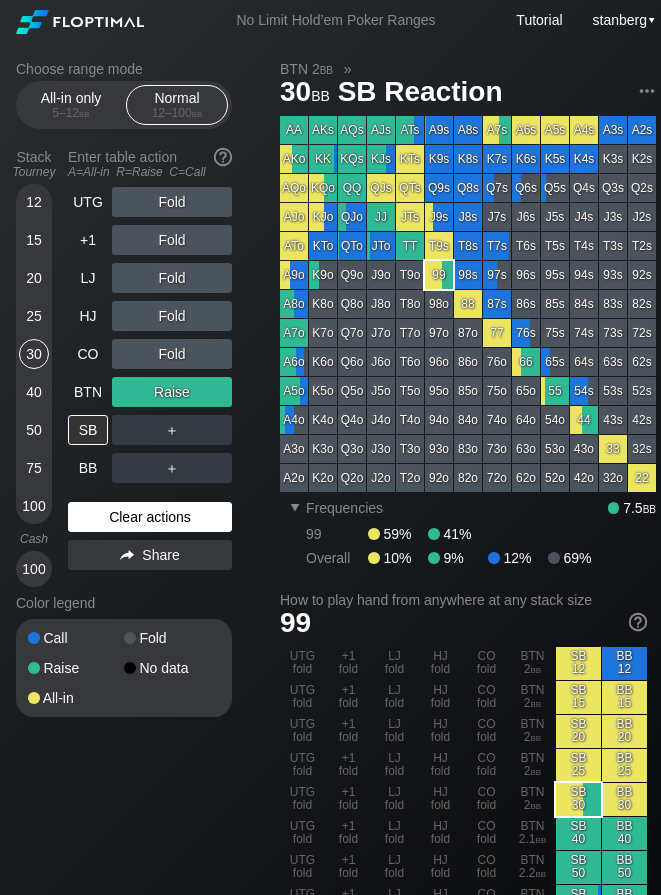drag, startPoint x: 108, startPoint y: 531, endPoint x: 103, endPoint y: 519, distance: 13 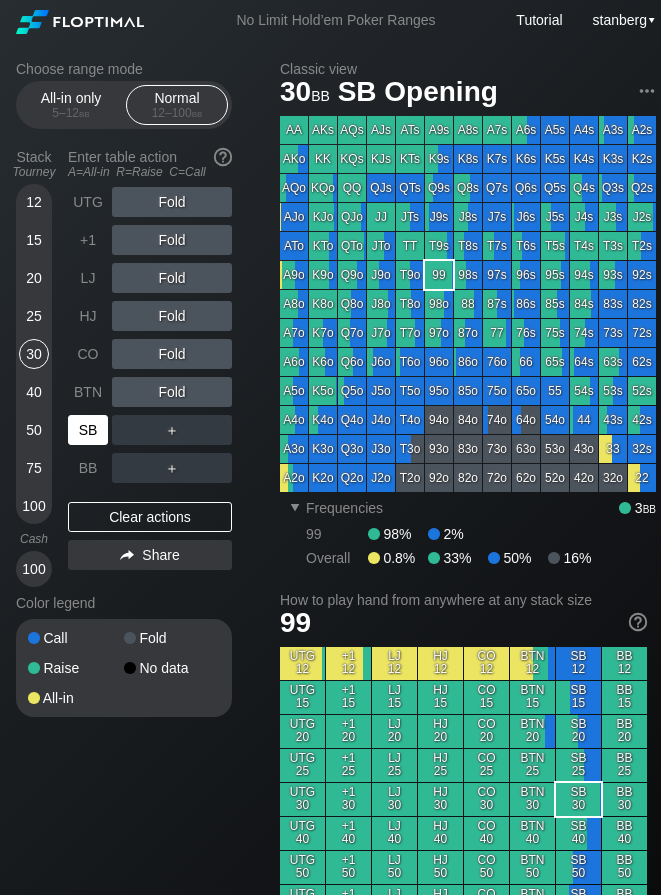click on "SB" at bounding box center (88, 430) 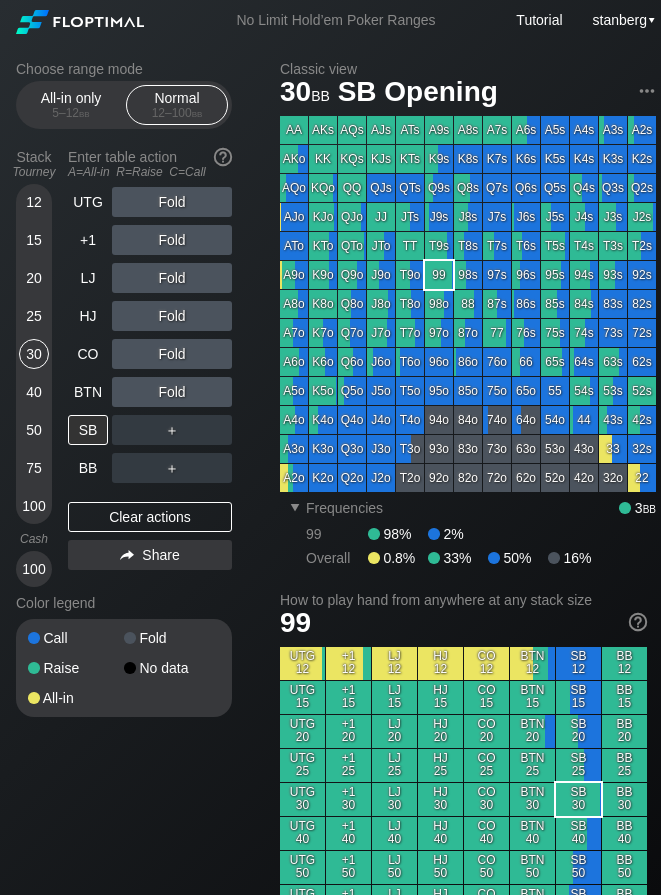 click on "40" at bounding box center (34, 392) 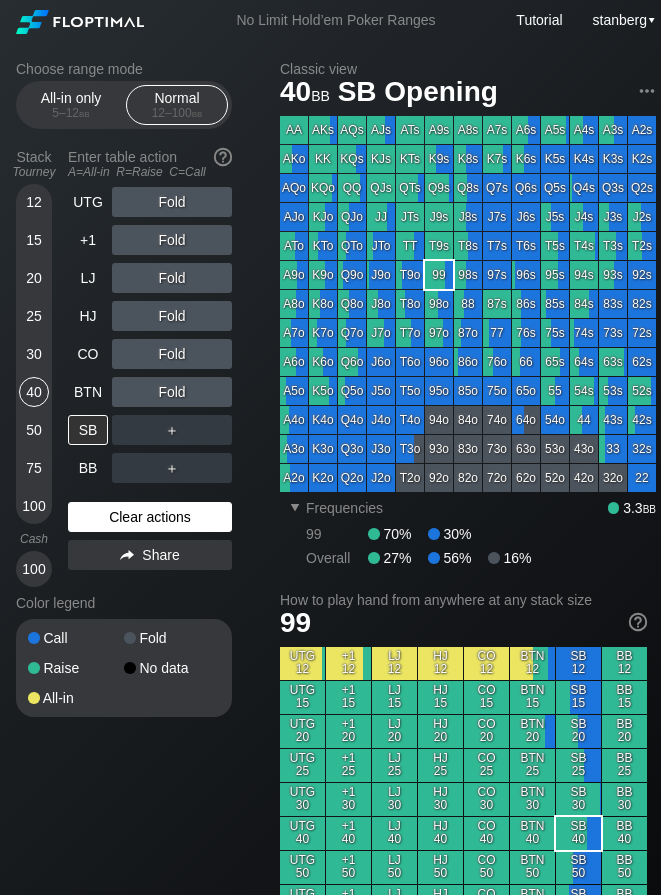 click on "Clear actions" at bounding box center (150, 517) 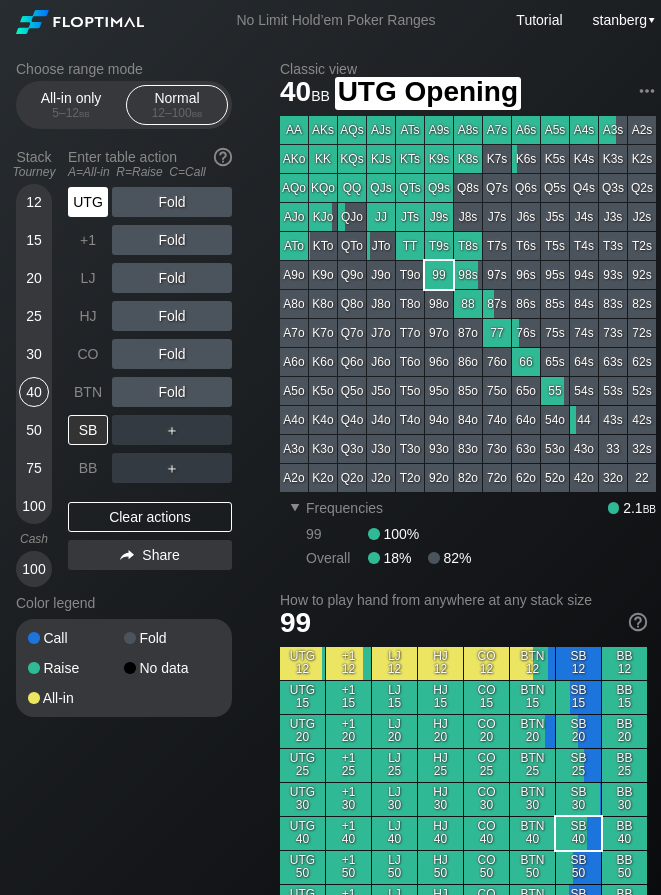 click on "UTG" at bounding box center (88, 202) 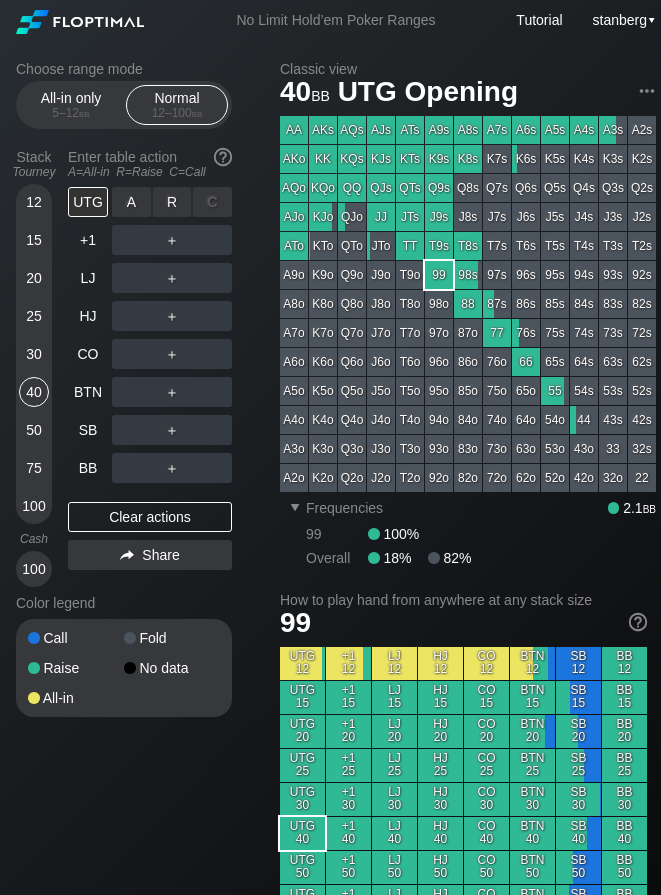 click on "R ✕" at bounding box center [172, 202] 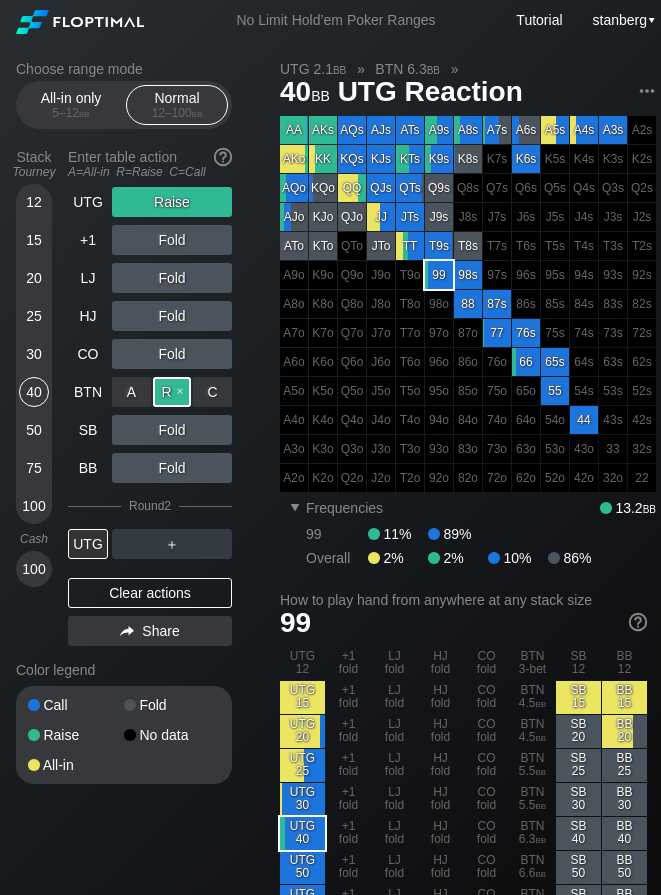 click on "R ✕" at bounding box center [172, 392] 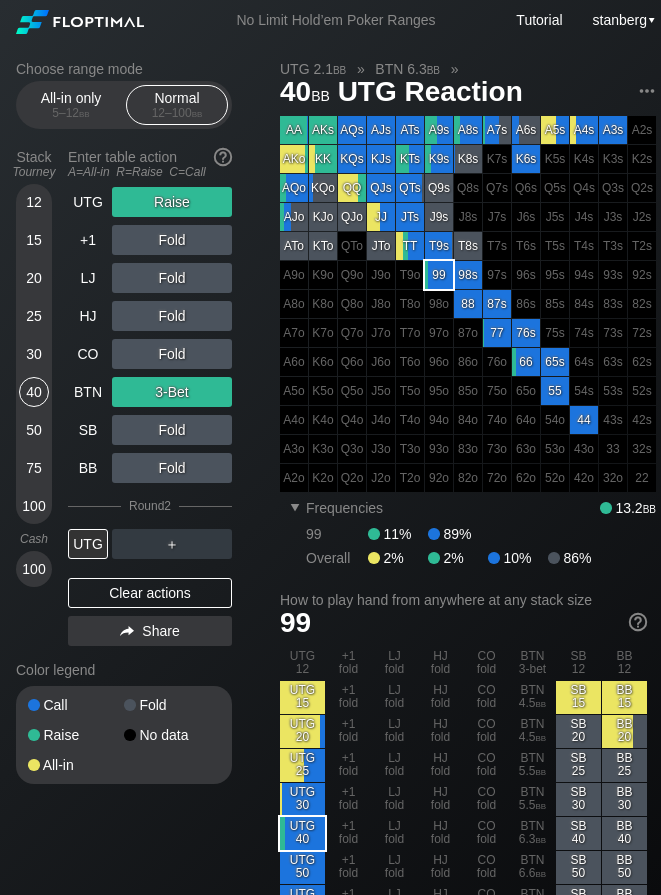 click on "25" at bounding box center (34, 316) 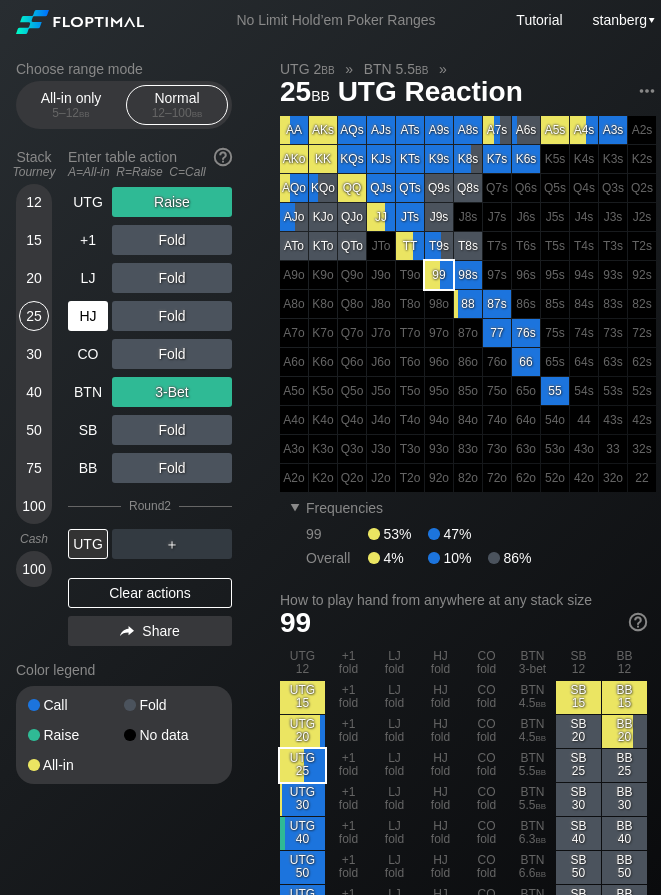 click on "HJ" at bounding box center [88, 316] 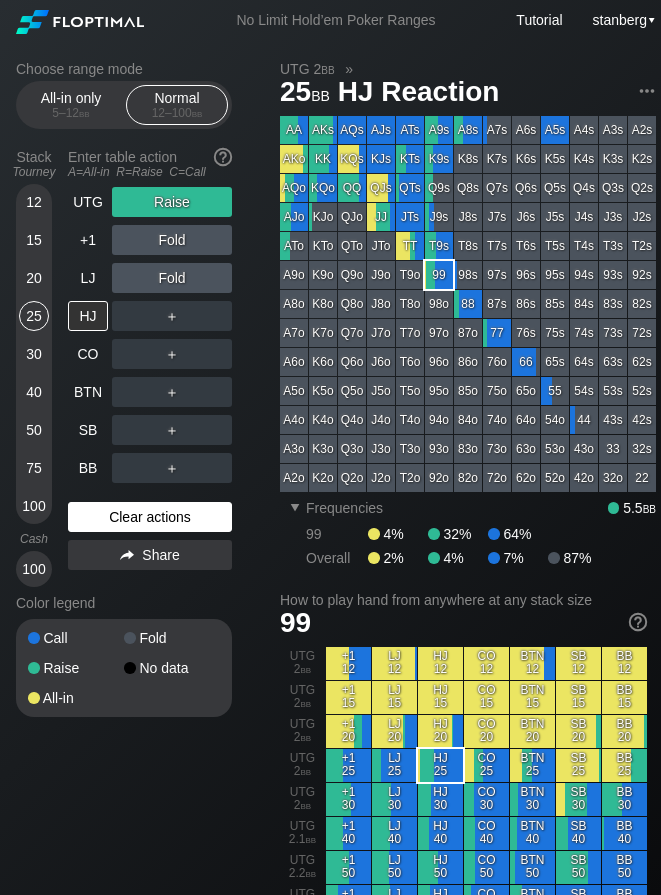 click on "Clear actions" at bounding box center [150, 517] 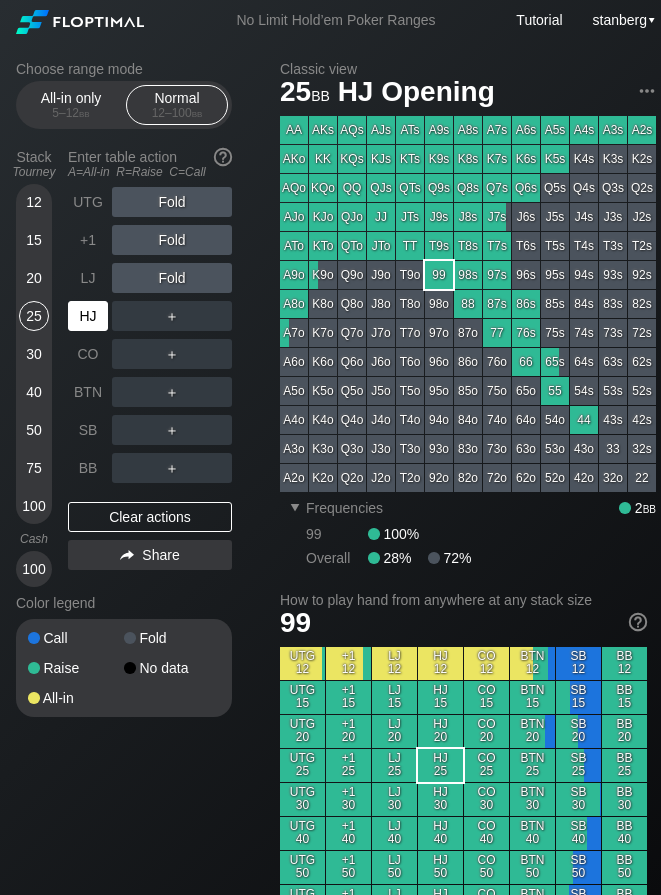 click on "HJ" at bounding box center (88, 316) 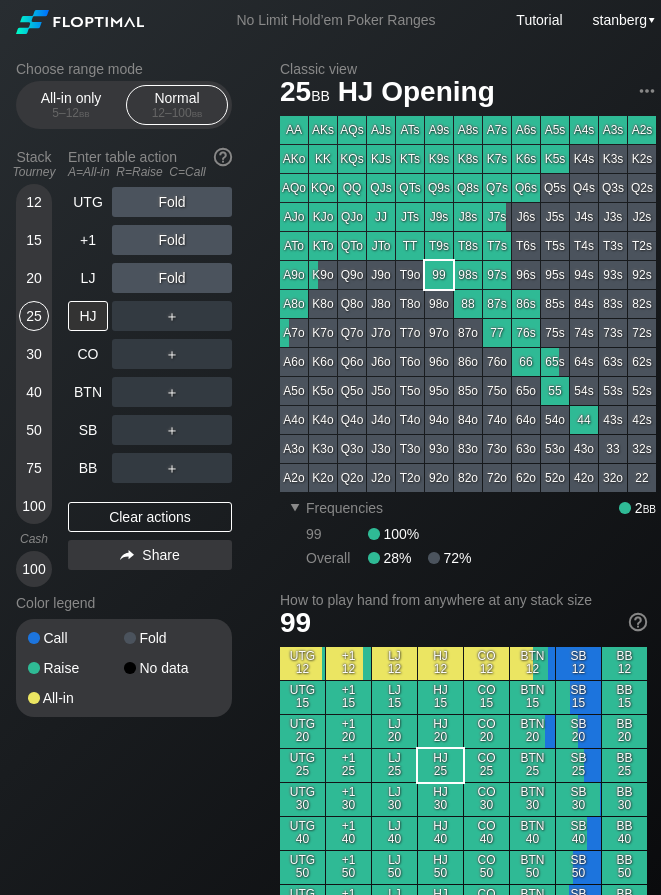 click on "30" at bounding box center [34, 354] 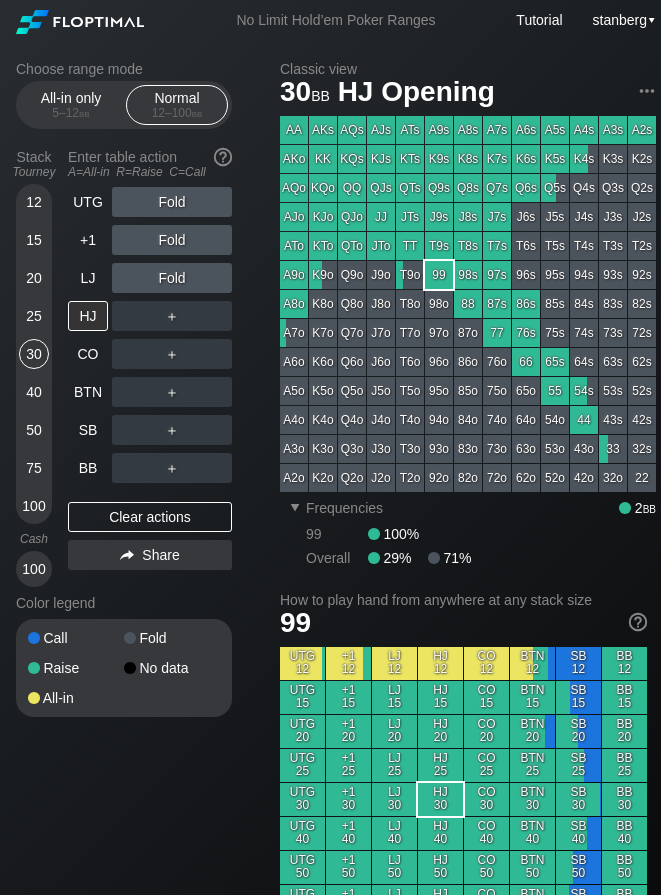 click on "25" at bounding box center [34, 316] 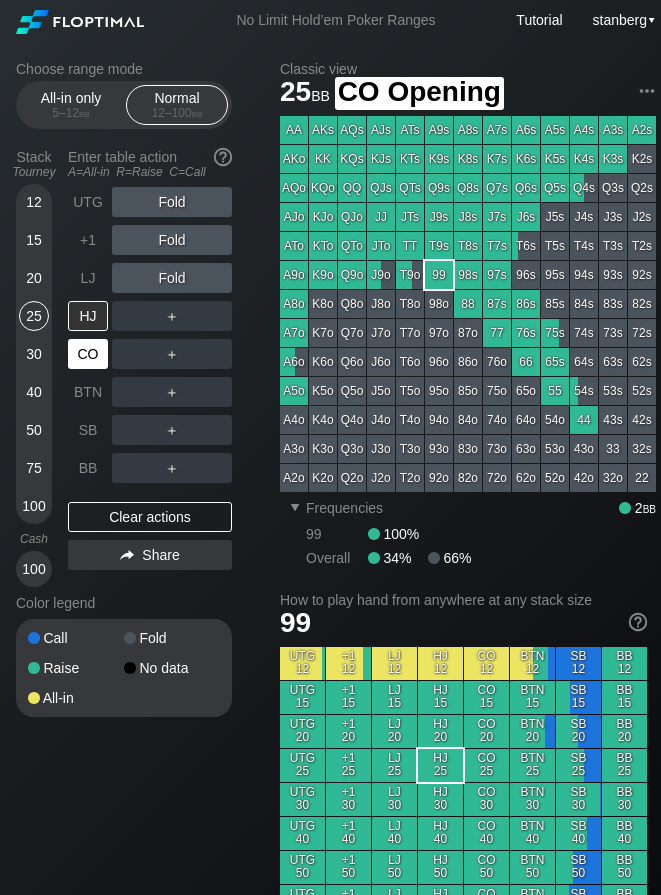click on "CO" at bounding box center [88, 354] 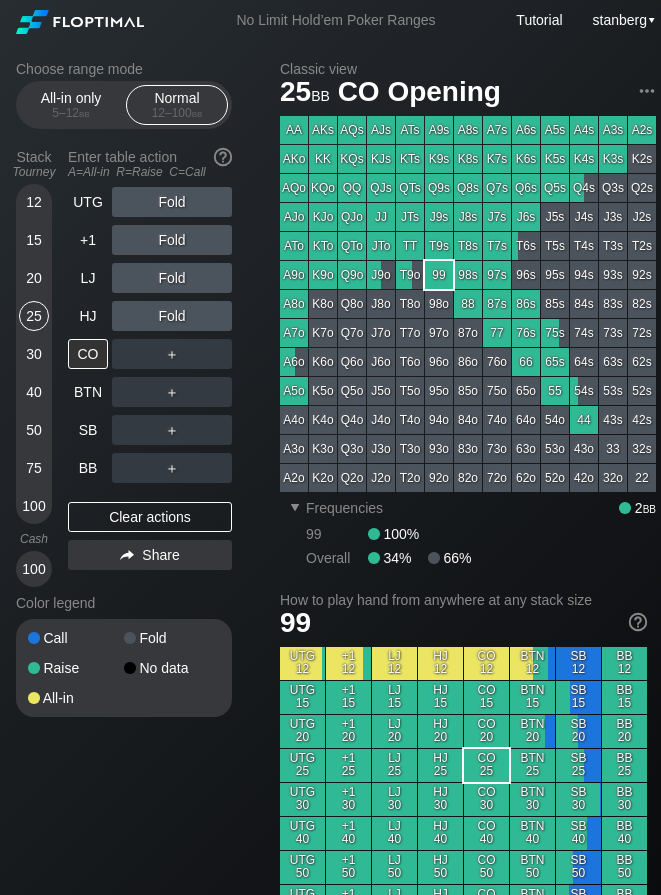 click on "20" at bounding box center [34, 278] 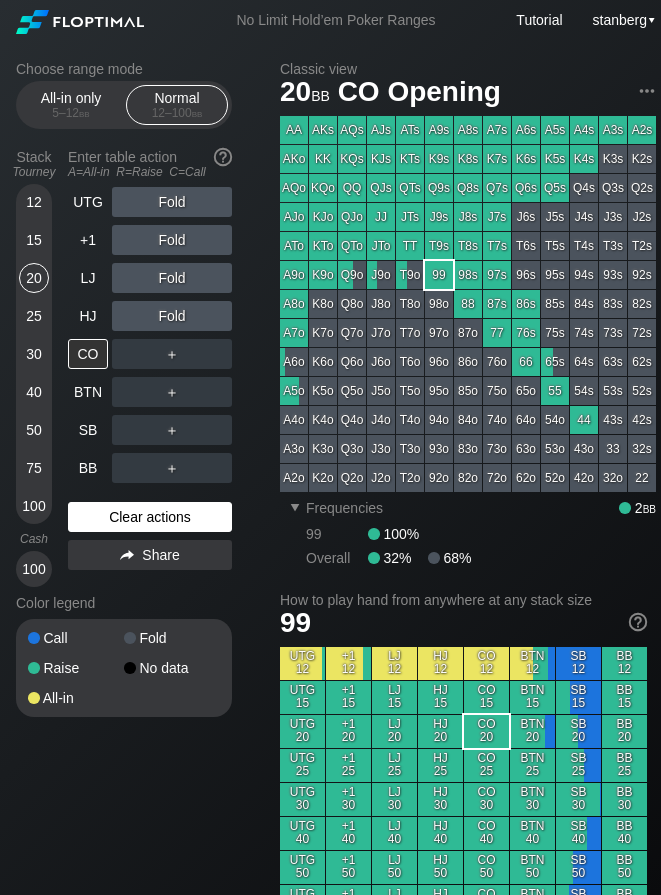 click on "Clear actions" at bounding box center (150, 517) 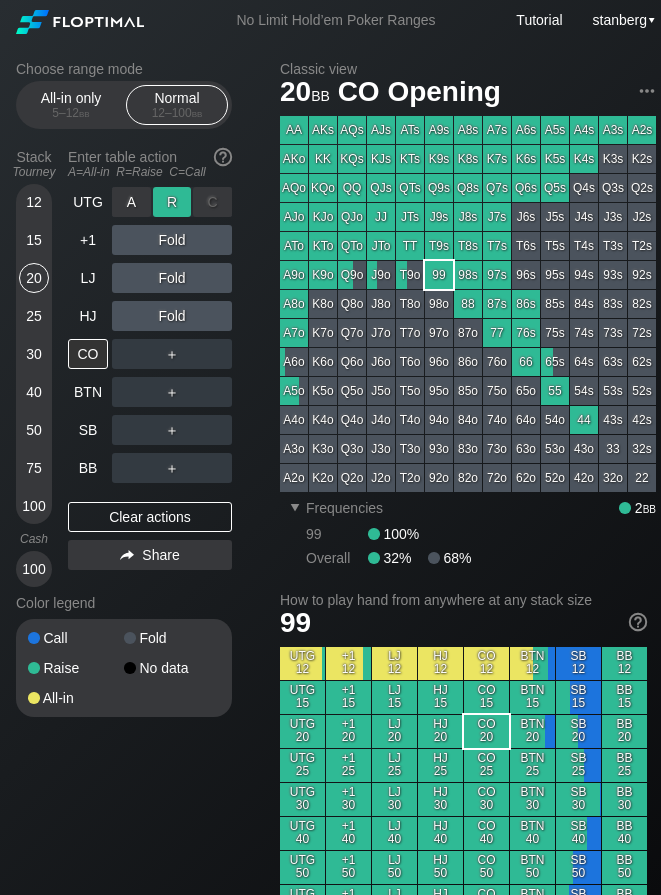 click on "R ✕" at bounding box center (172, 202) 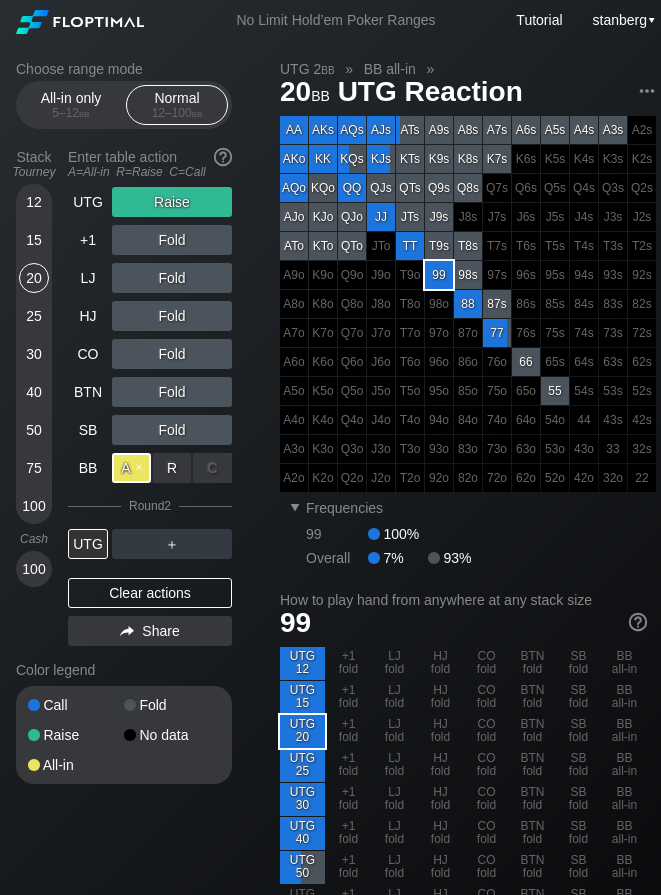 click on "A ✕" at bounding box center (131, 468) 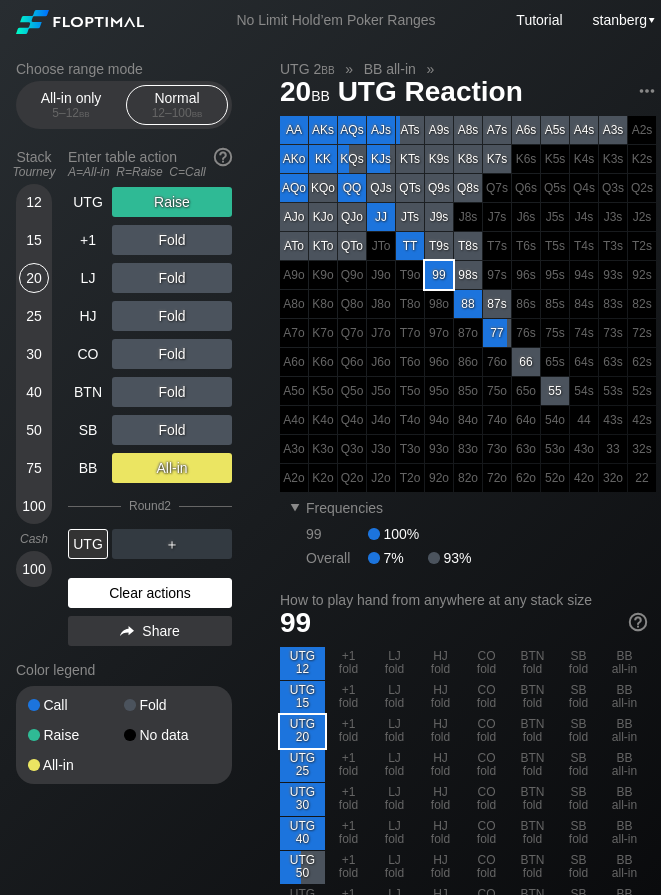 click on "Clear actions" at bounding box center [150, 593] 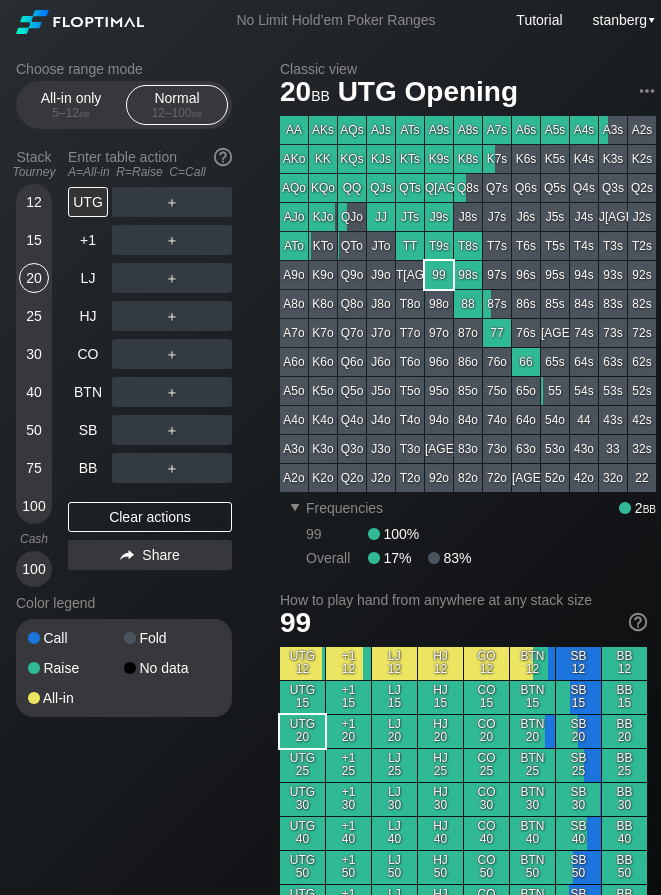 scroll, scrollTop: 0, scrollLeft: 0, axis: both 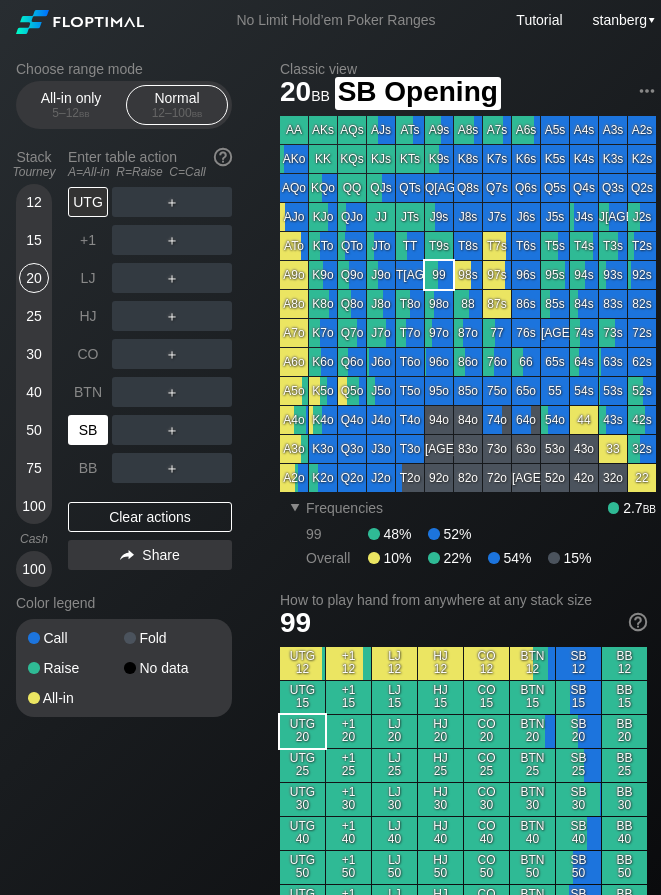 click on "SB" at bounding box center [88, 430] 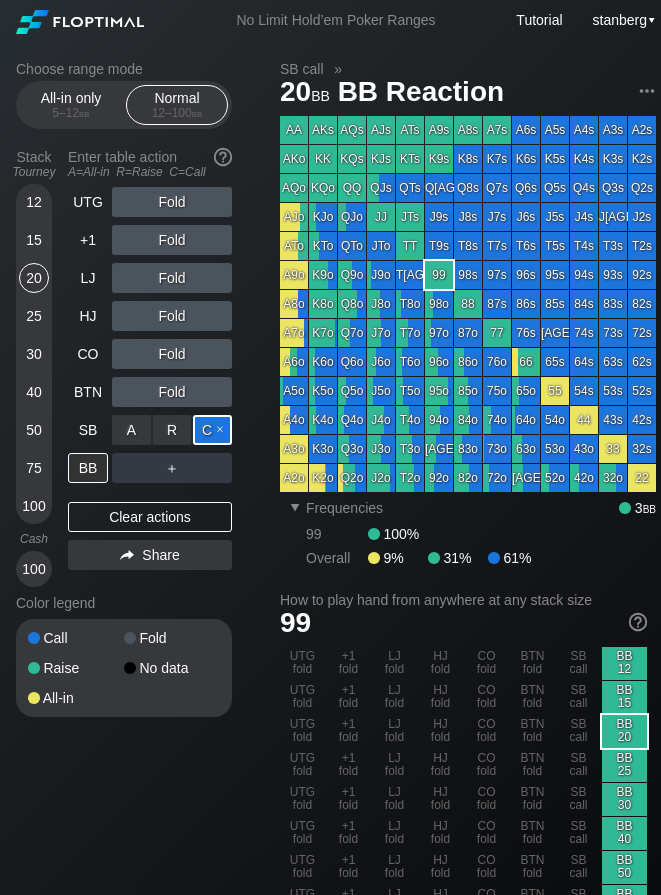 click on "C ✕" at bounding box center (212, 430) 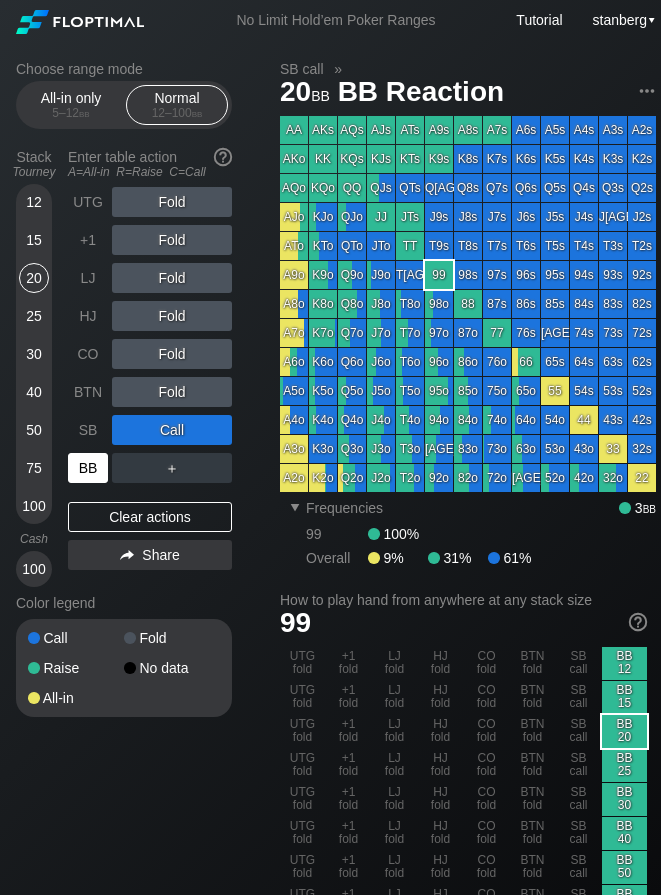 click on "BB" at bounding box center (88, 468) 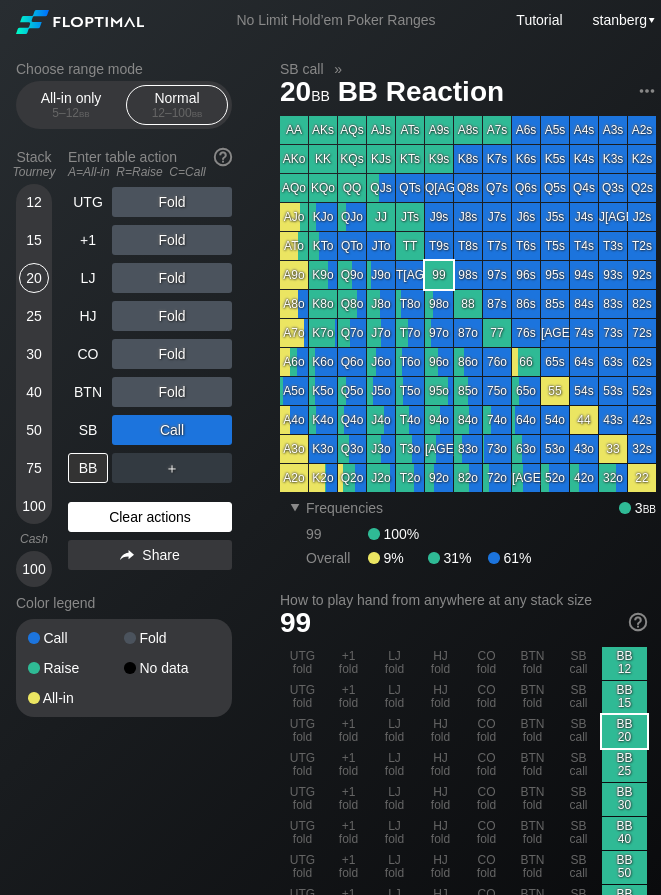 click on "Clear actions" at bounding box center [150, 517] 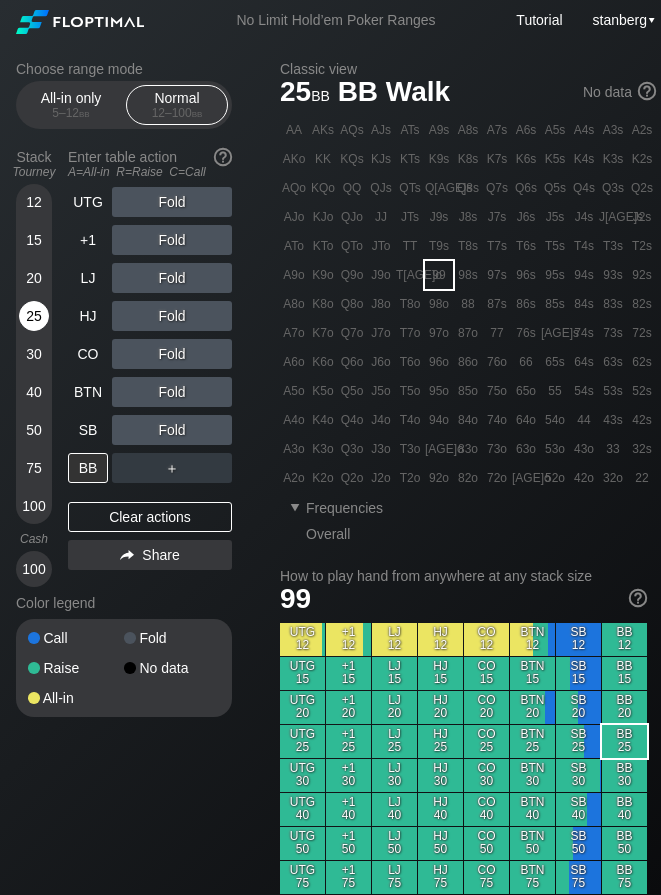 click on "25" at bounding box center (34, 316) 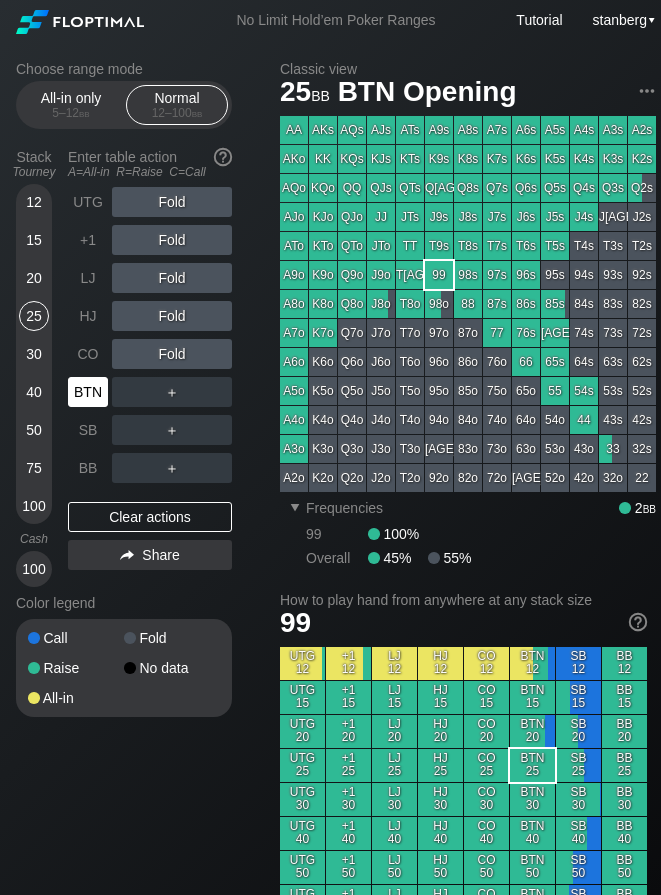 click on "BTN" at bounding box center [88, 392] 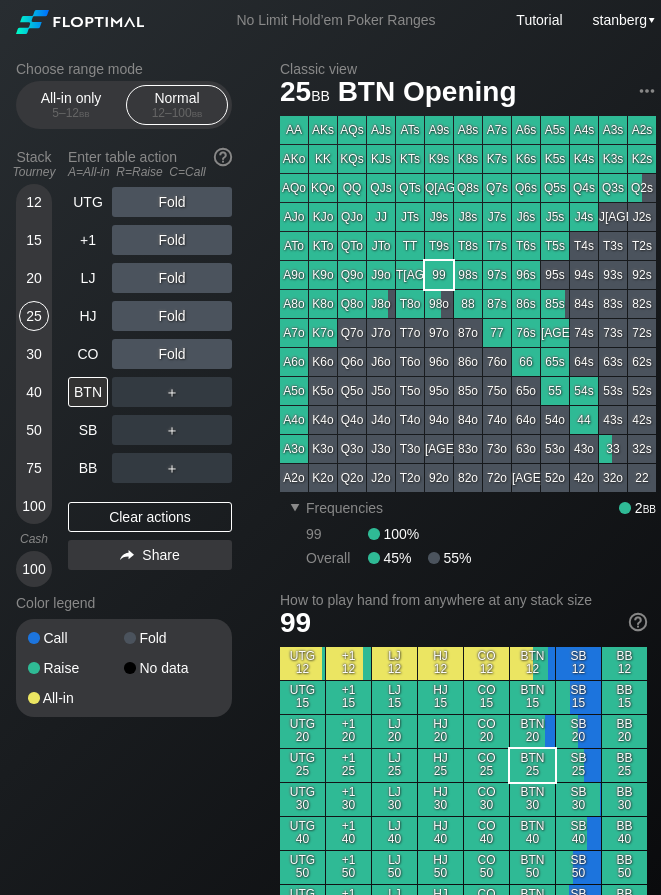 click on "＋" at bounding box center [172, 392] 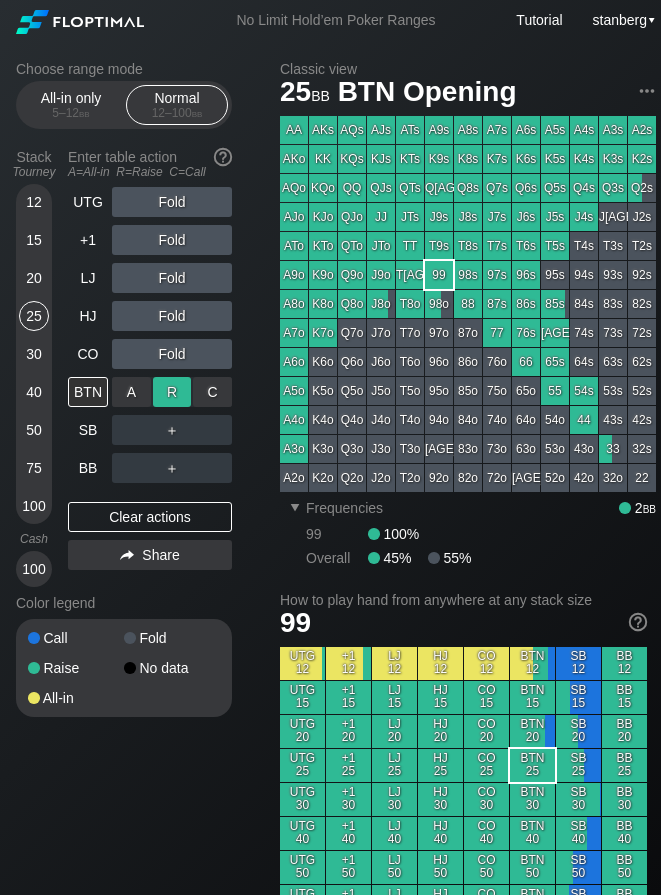 click on "R ✕" at bounding box center [172, 392] 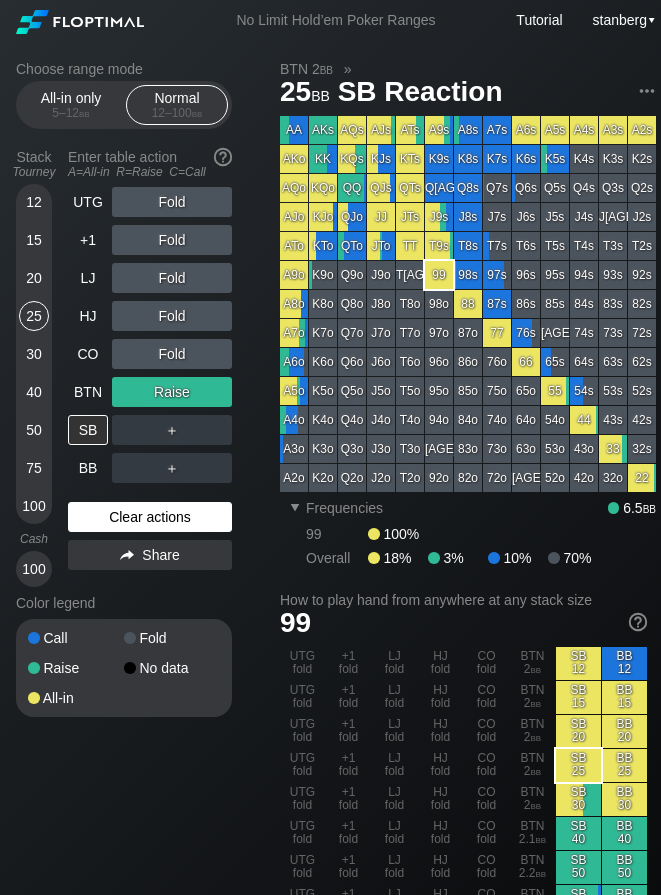 click on "Clear actions" at bounding box center [150, 517] 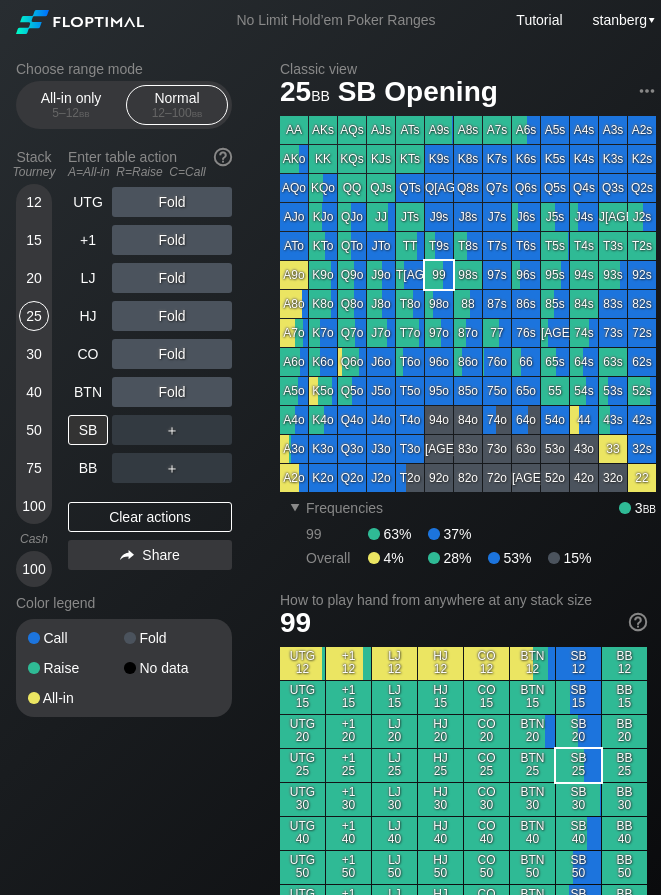click on "15" at bounding box center (34, 240) 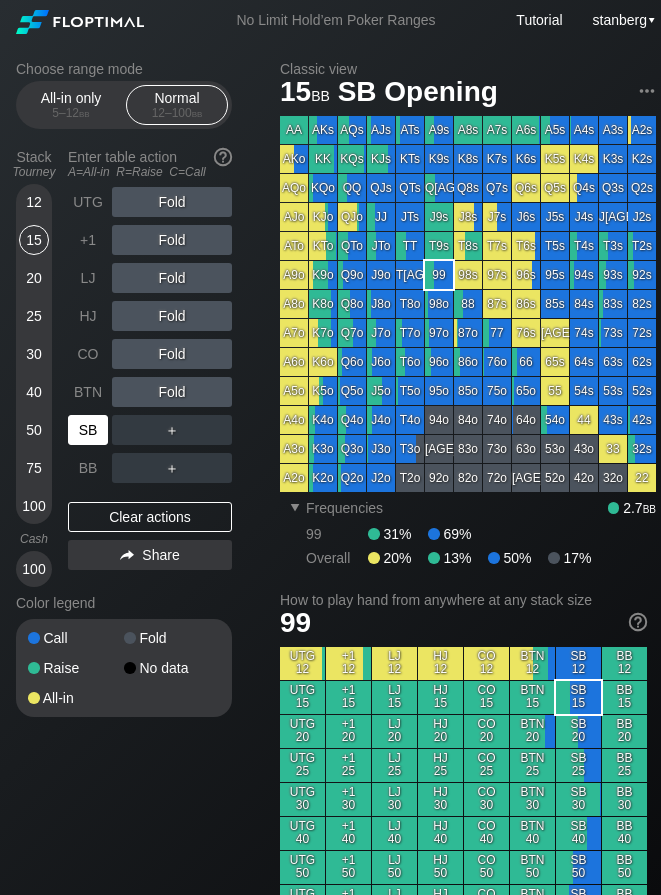 click on "SB" at bounding box center [88, 430] 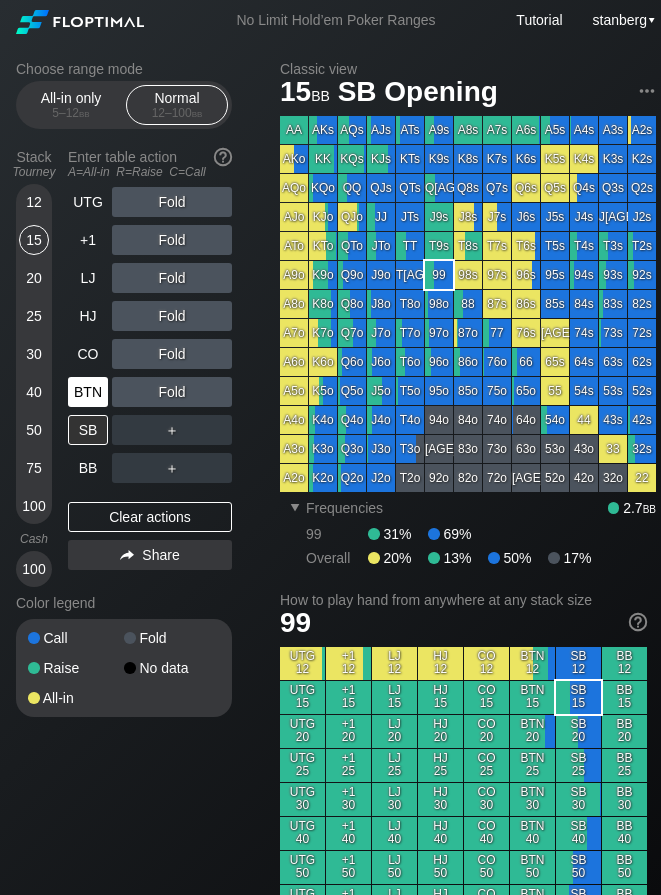 click on "BTN" at bounding box center (90, 392) 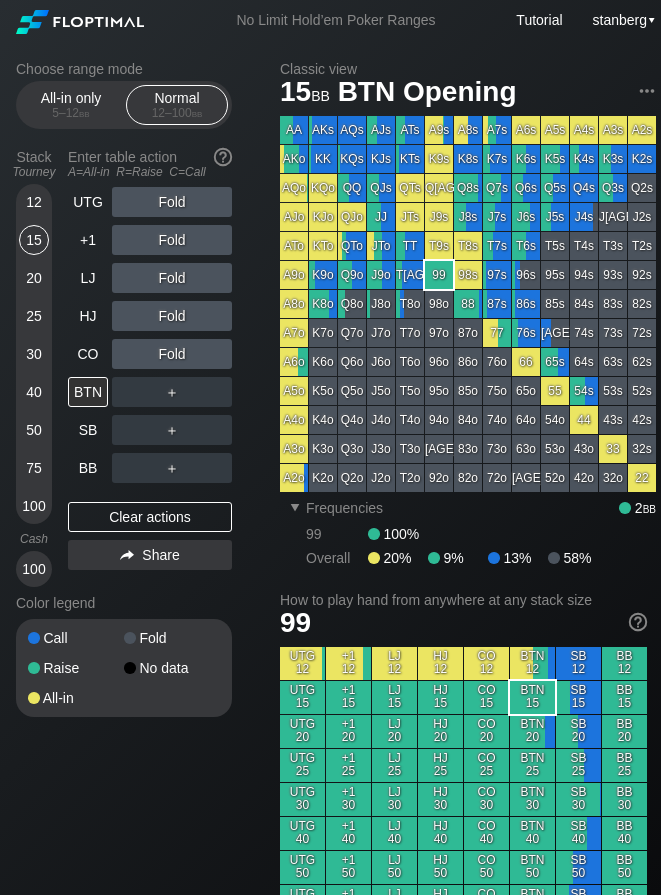 click on "20" at bounding box center (34, 278) 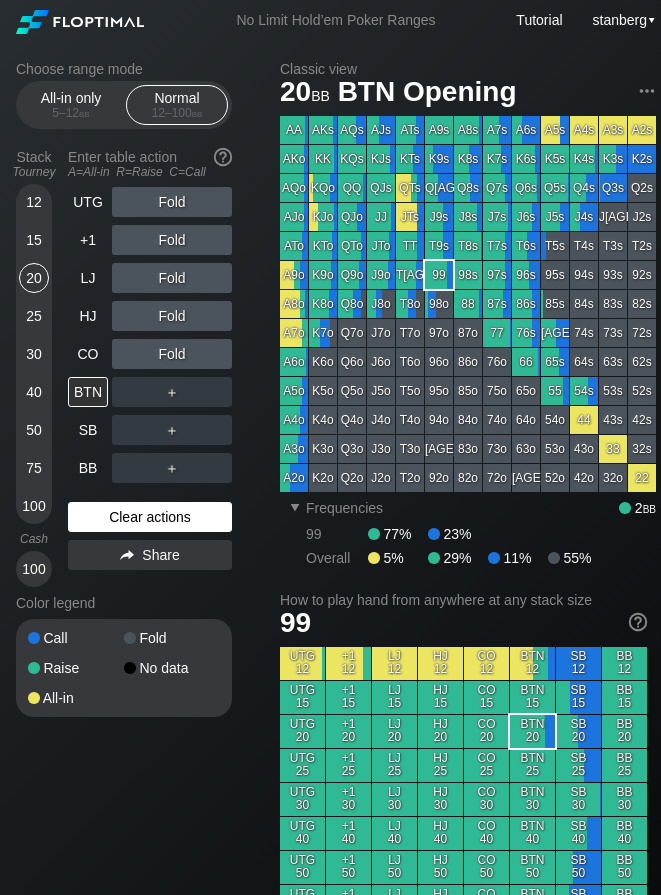 click on "Clear actions" at bounding box center [150, 517] 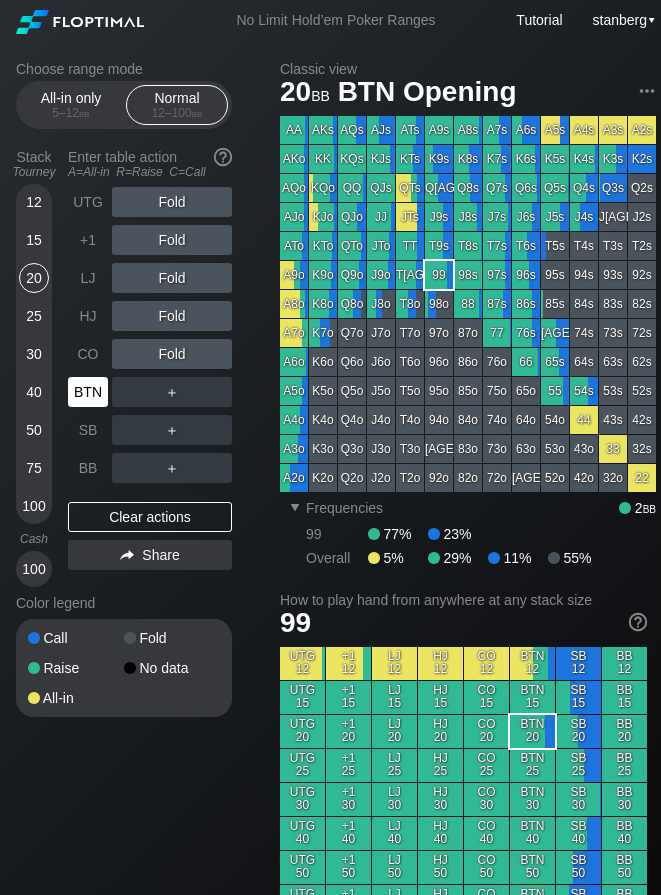 click on "BTN" at bounding box center [88, 392] 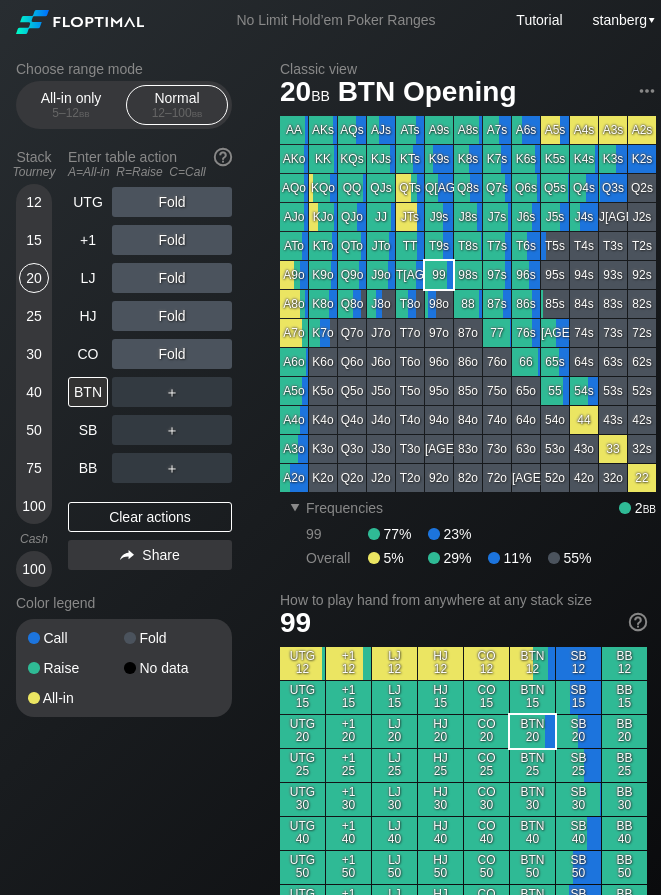 click on "25" at bounding box center [34, 316] 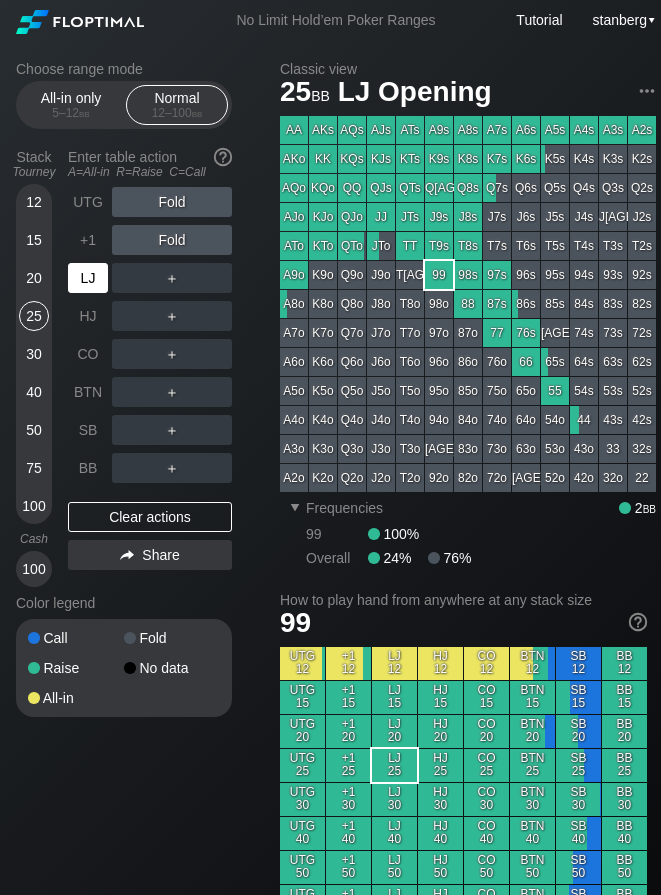 click on "LJ" at bounding box center (90, 278) 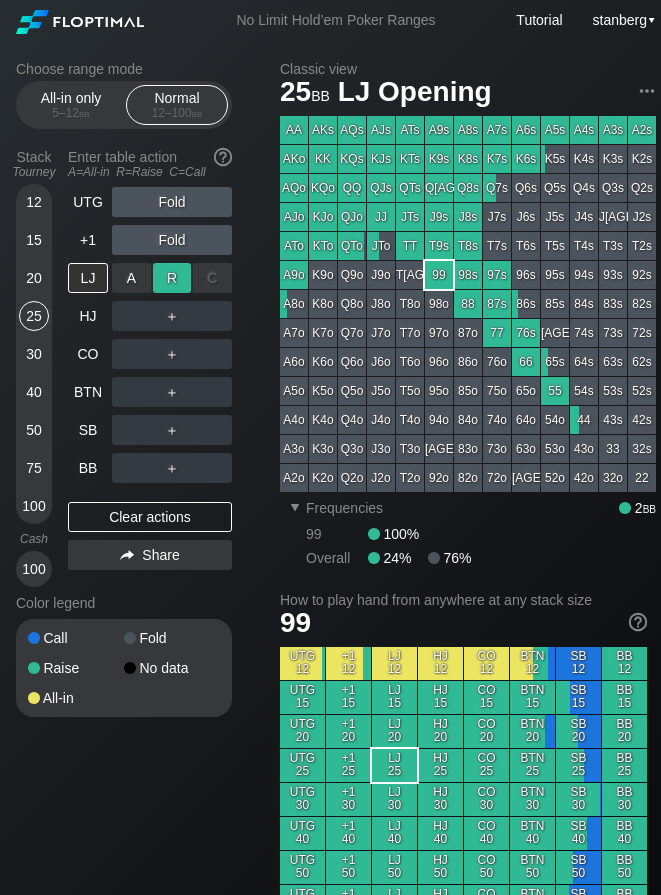 click on "R ✕" at bounding box center (172, 278) 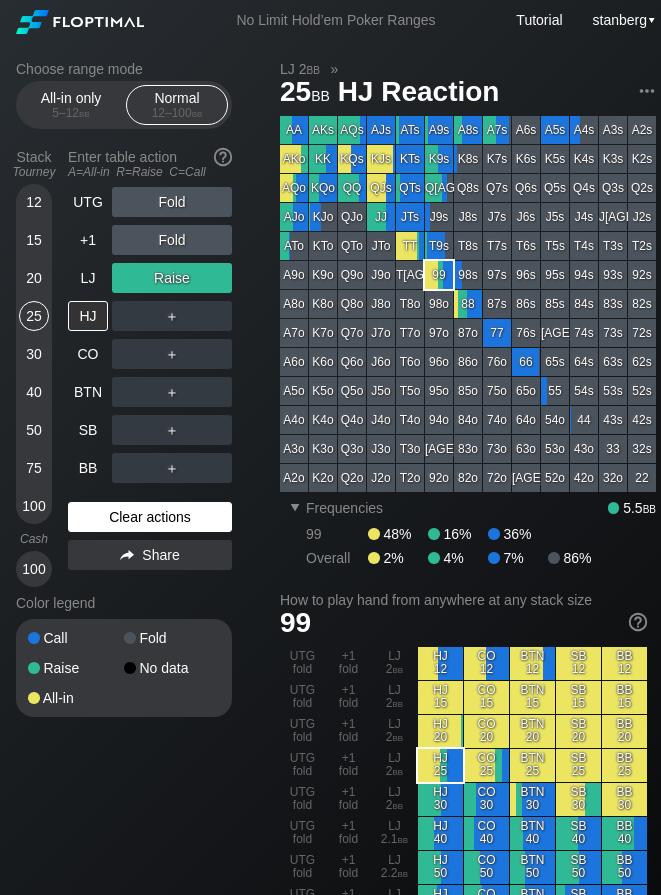 click on "Clear actions" at bounding box center (150, 517) 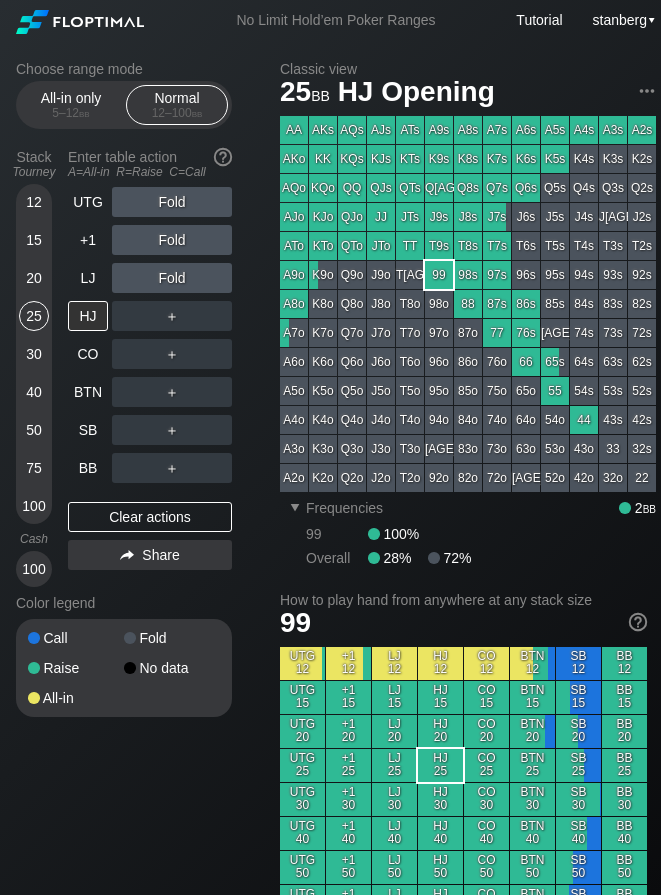 click on "12" at bounding box center (34, 202) 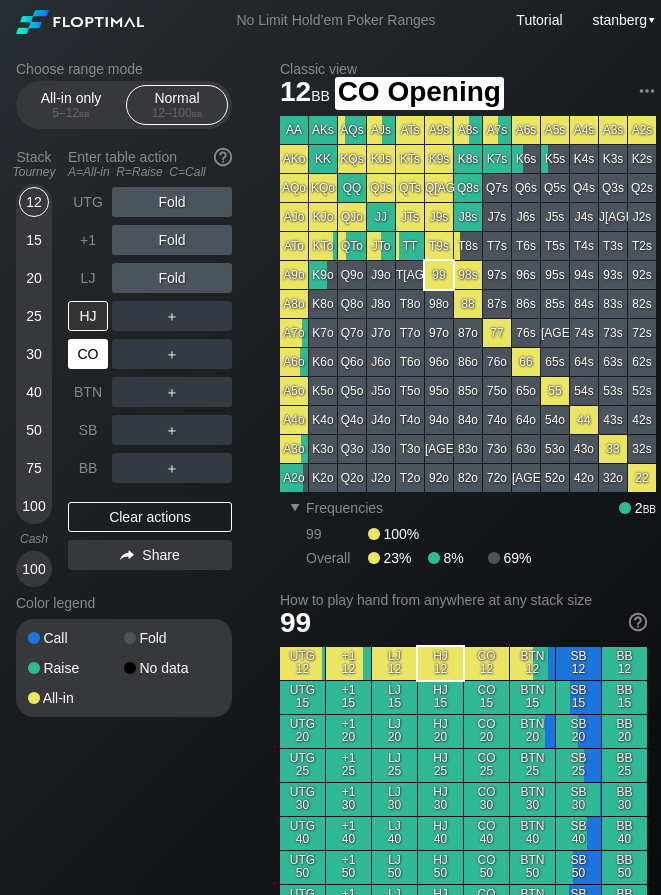 click on "CO" at bounding box center (88, 354) 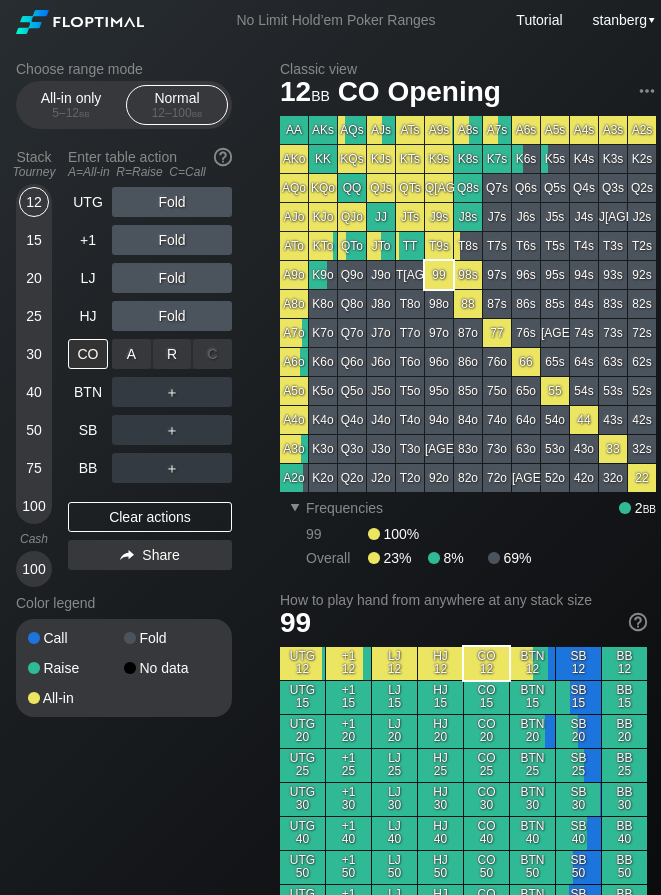 drag, startPoint x: 133, startPoint y: 362, endPoint x: 119, endPoint y: 376, distance: 19.79899 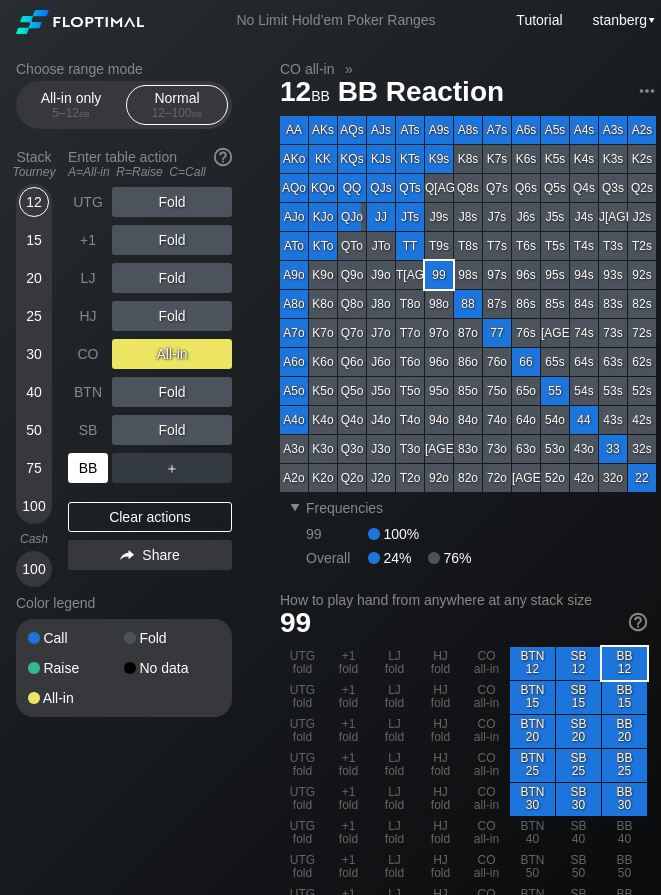 click on "BB" at bounding box center (88, 468) 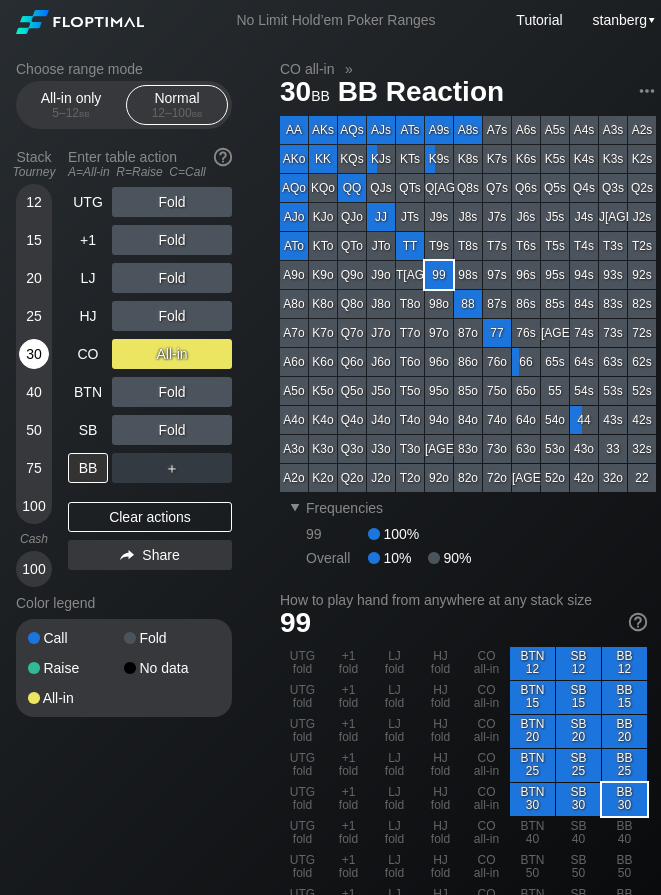 click on "30" at bounding box center (34, 354) 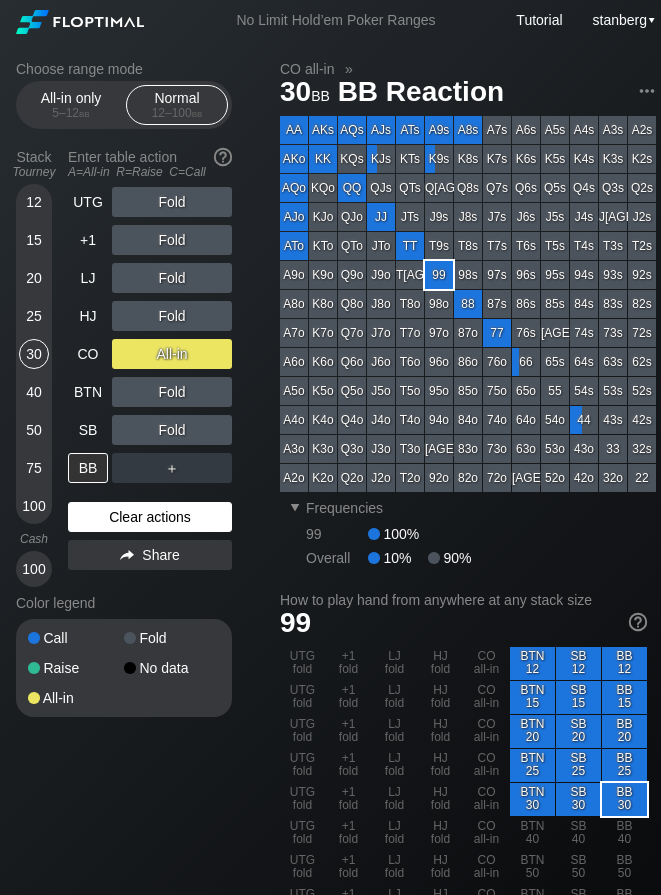 click on "Clear actions" at bounding box center [150, 517] 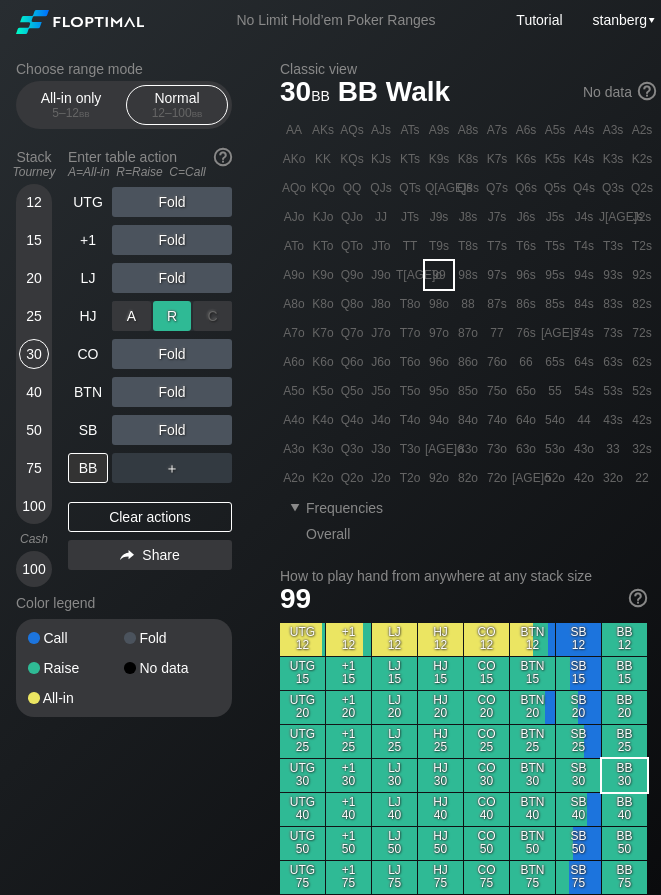 click on "R ✕" at bounding box center [172, 316] 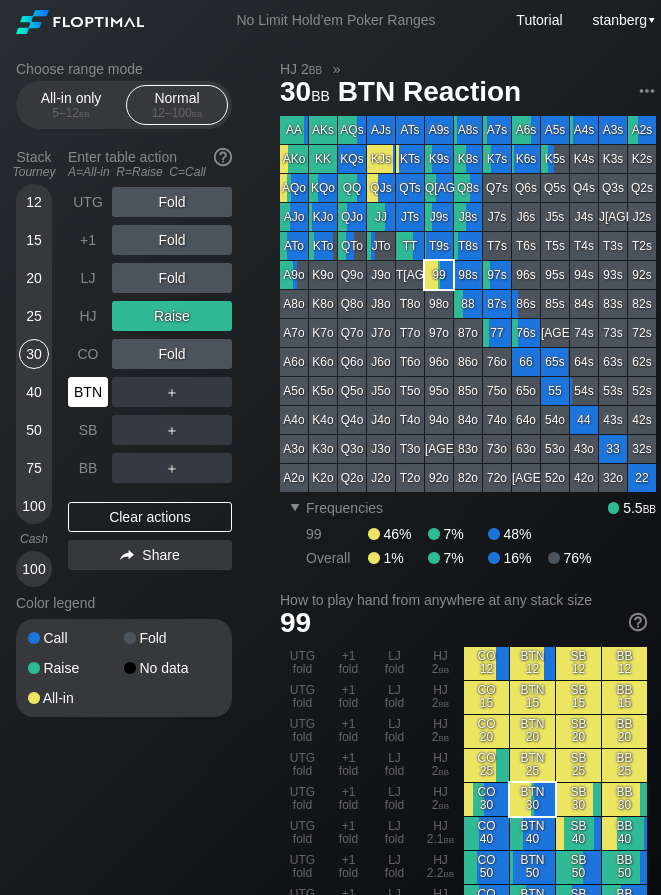click on "BTN" at bounding box center [88, 392] 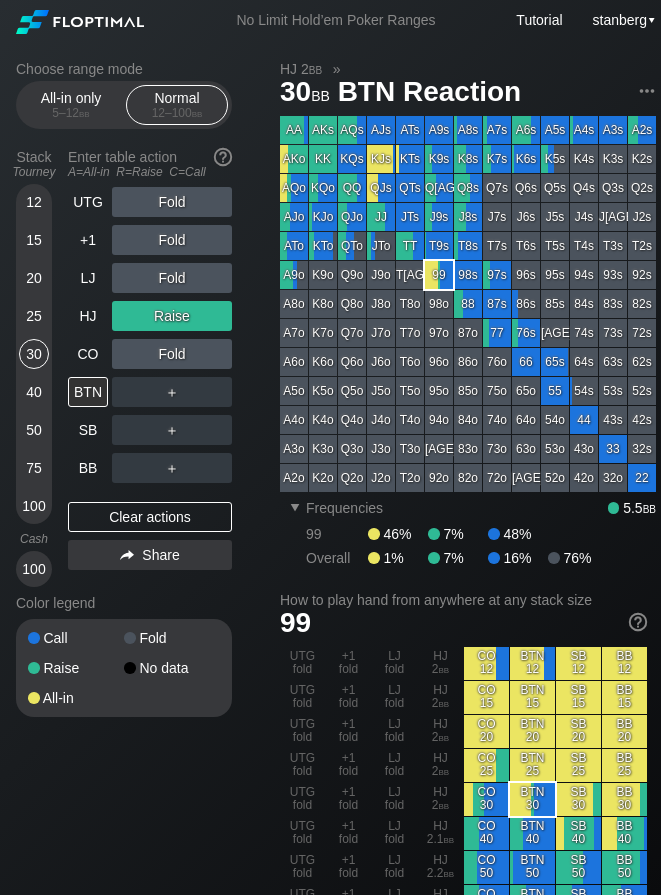 click on "15" at bounding box center (34, 240) 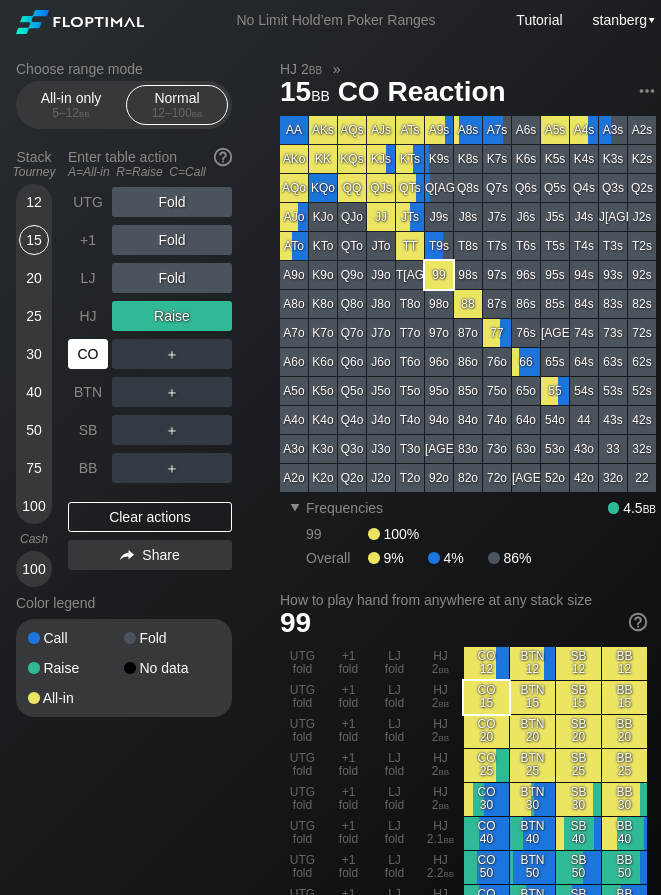 click on "CO" at bounding box center (88, 354) 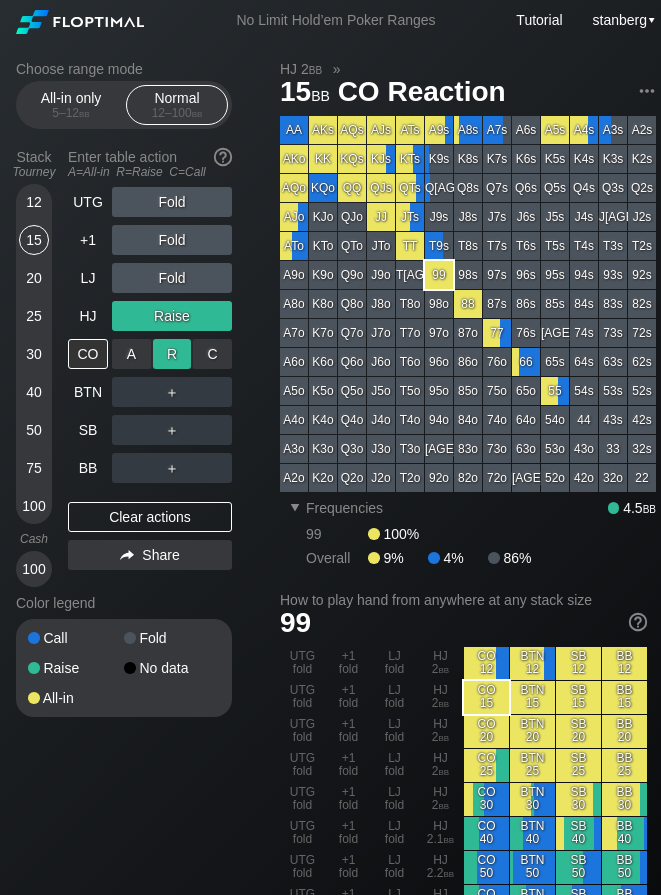 click on "R ✕" at bounding box center (172, 354) 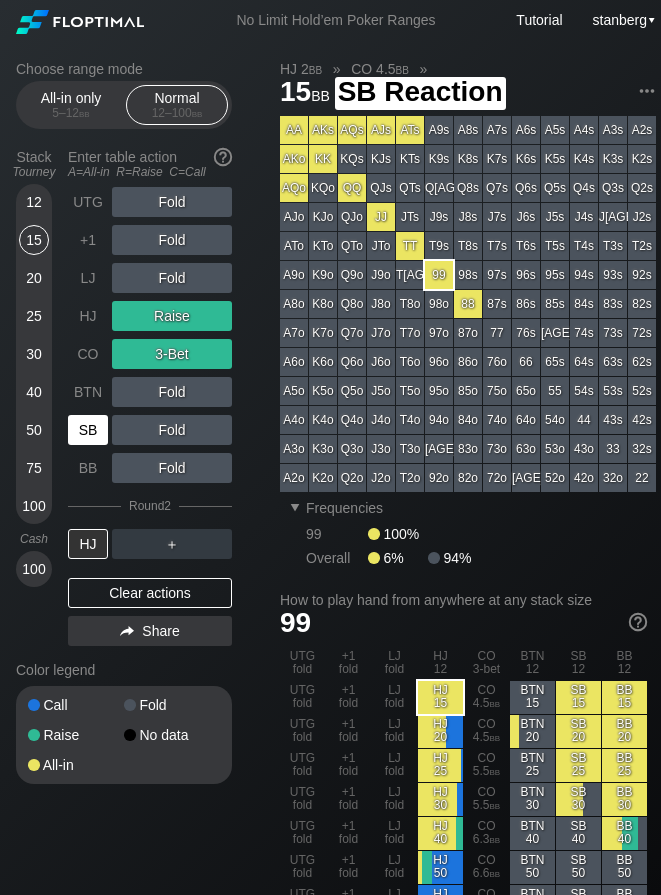 click on "SB" at bounding box center [88, 430] 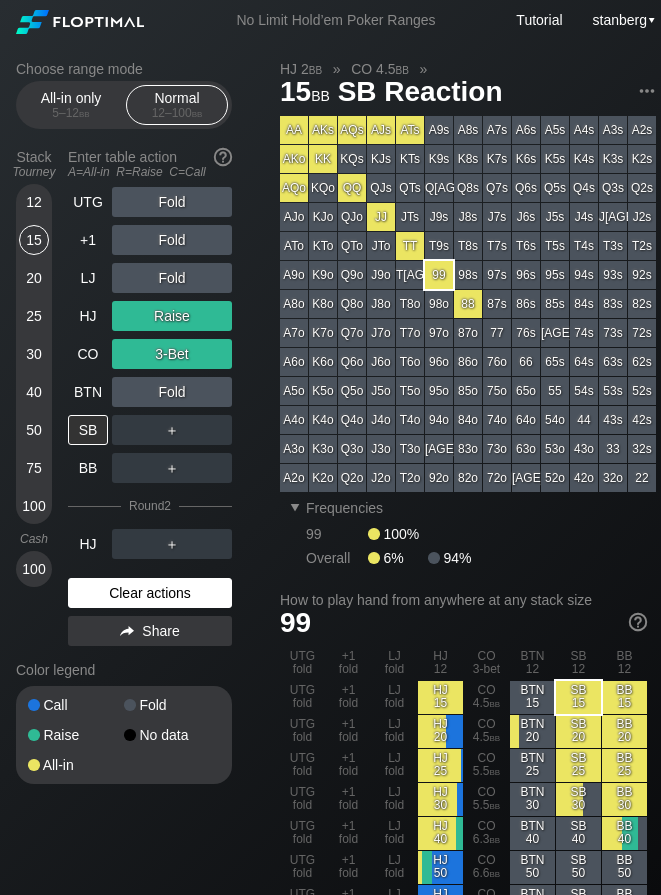 click on "Clear actions" at bounding box center (150, 593) 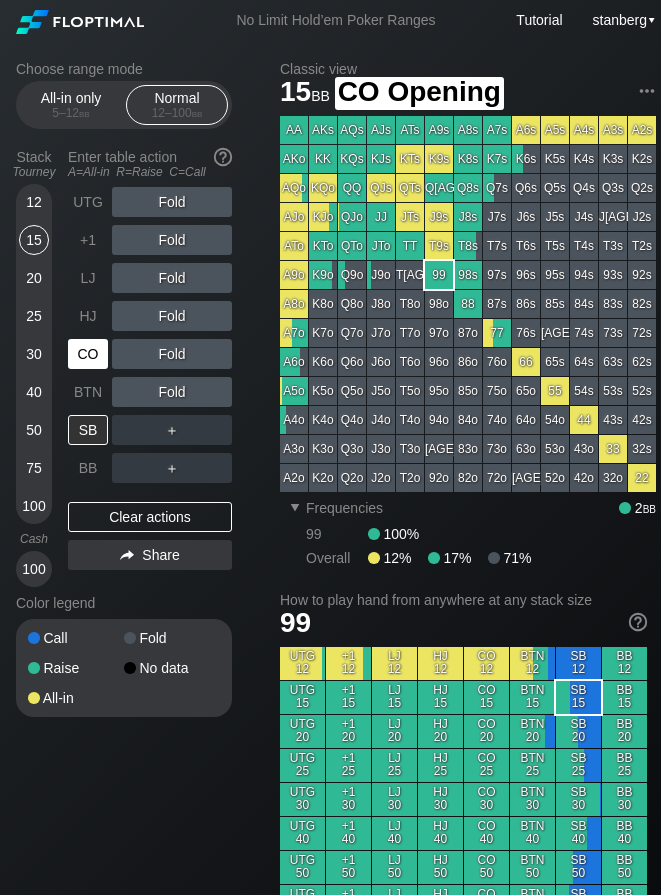click on "CO" at bounding box center (88, 354) 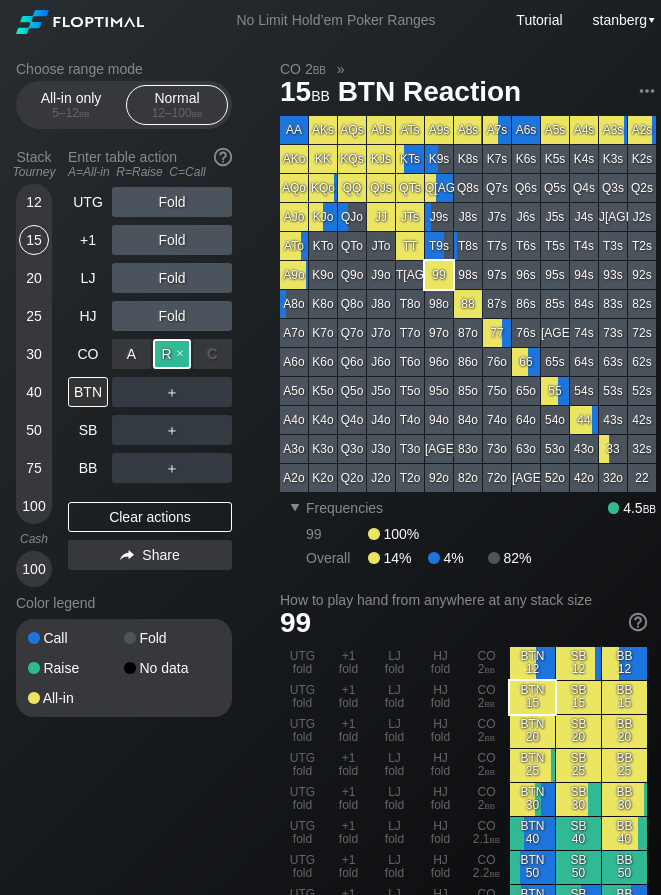 click on "R ✕" at bounding box center [172, 354] 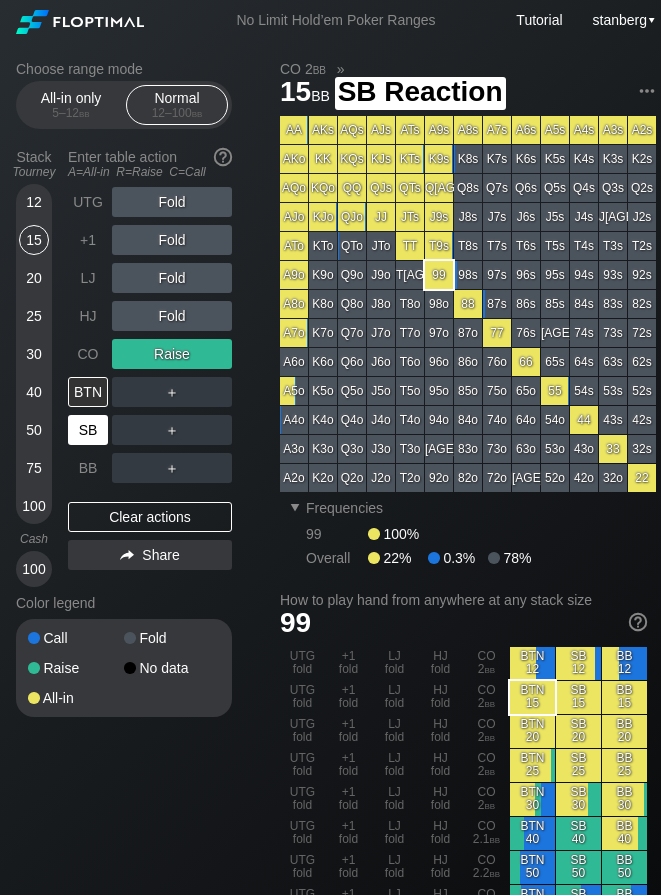 click on "SB" at bounding box center [88, 430] 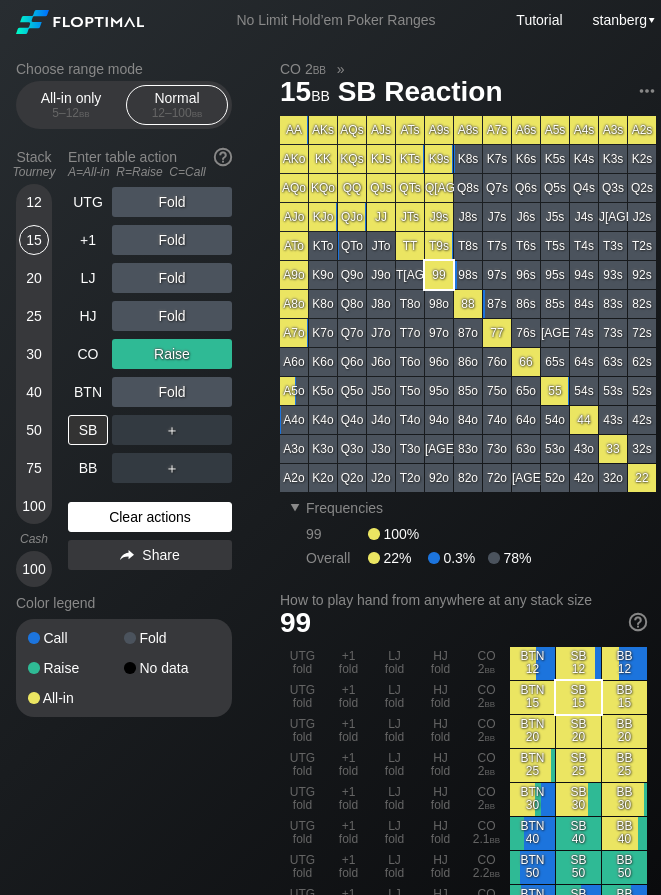 click on "Clear actions" at bounding box center [150, 517] 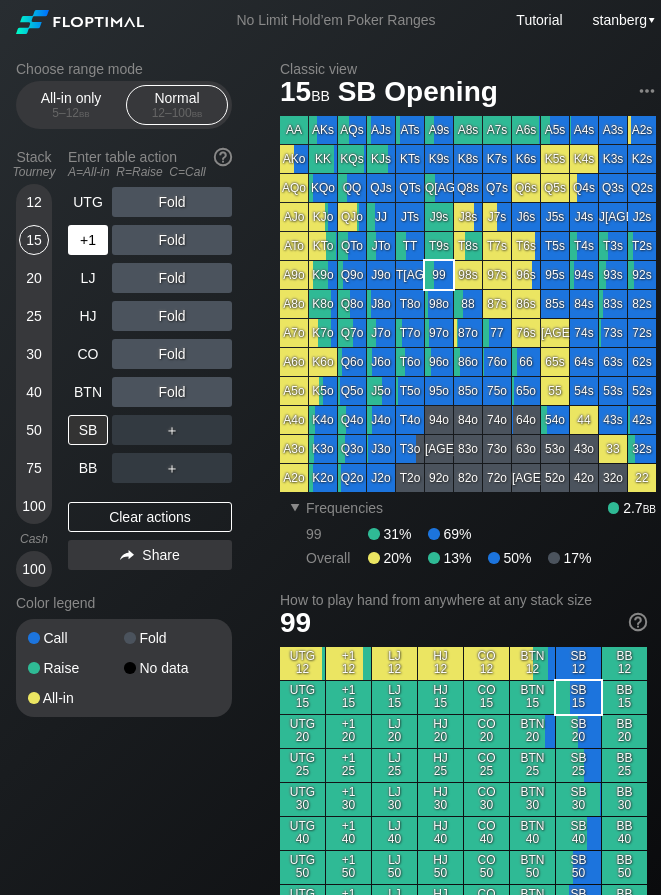 click on "+1" at bounding box center [88, 240] 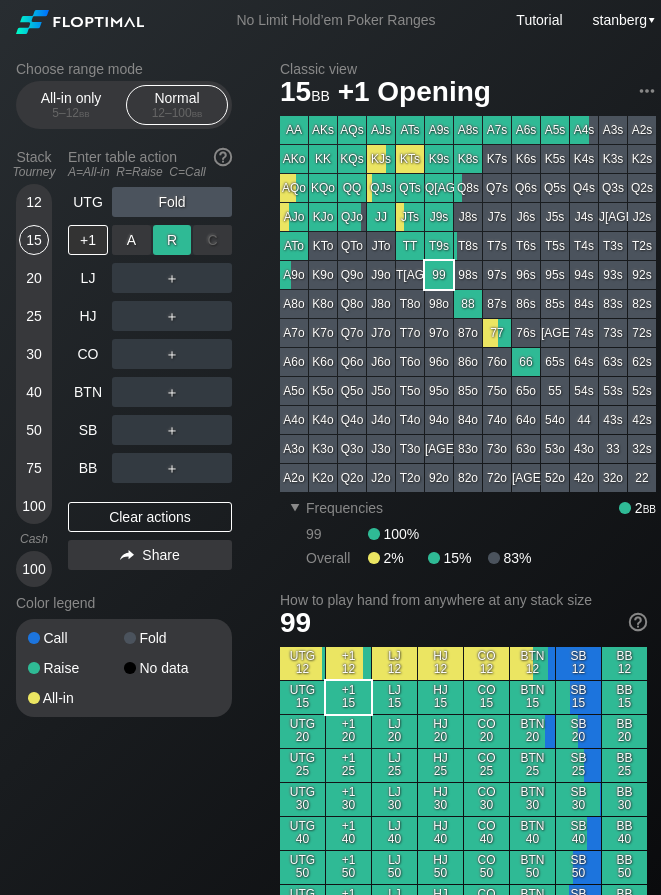 click on "R ✕" at bounding box center (172, 240) 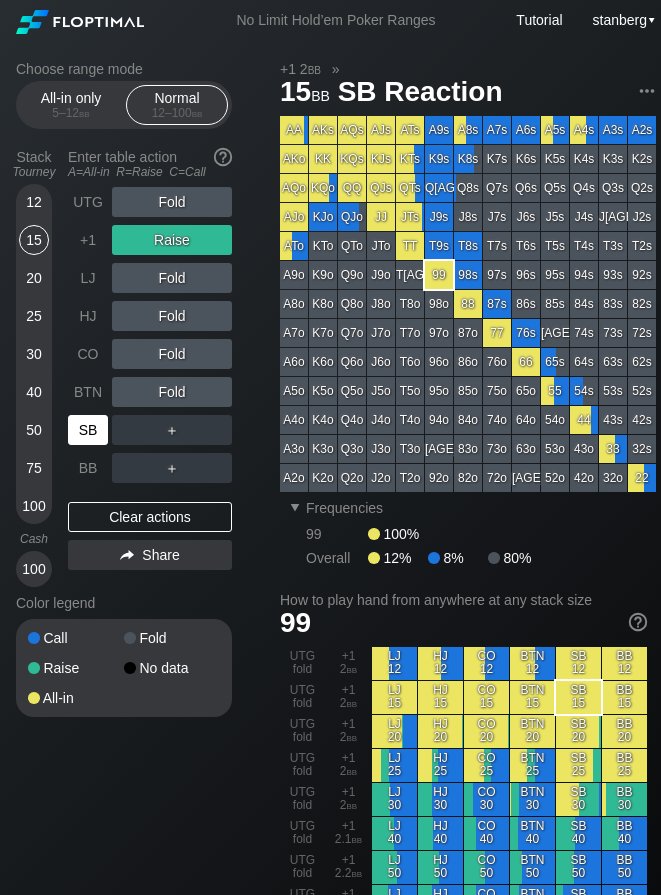 click on "SB" at bounding box center [88, 430] 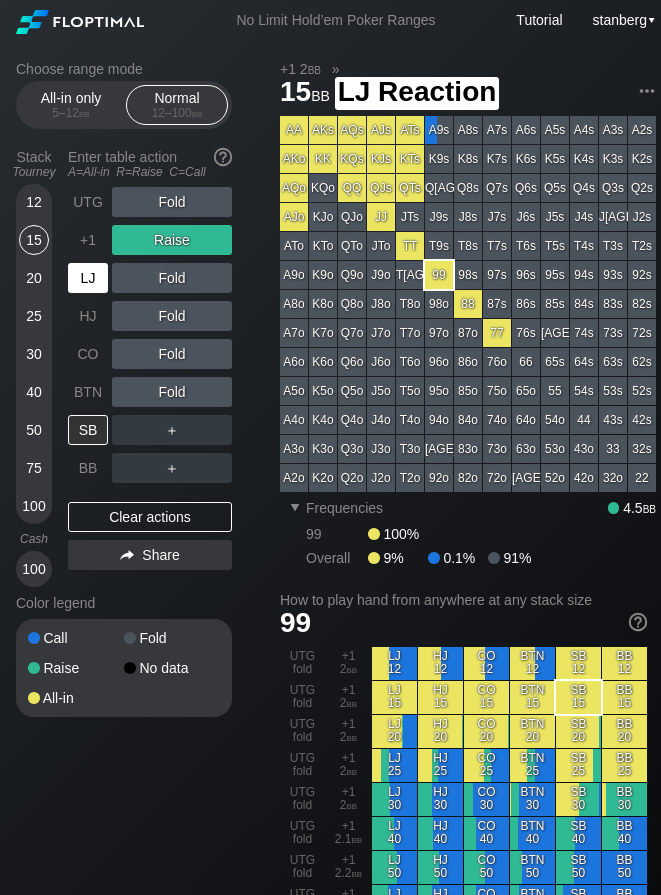 click on "LJ" at bounding box center (88, 278) 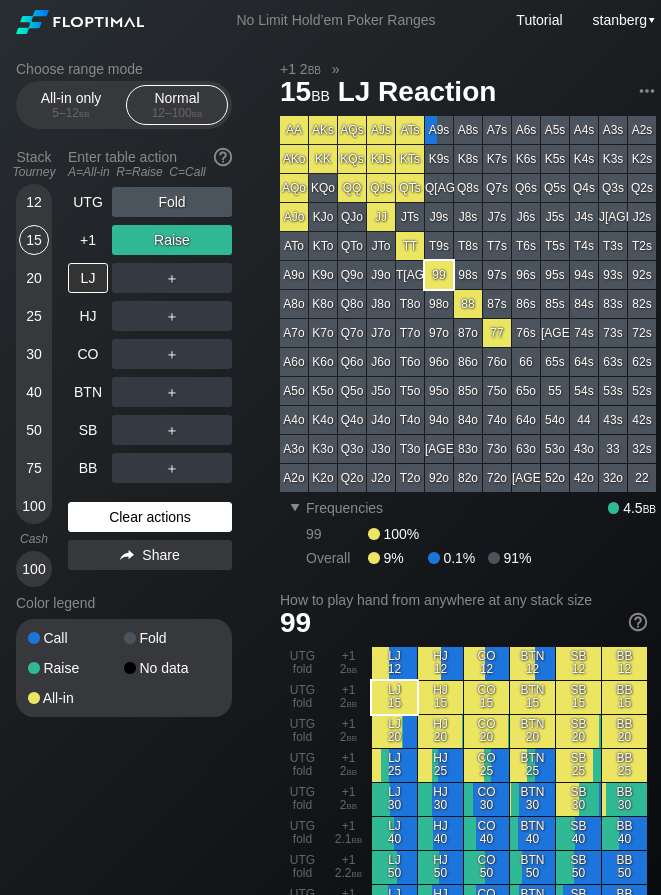 click on "Clear actions" at bounding box center [150, 517] 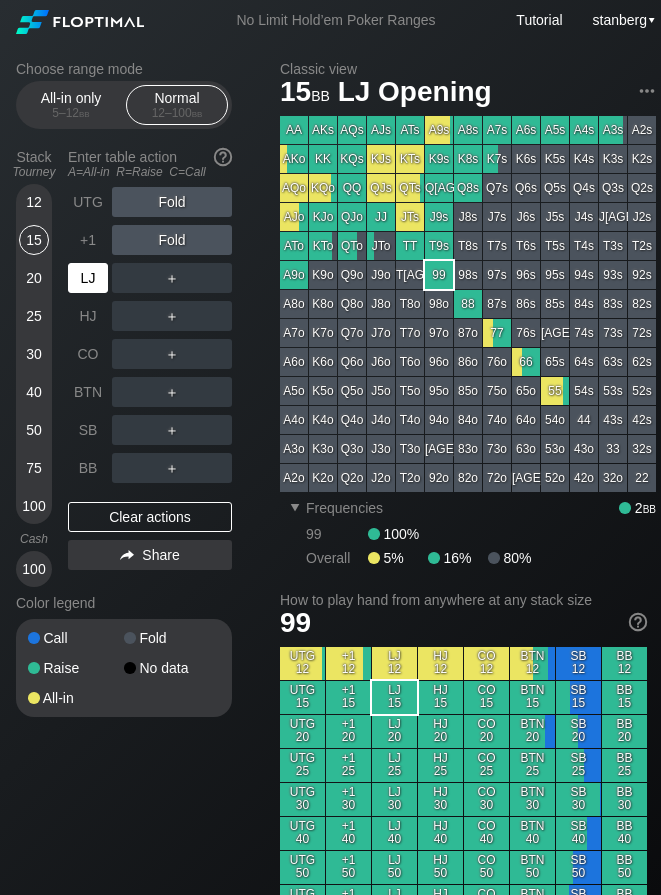 click on "LJ" at bounding box center (88, 278) 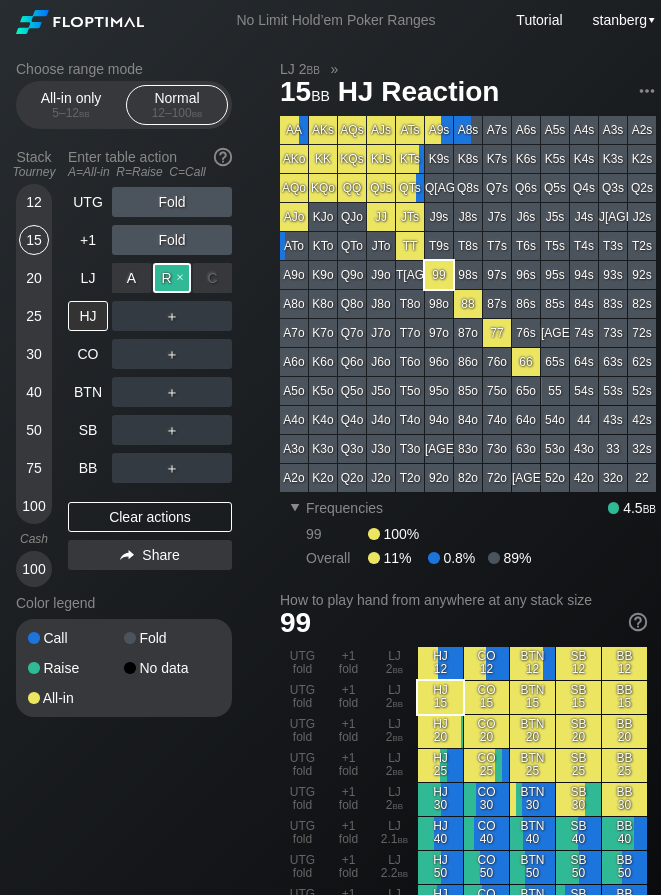 click on "R ✕" at bounding box center (172, 278) 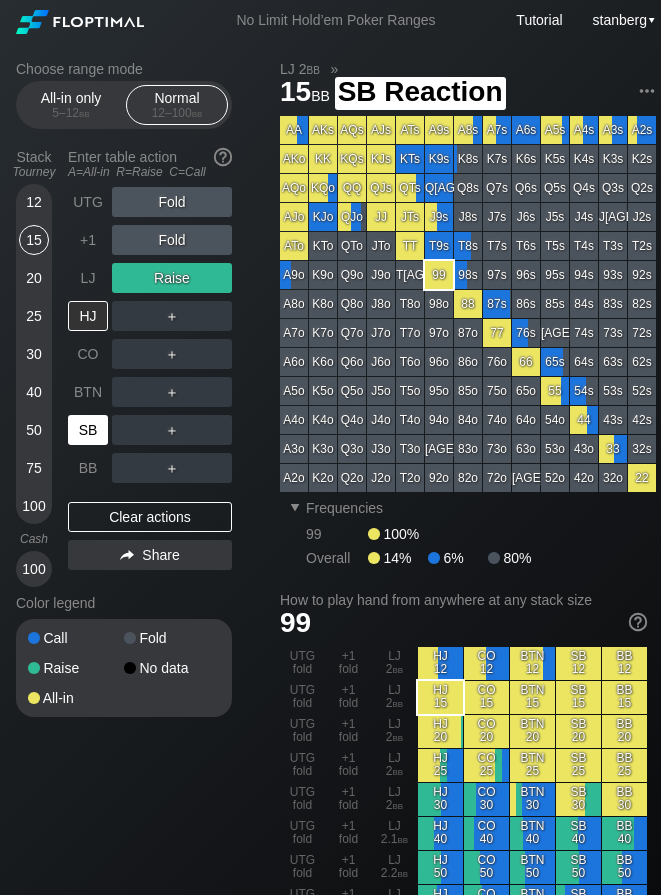 click on "SB" at bounding box center (88, 430) 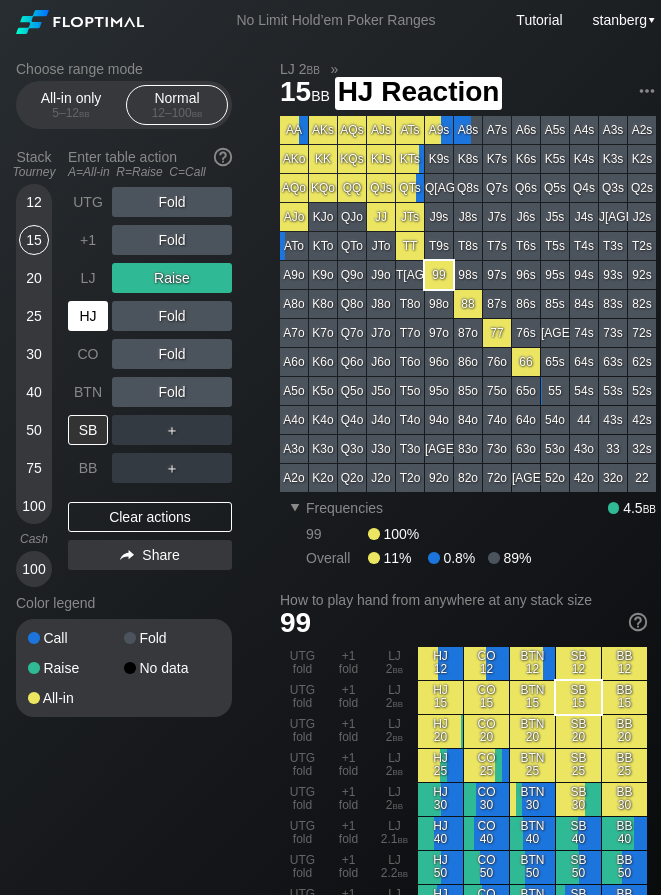 click on "HJ" at bounding box center [88, 316] 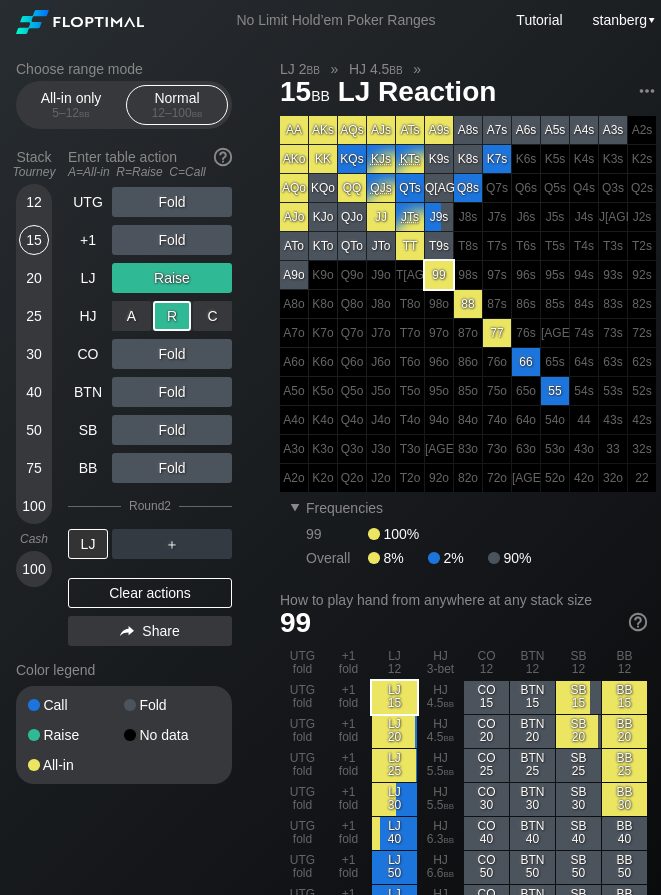 click on "R ✕" at bounding box center [172, 316] 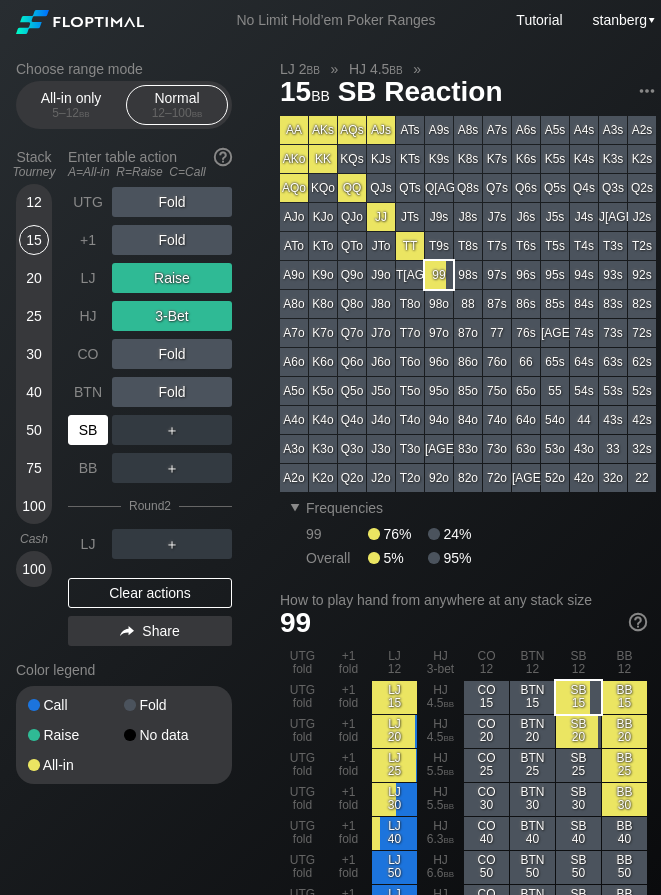 click on "SB" at bounding box center [88, 430] 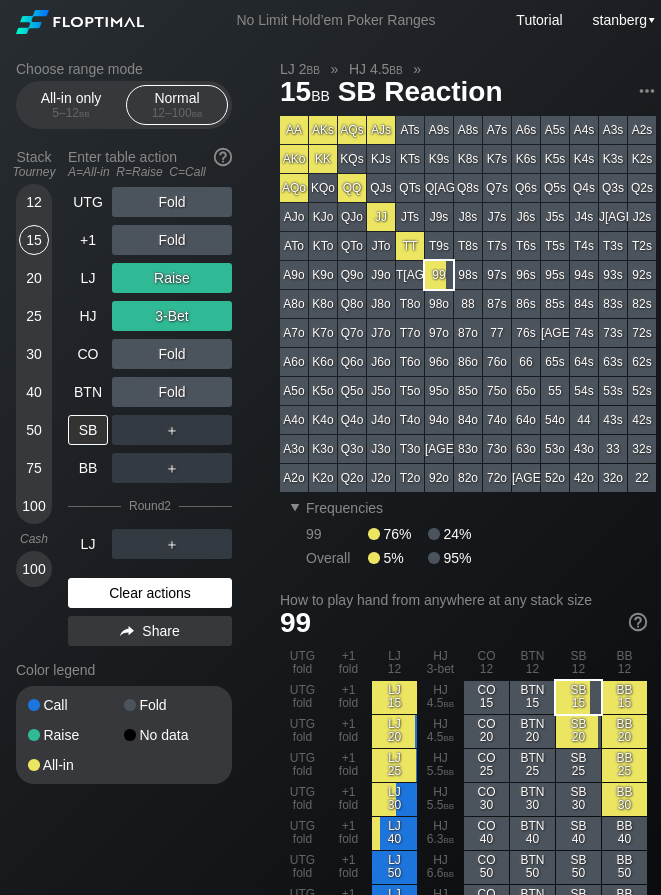 click on "Clear actions" at bounding box center (150, 593) 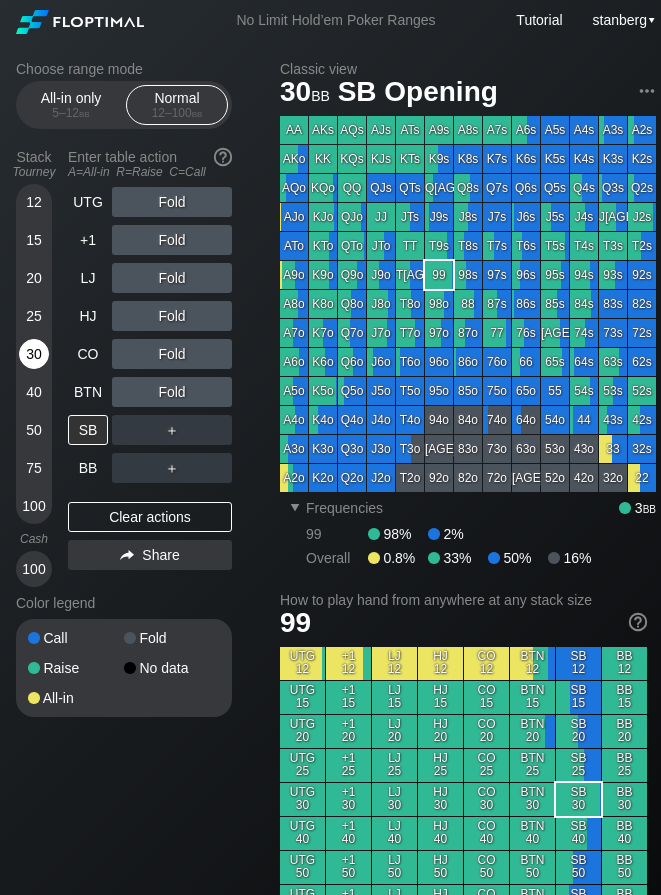 click on "30" at bounding box center (34, 354) 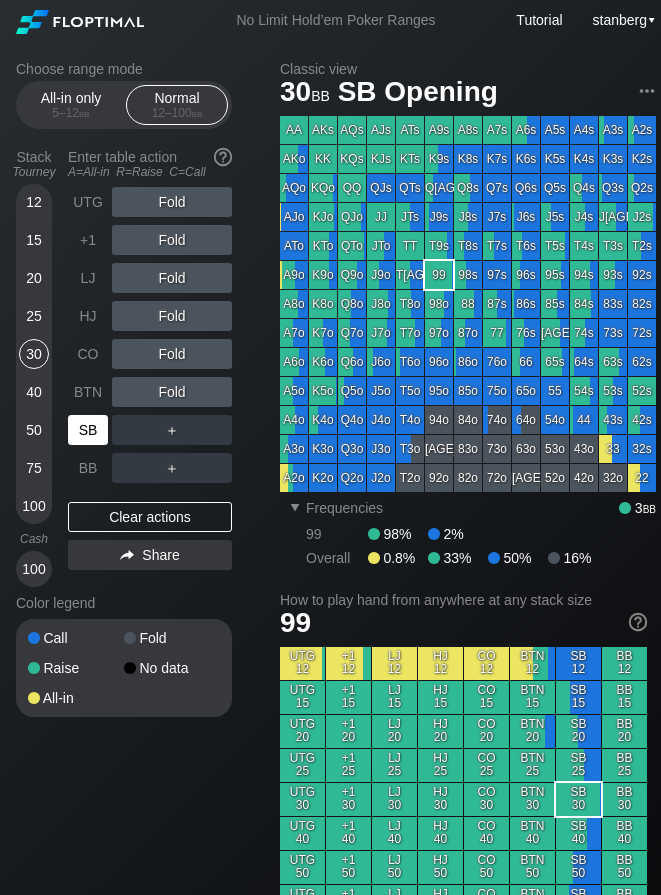 click on "SB" at bounding box center (88, 430) 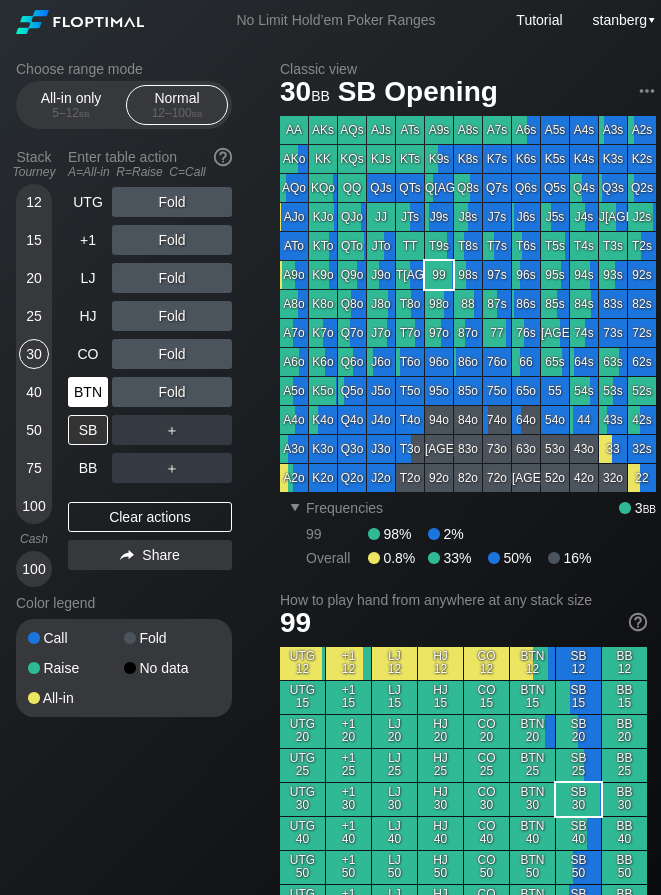 click on "BTN" at bounding box center [88, 392] 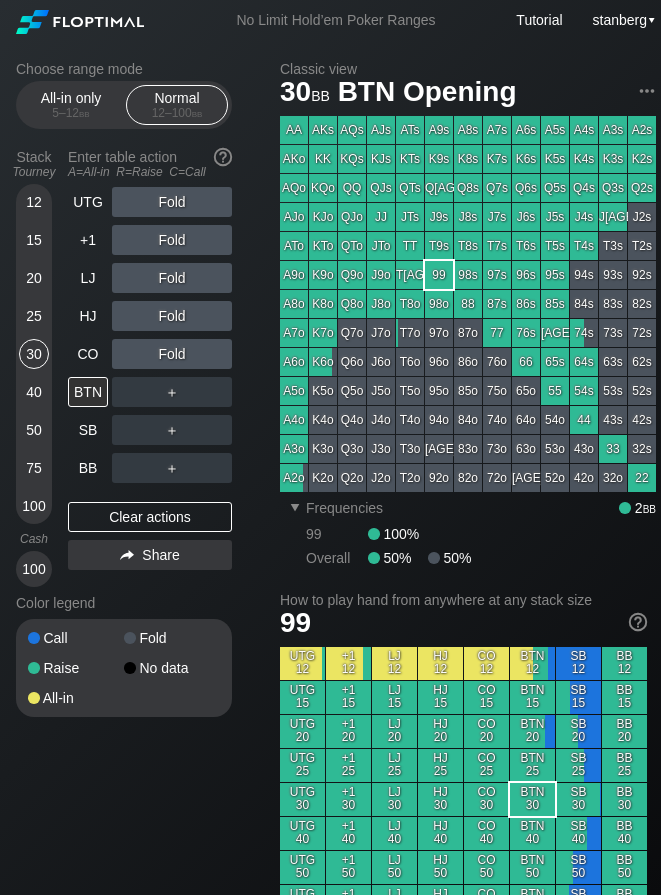 click on "20" at bounding box center (34, 278) 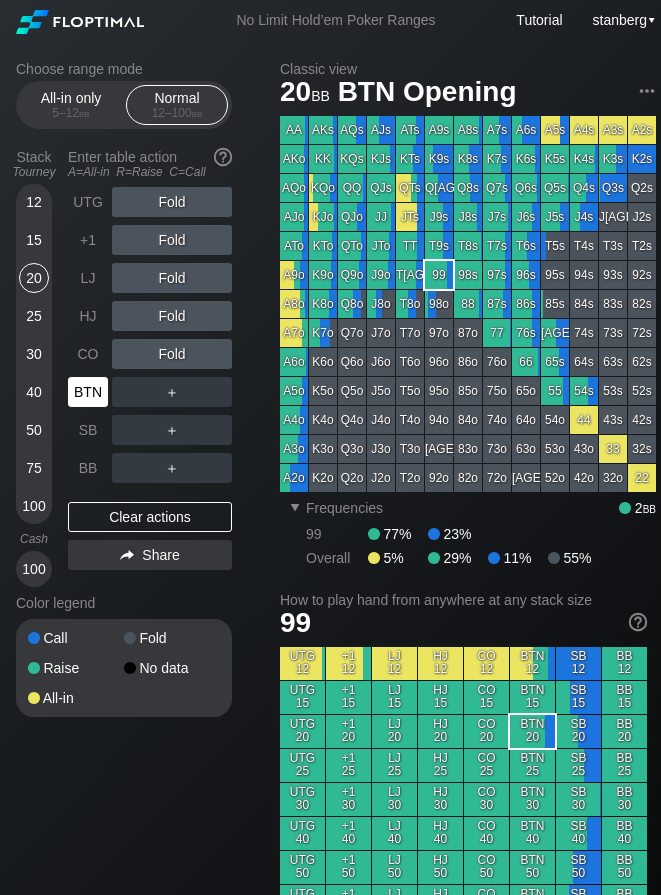 click on "BTN" at bounding box center (88, 392) 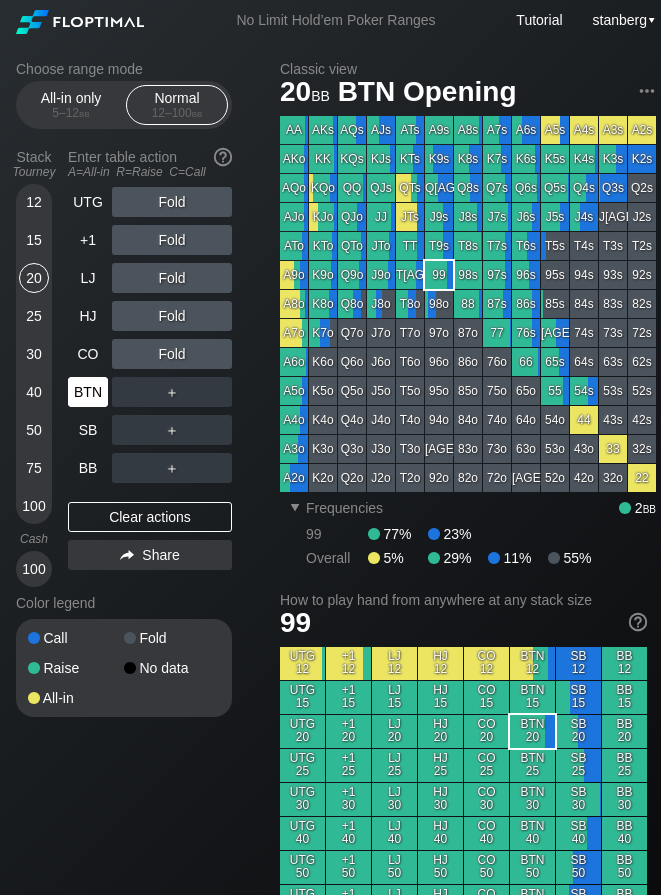 click on "BTN" at bounding box center [88, 392] 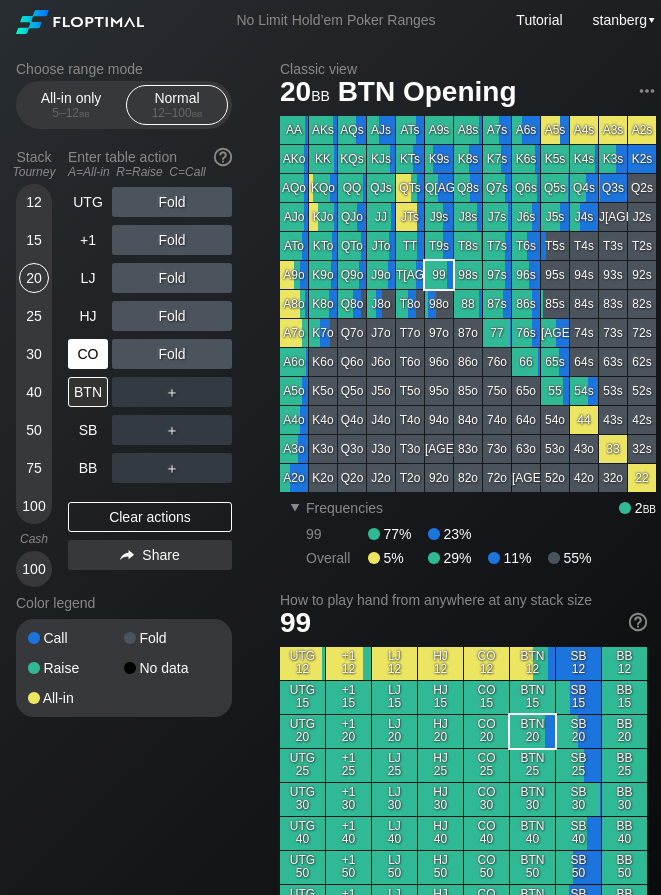 click on "CO" at bounding box center [88, 354] 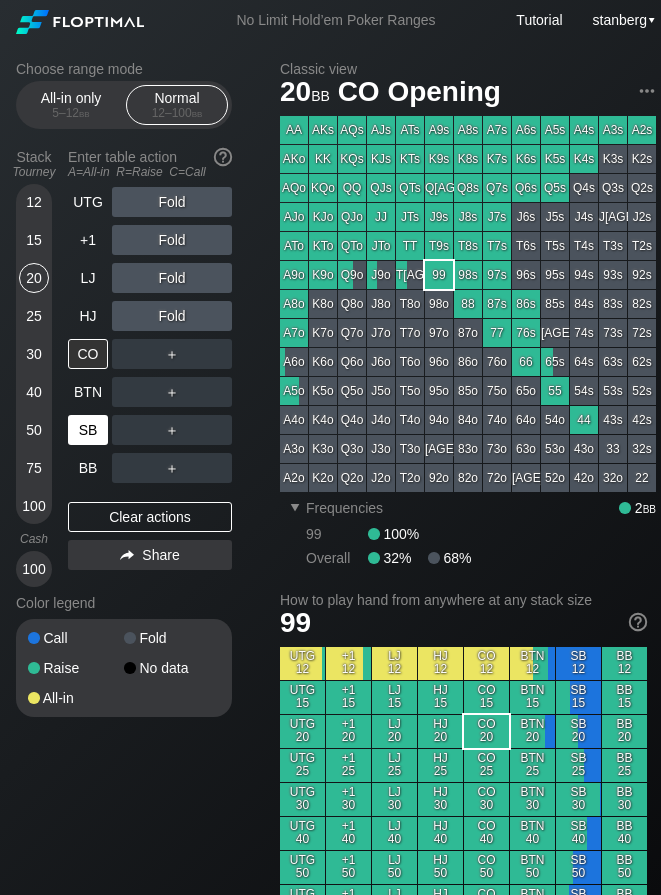 click on "SB" at bounding box center [88, 430] 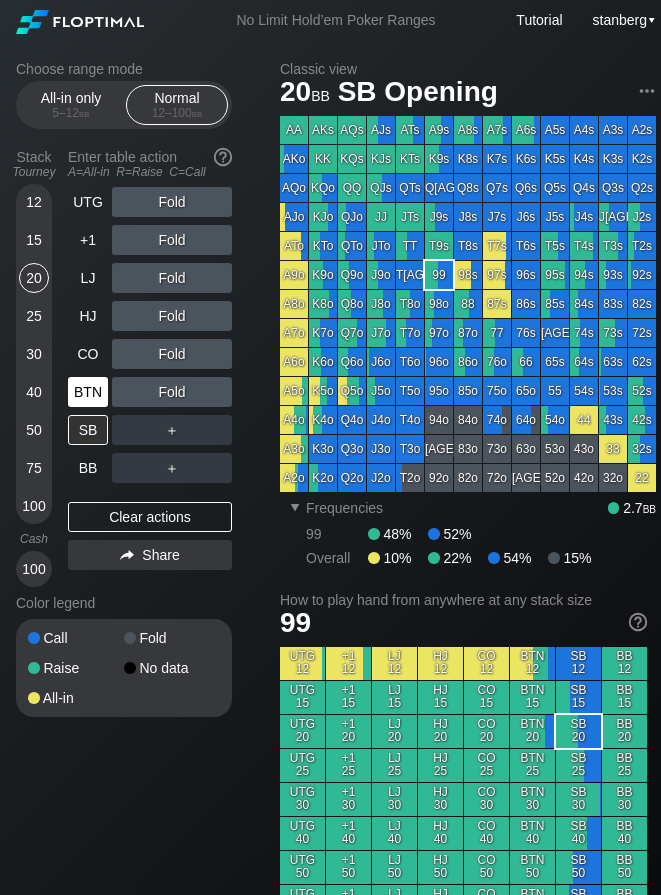 click on "BTN" at bounding box center [88, 392] 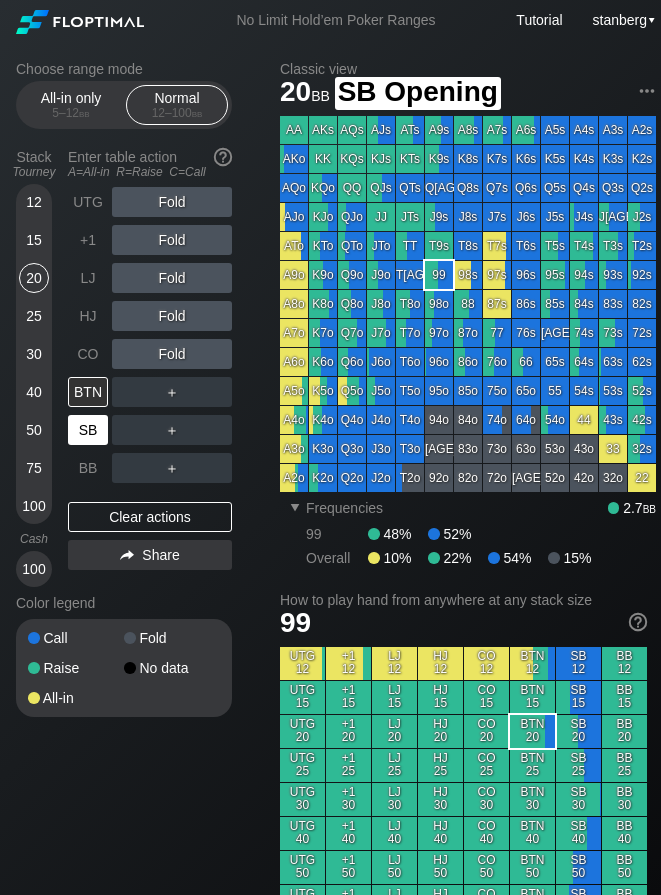 drag, startPoint x: 97, startPoint y: 438, endPoint x: 110, endPoint y: 442, distance: 13.601471 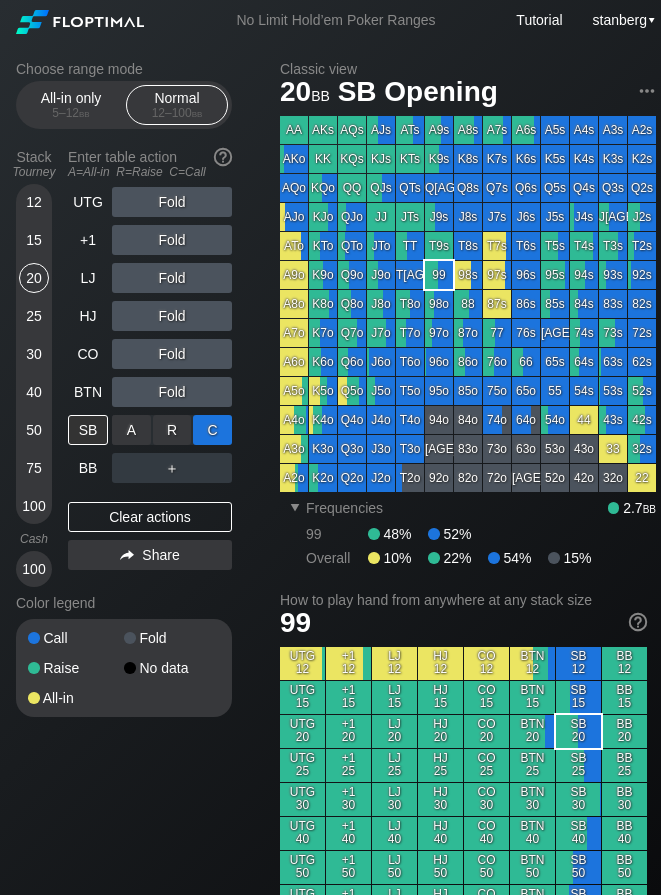 click on "C ✕" at bounding box center [212, 430] 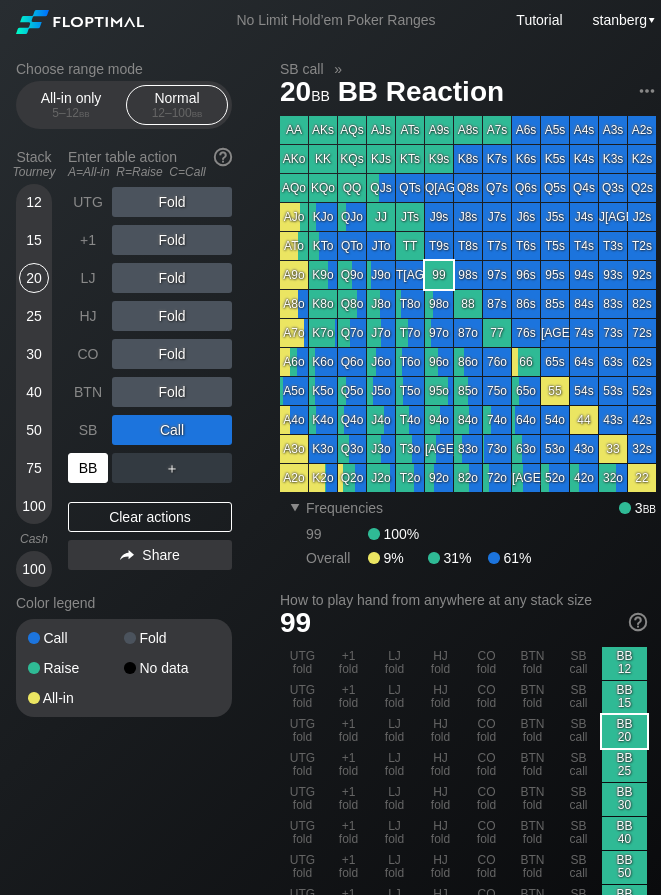 click on "BB" at bounding box center (88, 468) 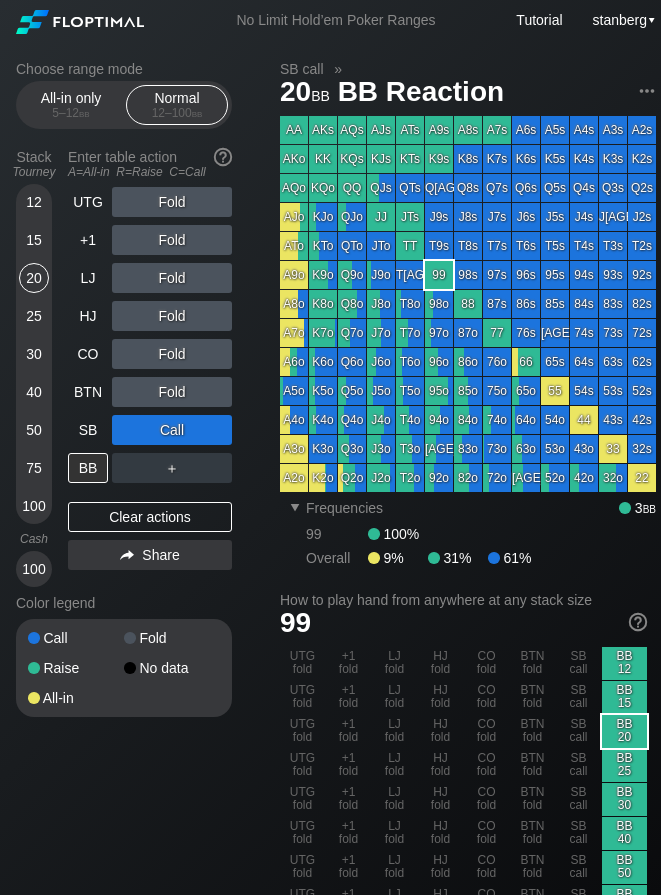 click on "15" at bounding box center [34, 240] 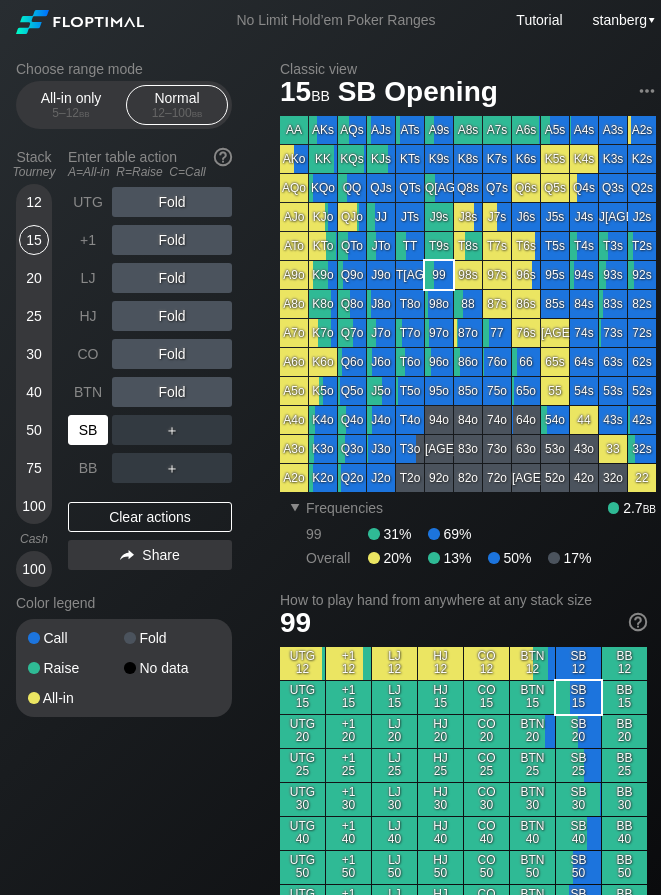 click on "SB" at bounding box center (88, 430) 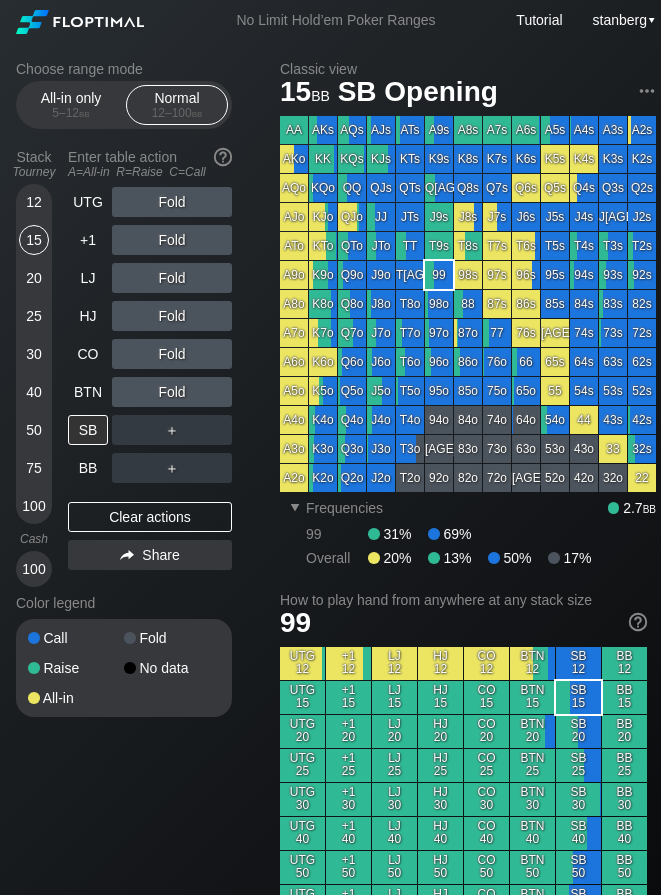 drag, startPoint x: 29, startPoint y: 397, endPoint x: 50, endPoint y: 396, distance: 21.023796 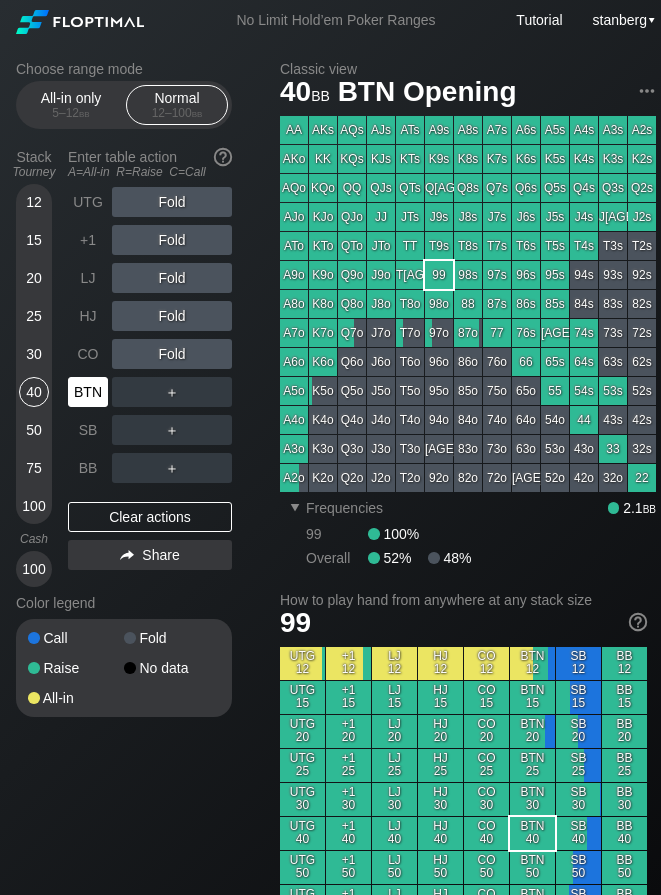 click on "BTN" at bounding box center (88, 392) 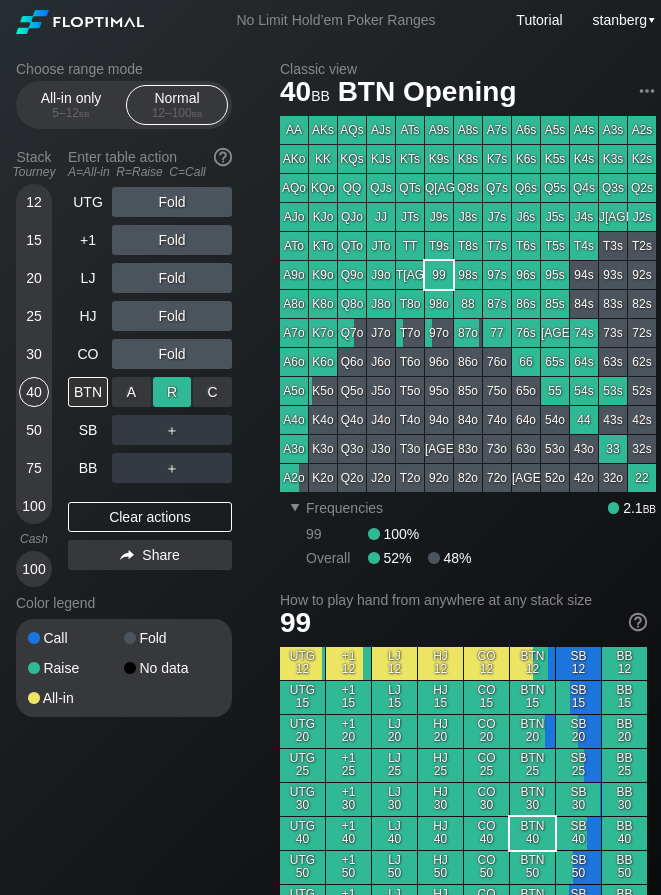 drag, startPoint x: 119, startPoint y: 390, endPoint x: 187, endPoint y: 383, distance: 68.359344 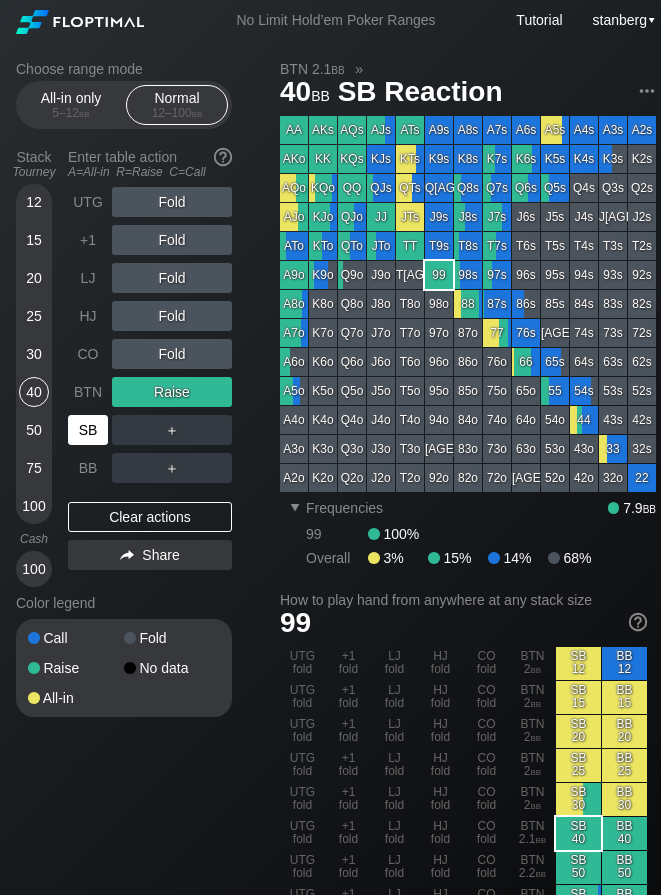 click on "SB" at bounding box center [88, 430] 